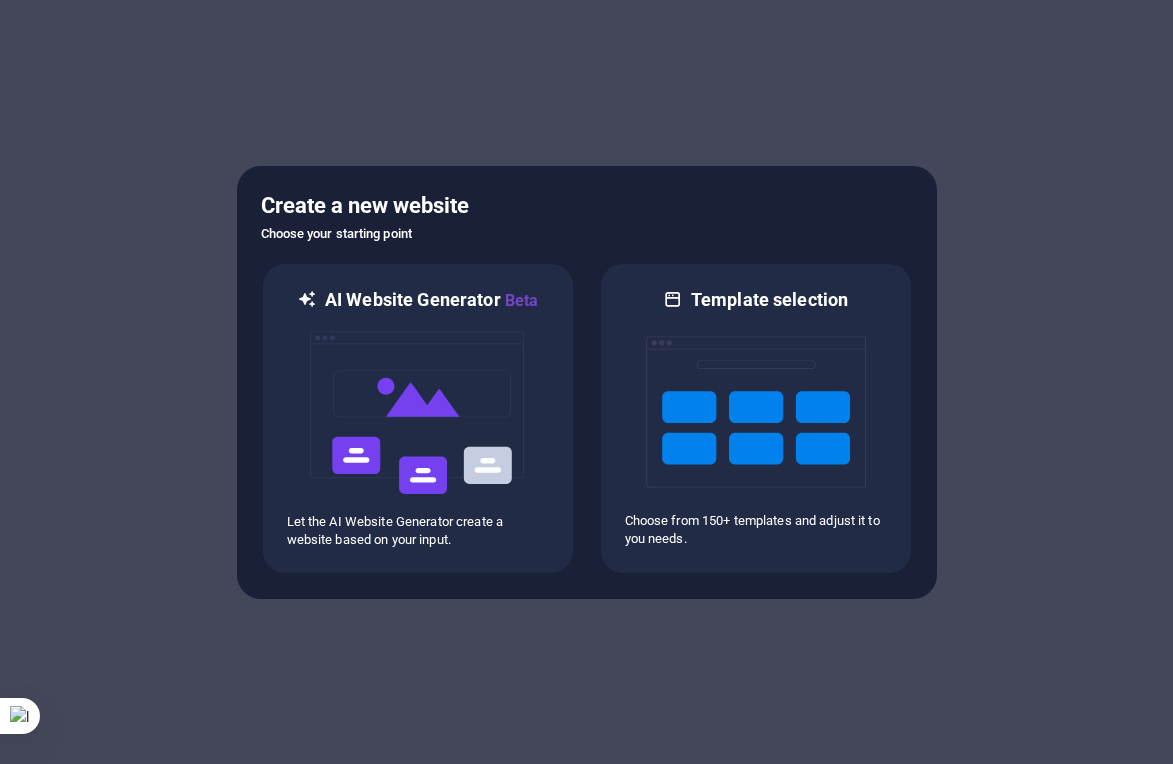 scroll, scrollTop: 0, scrollLeft: 0, axis: both 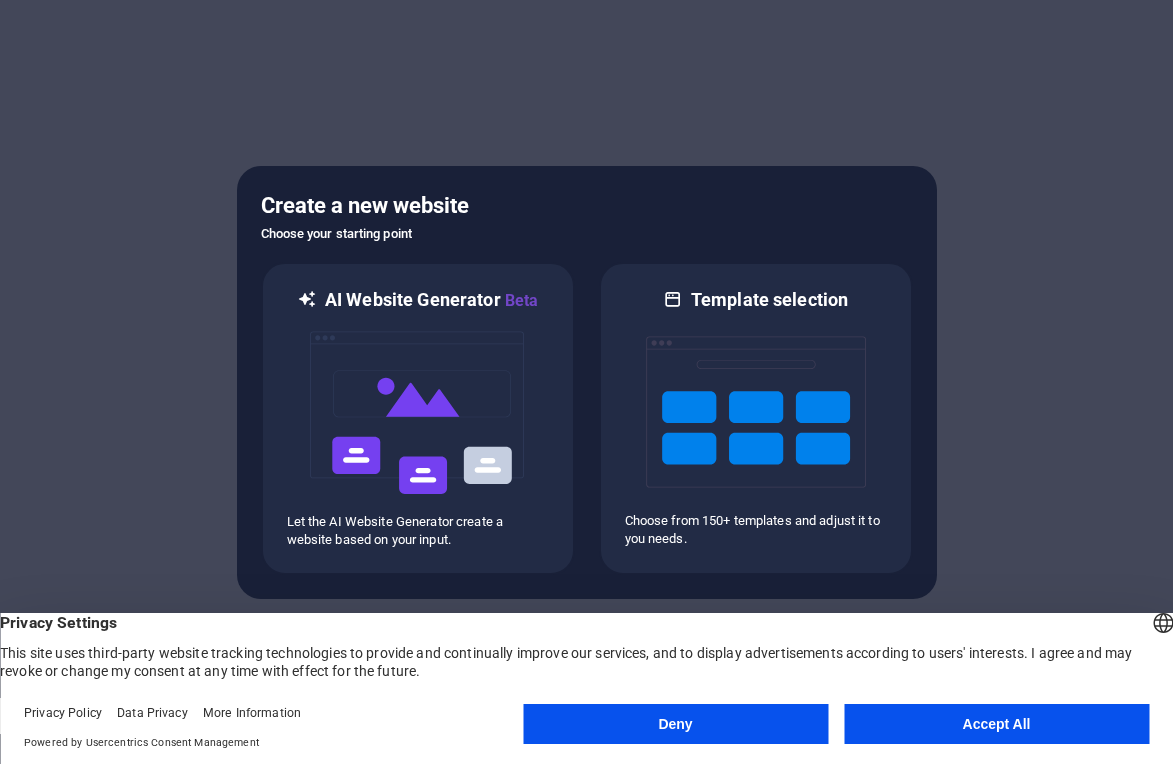 click on "Accept All" at bounding box center [996, 724] 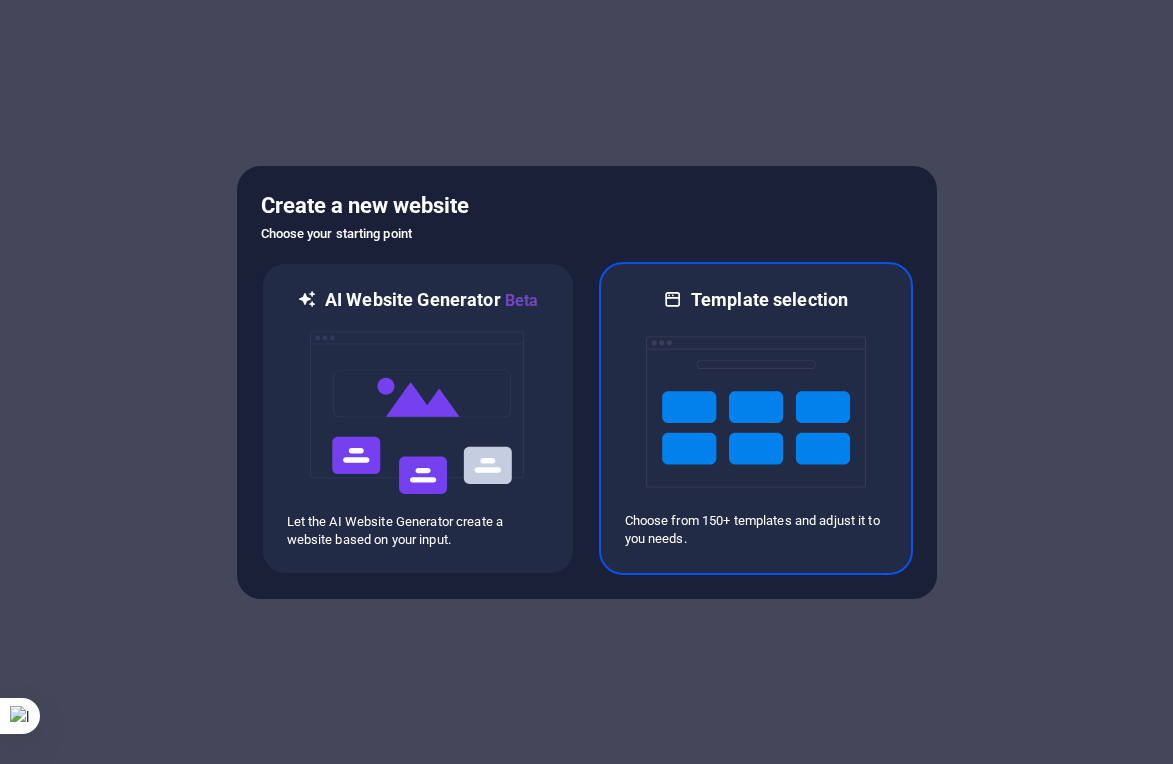 click at bounding box center [756, 412] 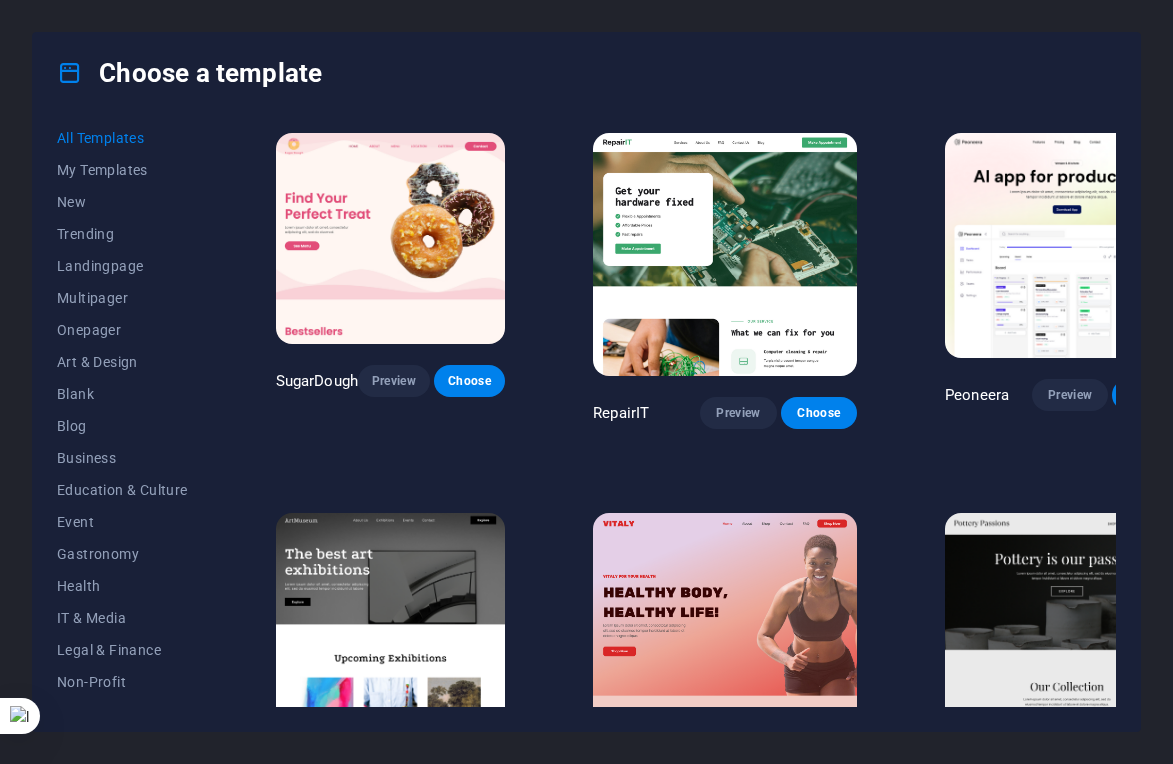 scroll, scrollTop: 22, scrollLeft: 0, axis: vertical 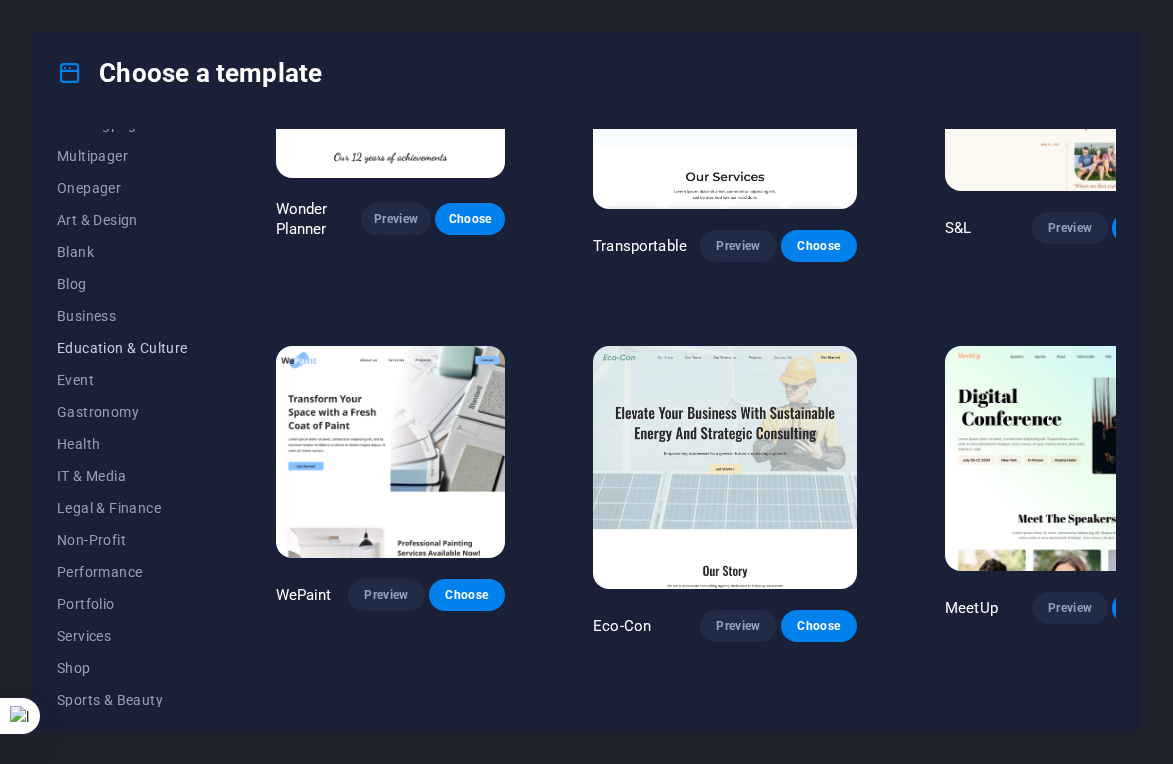 click on "Education & Culture" at bounding box center (122, 348) 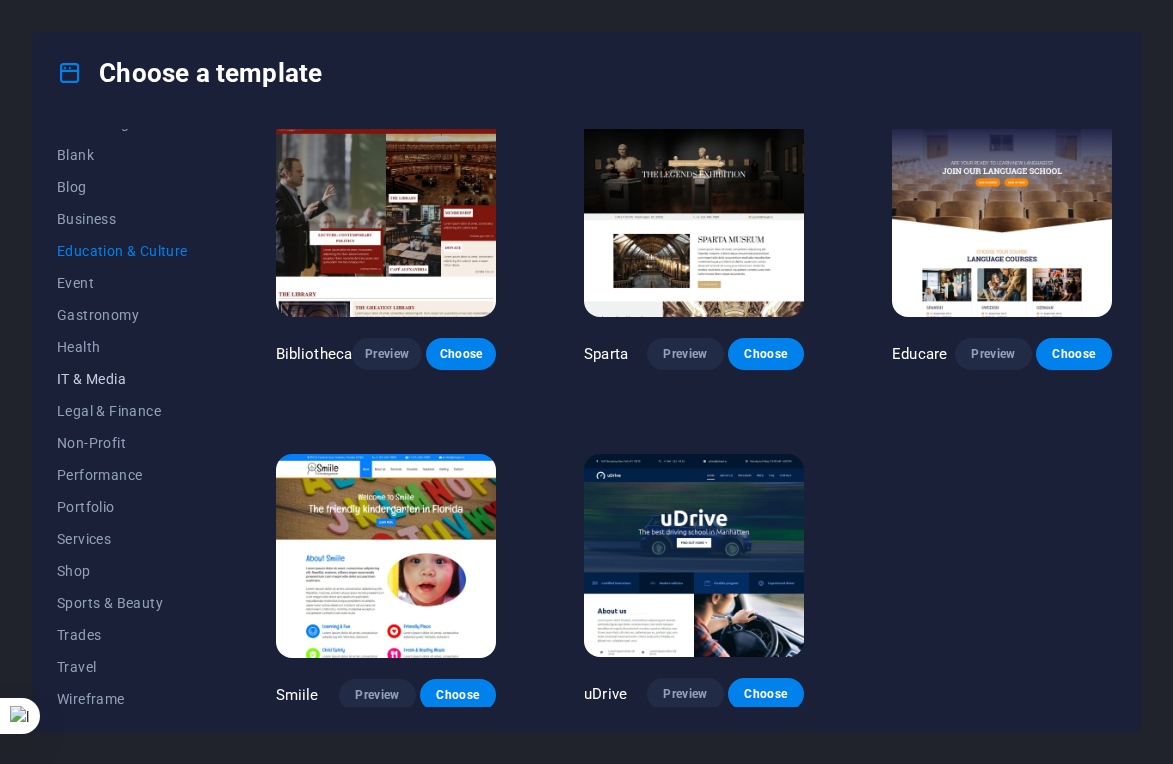 scroll, scrollTop: 254, scrollLeft: 0, axis: vertical 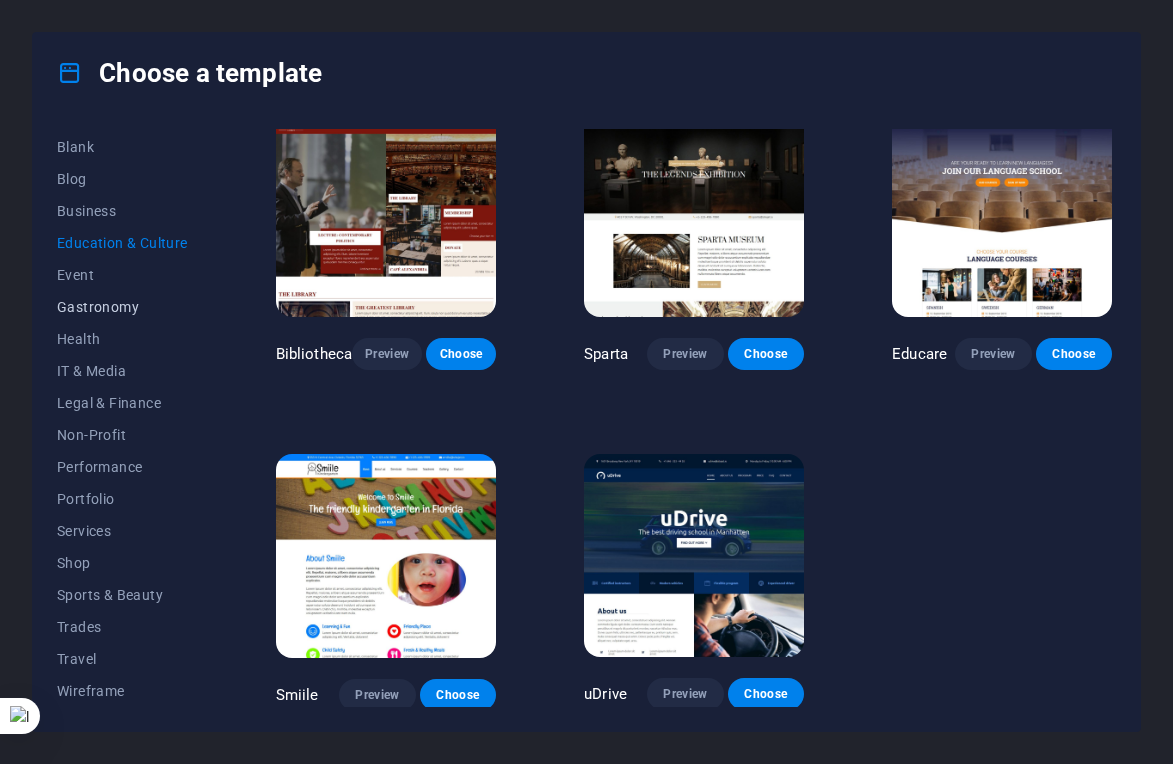 click on "Gastronomy" at bounding box center [122, 307] 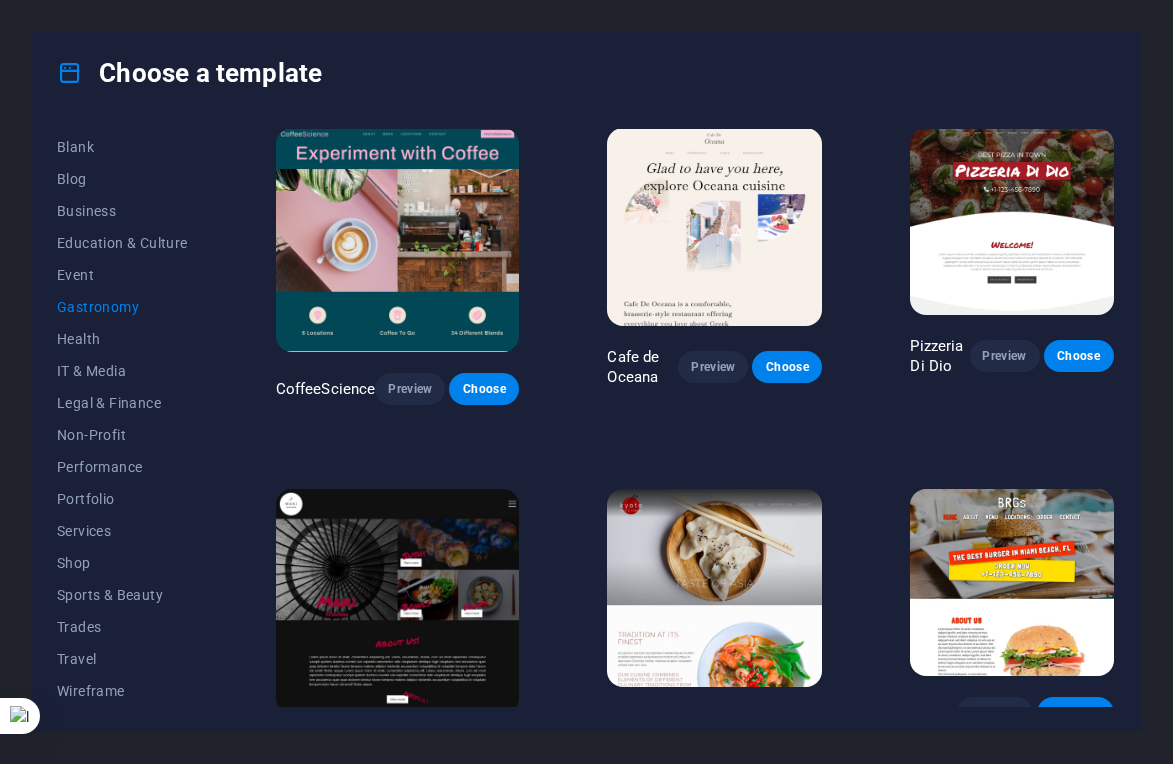 scroll, scrollTop: 1307, scrollLeft: 0, axis: vertical 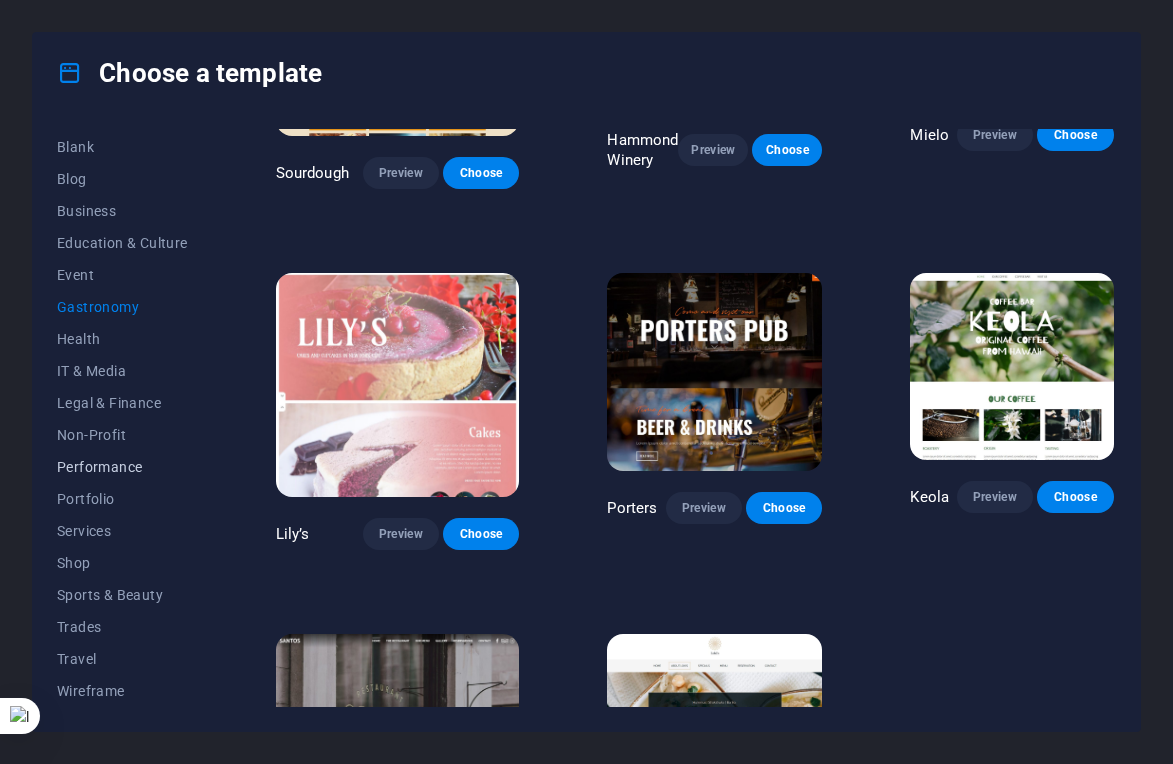 click on "Performance" at bounding box center (122, 467) 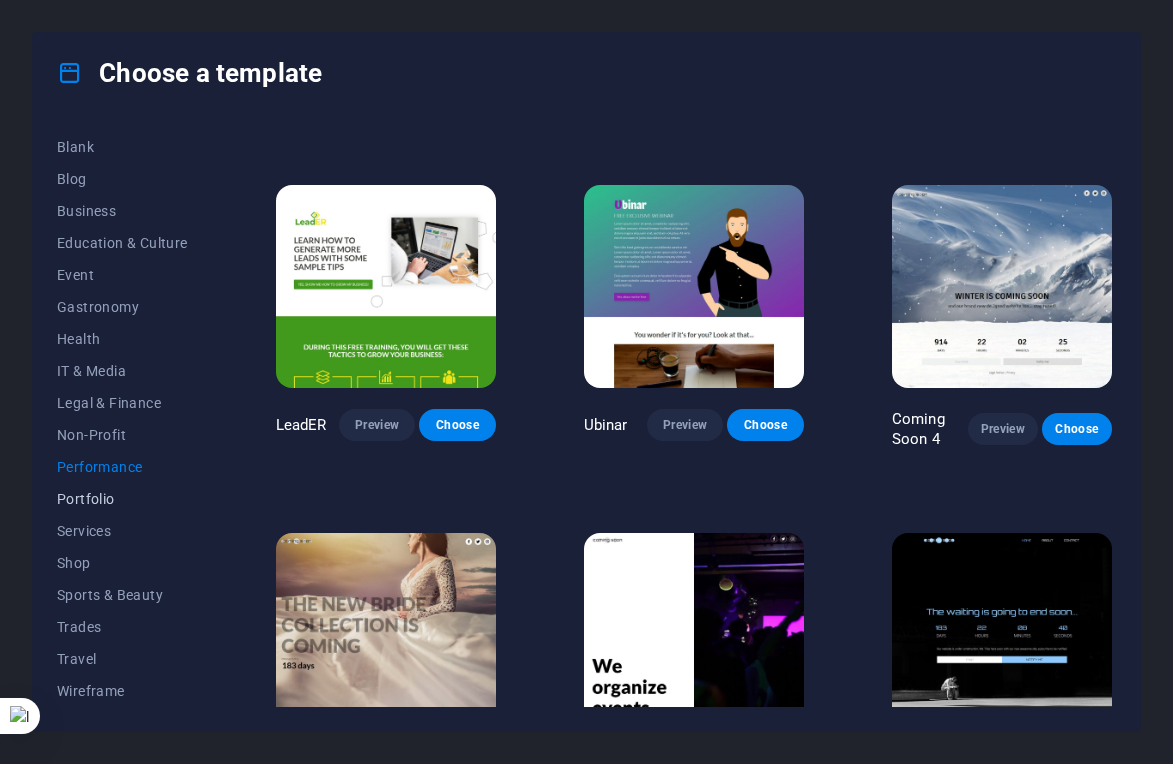 click on "Portfolio" at bounding box center (122, 499) 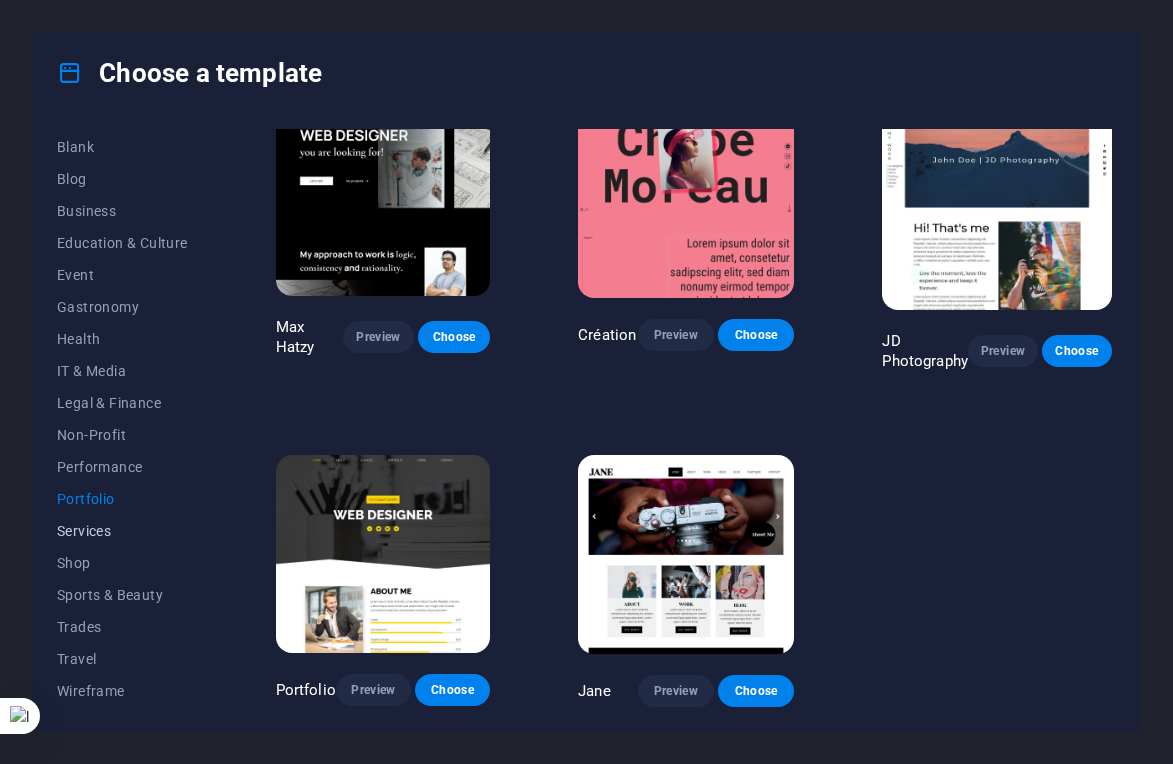 click on "Services" at bounding box center (122, 531) 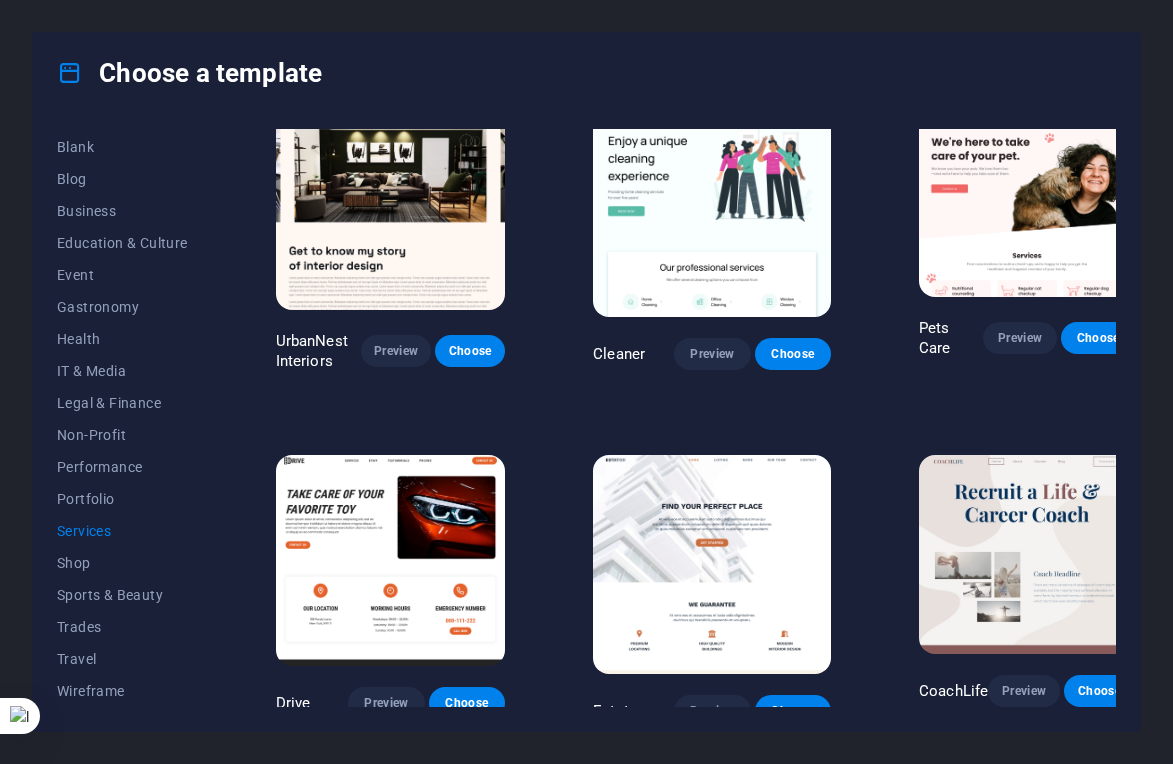 scroll, scrollTop: 1307, scrollLeft: 0, axis: vertical 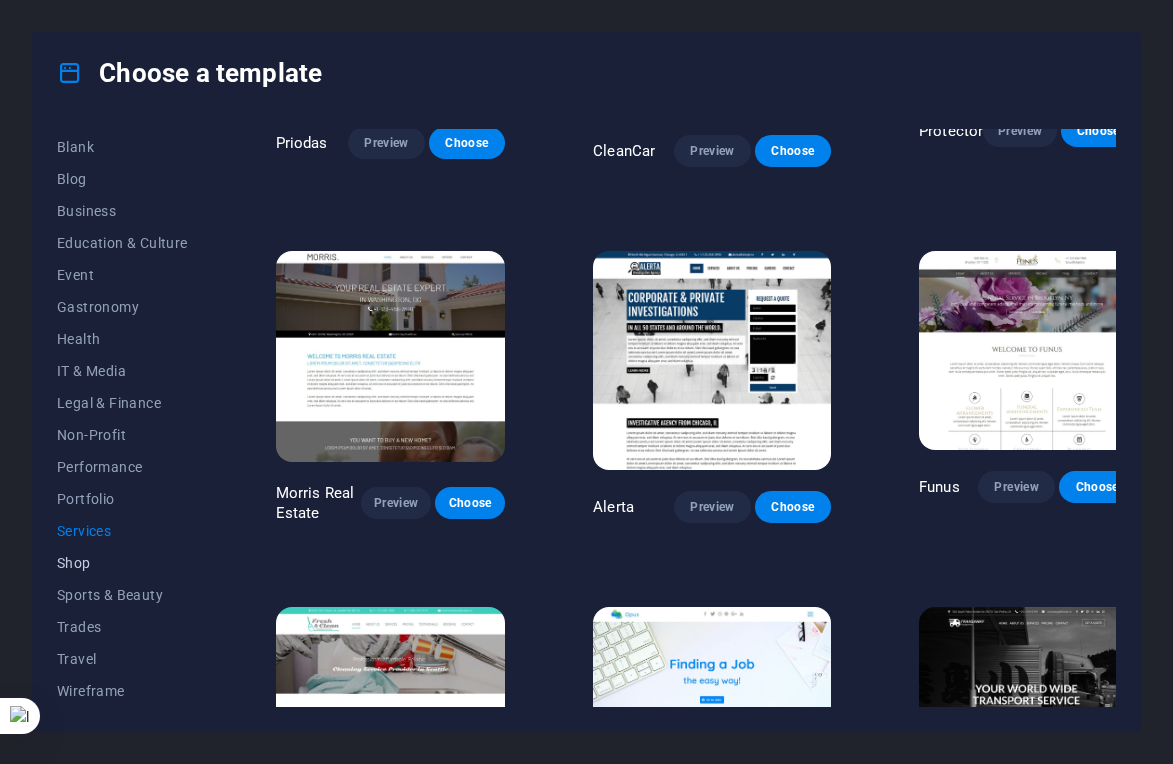 click on "Shop" at bounding box center (122, 563) 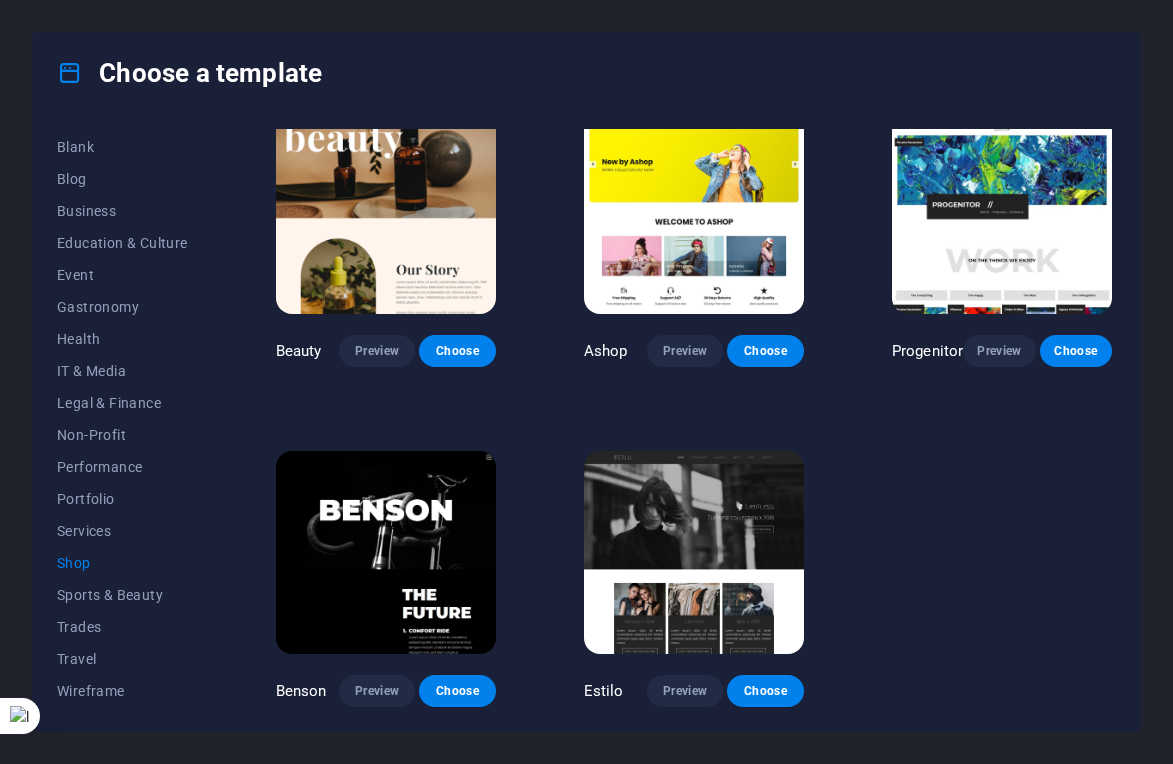 scroll, scrollTop: 706, scrollLeft: 0, axis: vertical 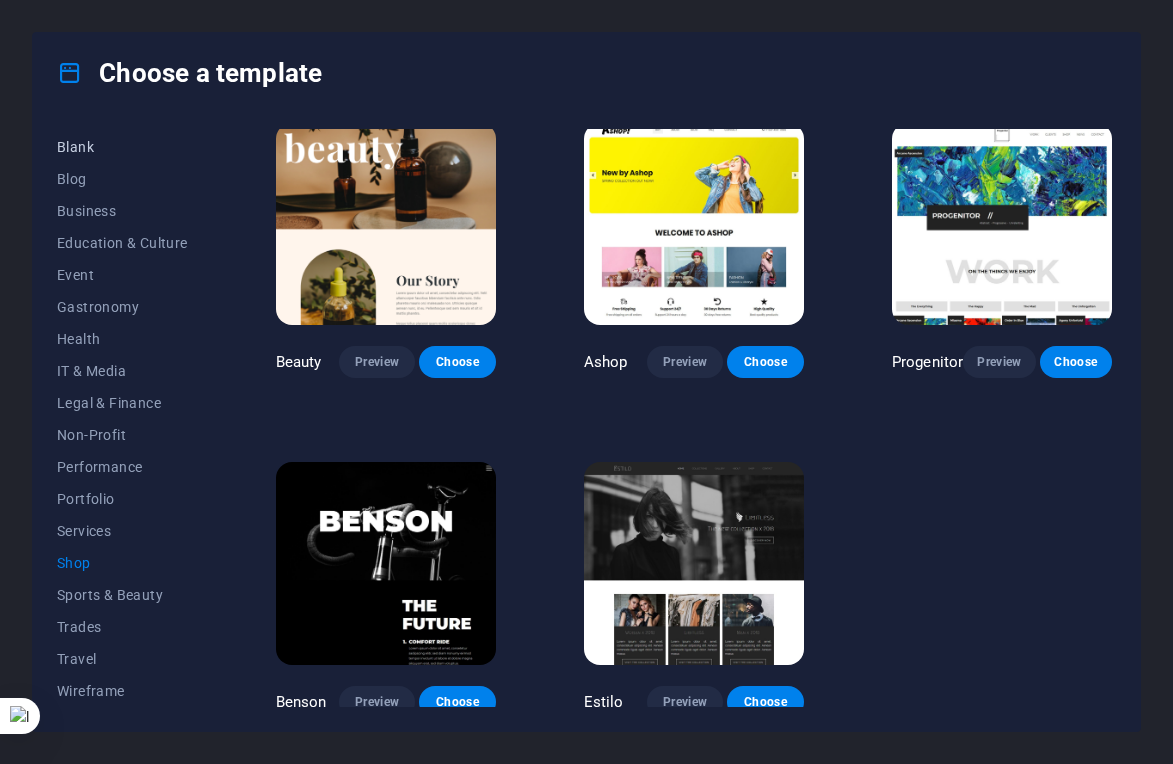 click on "Blank" at bounding box center (122, 147) 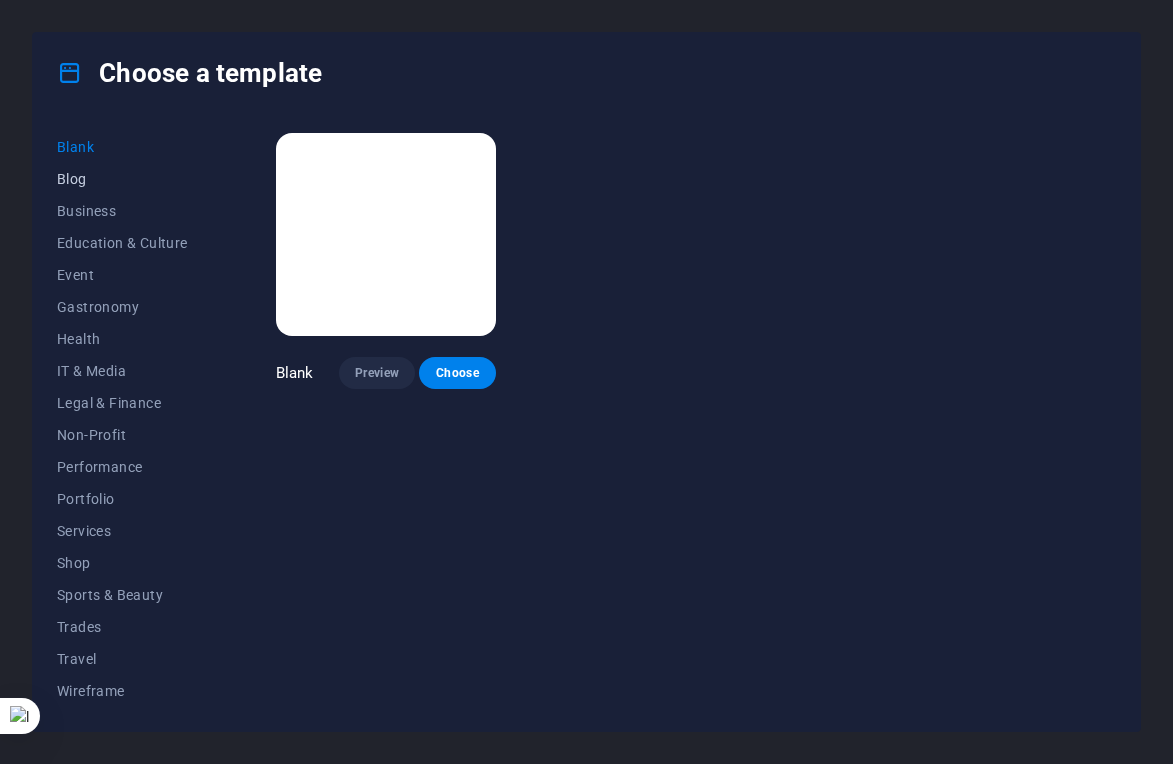 click on "Blog" at bounding box center [122, 179] 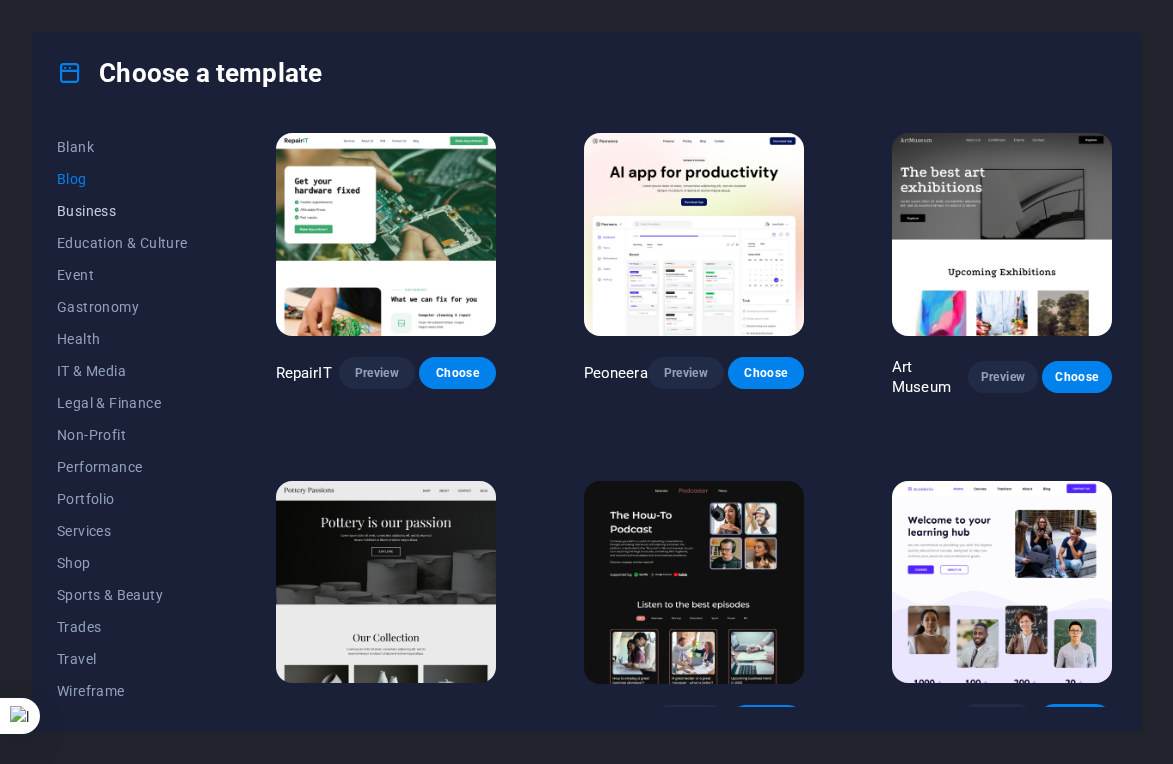 click on "Business" at bounding box center [122, 211] 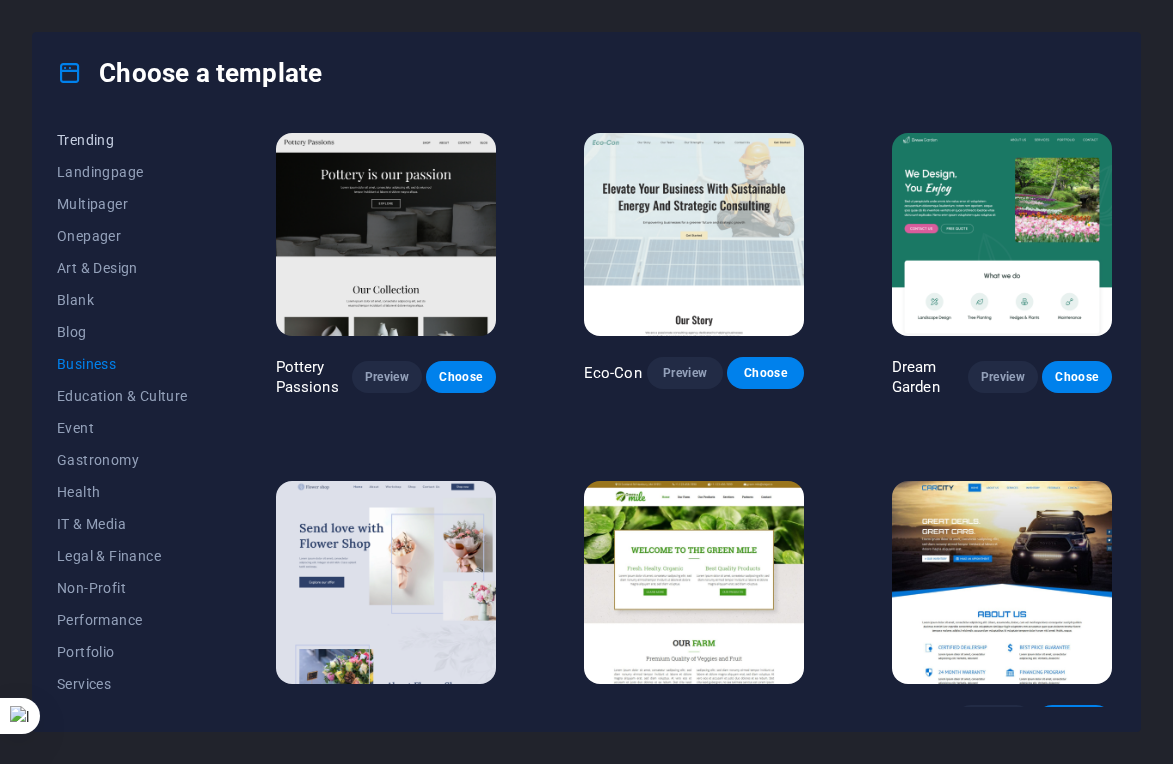 scroll, scrollTop: 0, scrollLeft: 0, axis: both 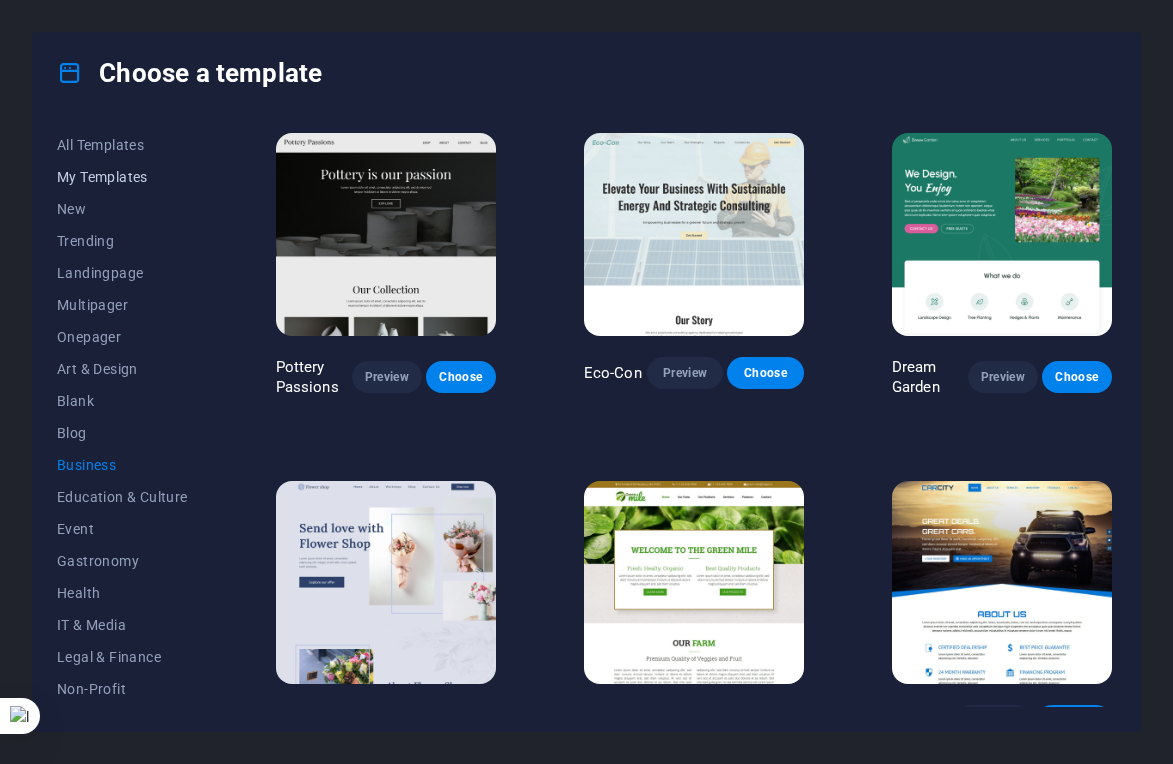click on "My Templates" at bounding box center (122, 177) 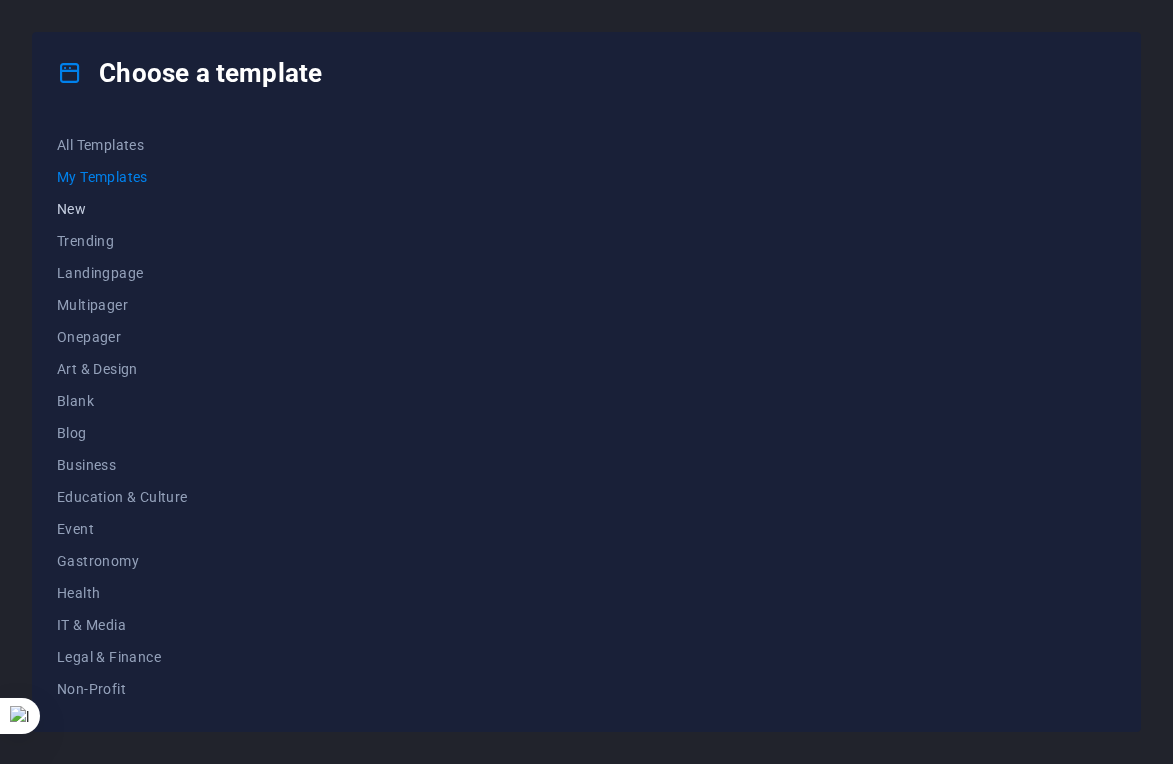 click on "New" at bounding box center (122, 209) 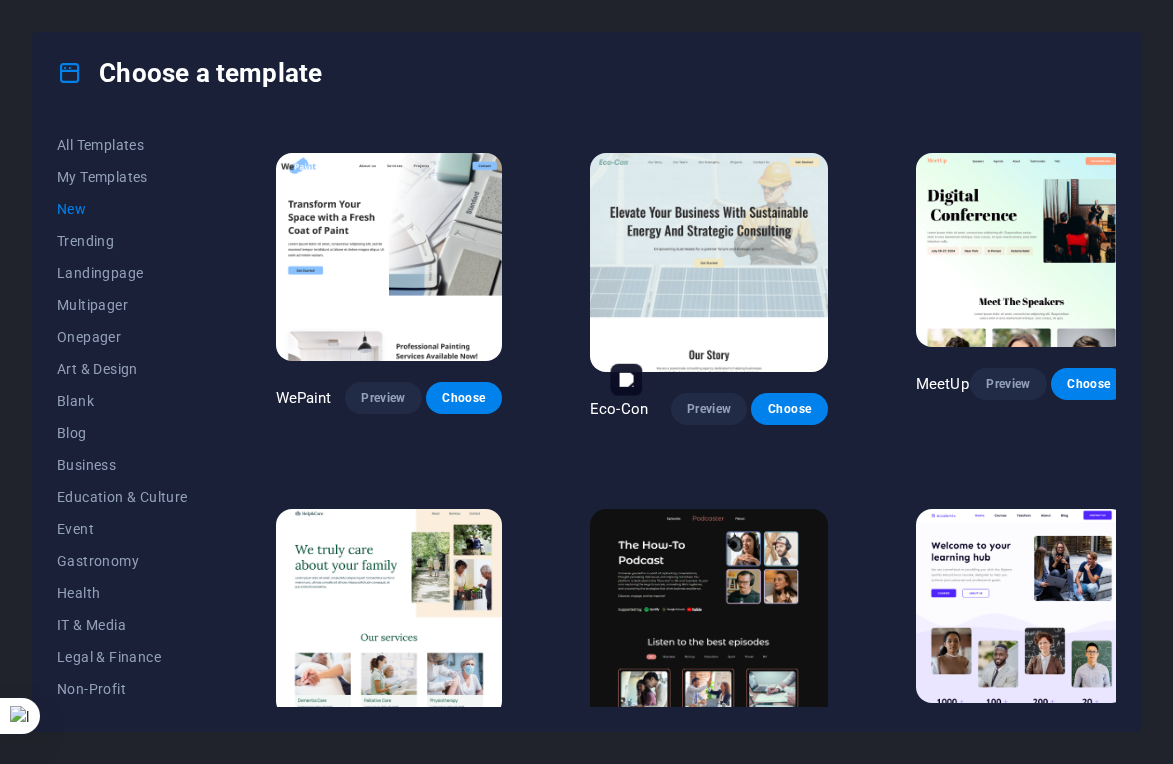 scroll, scrollTop: 1495, scrollLeft: 0, axis: vertical 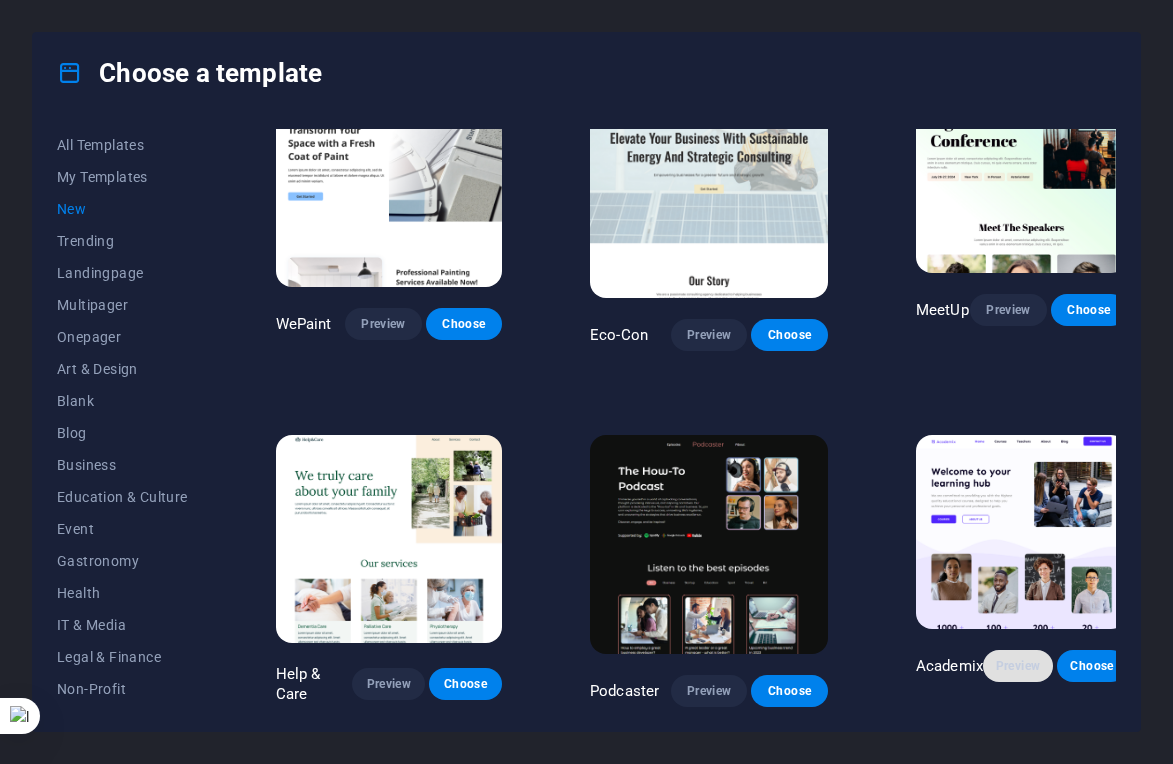 click on "Preview" at bounding box center (1018, 666) 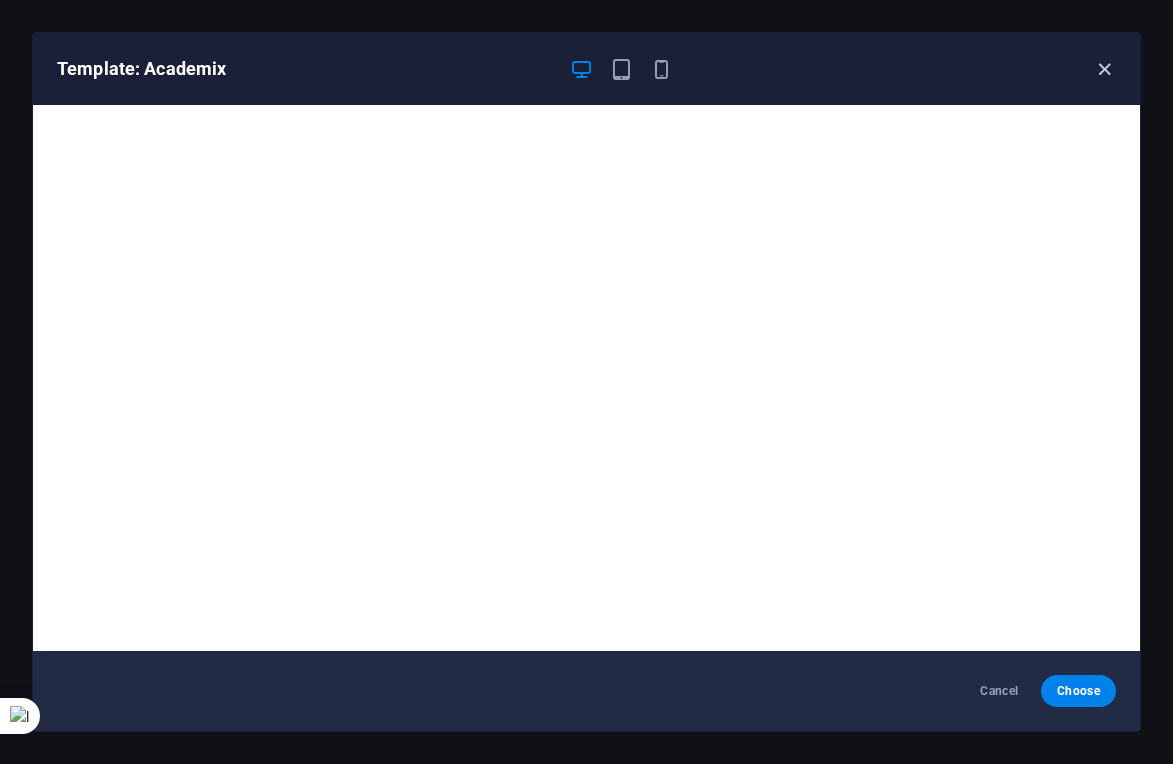 click at bounding box center [1104, 69] 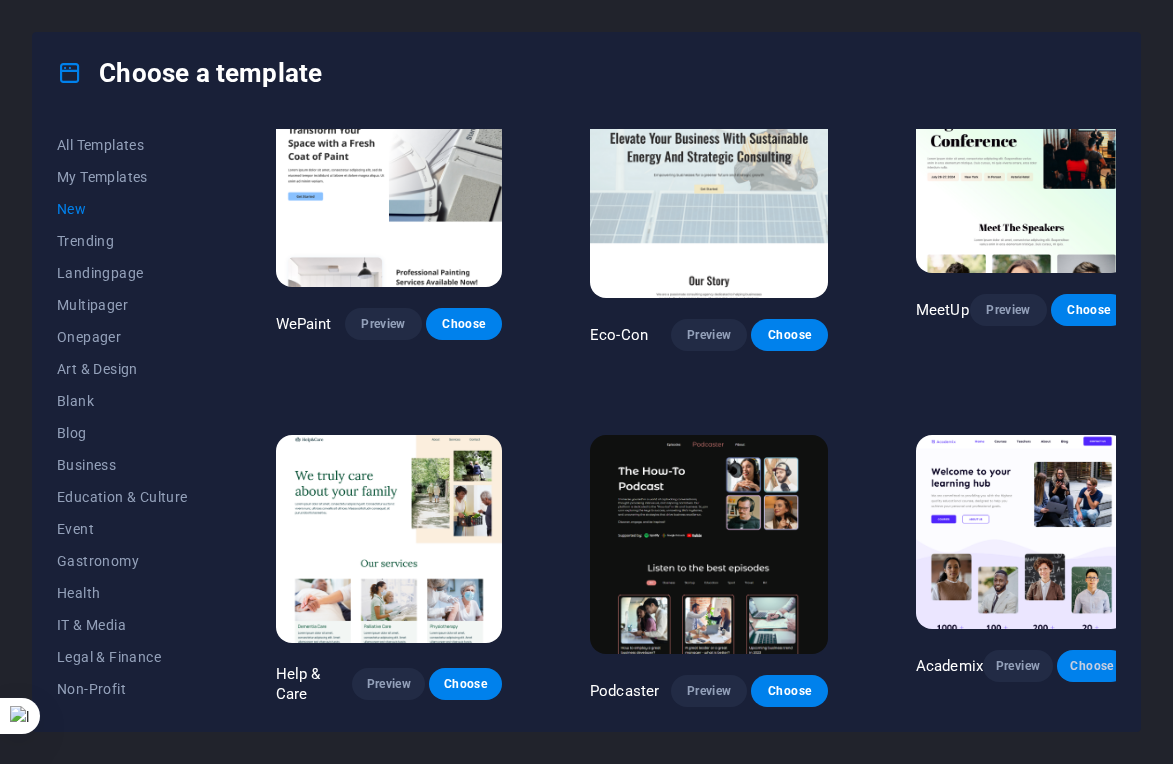 click on "Choose" at bounding box center (1092, 666) 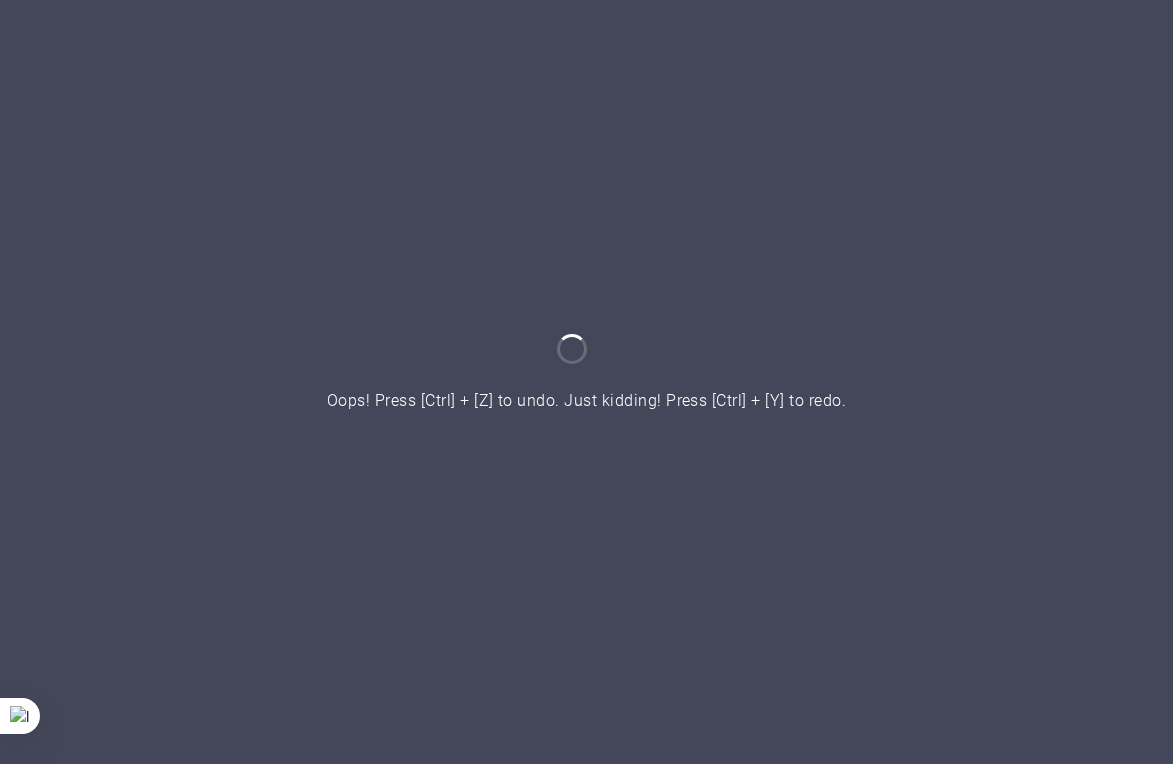 scroll, scrollTop: 0, scrollLeft: 0, axis: both 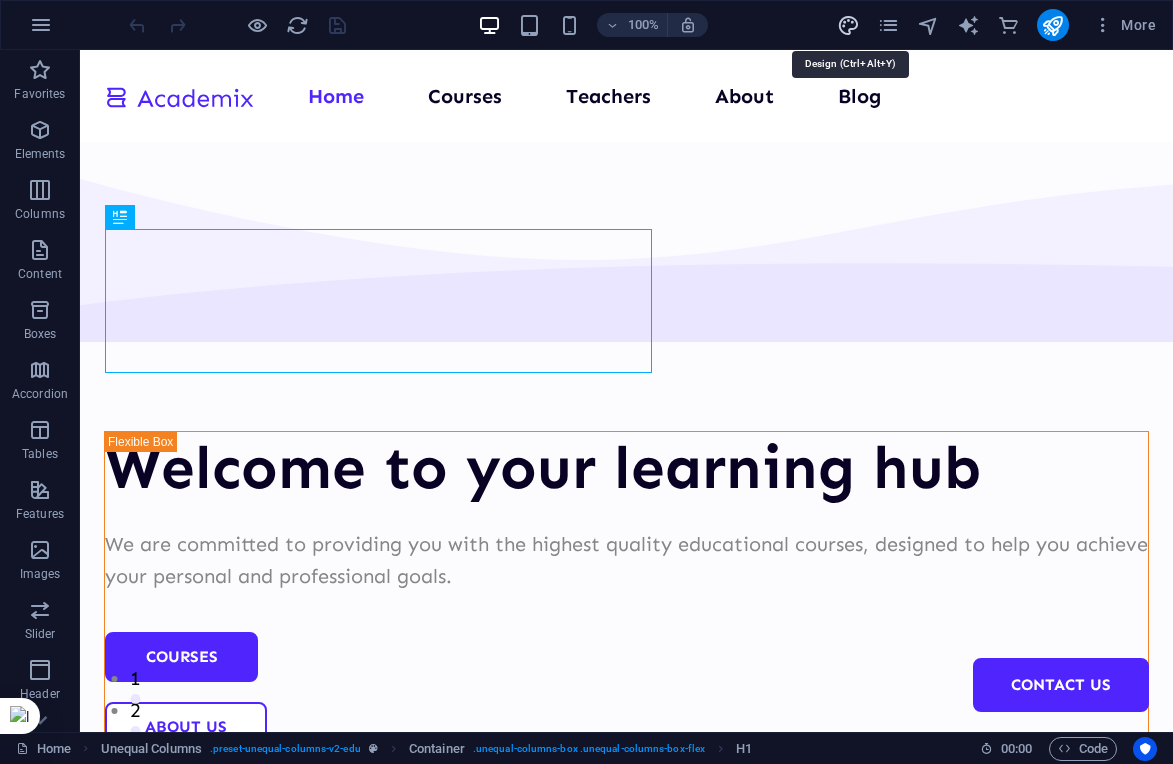 click at bounding box center [848, 25] 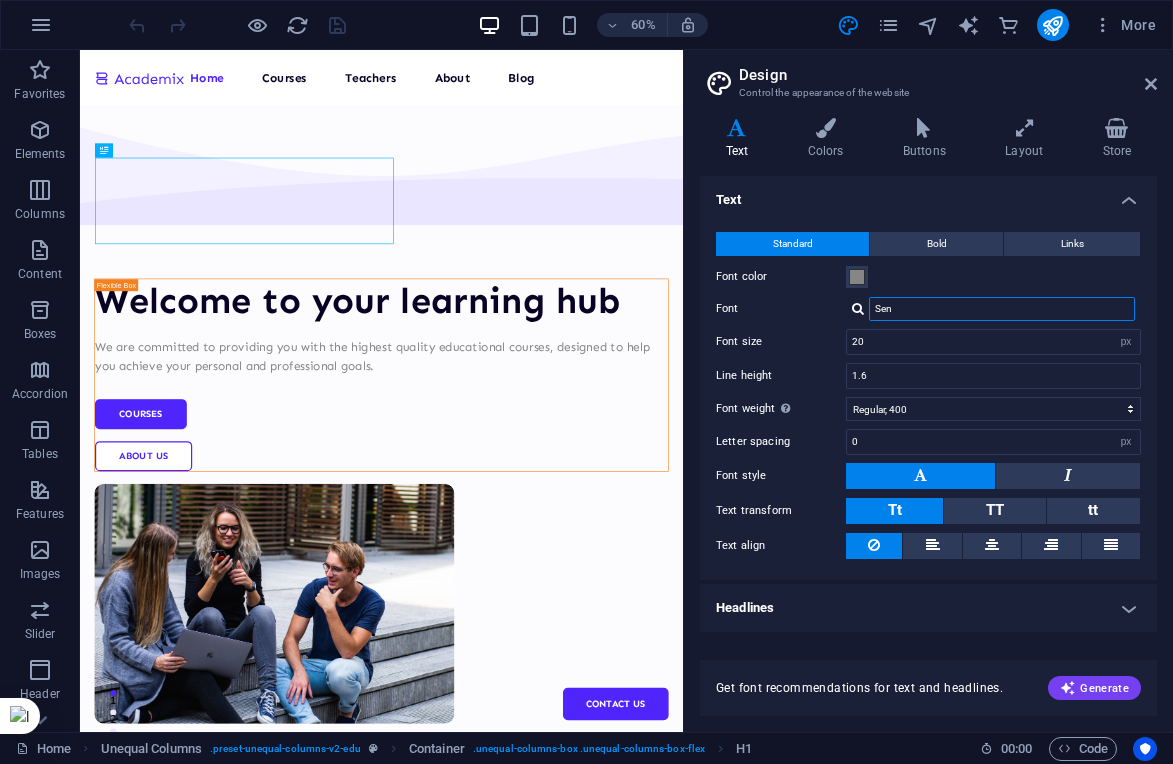 click on "Sen" at bounding box center (1002, 309) 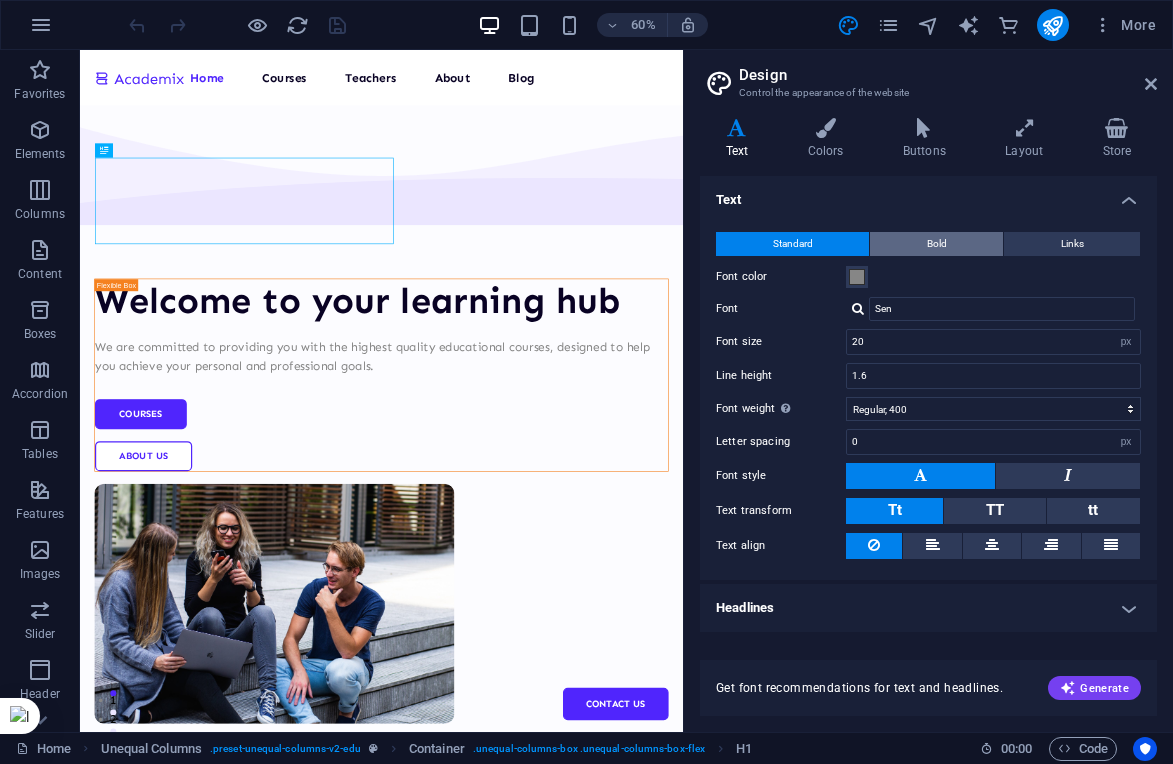 click on "Bold" at bounding box center (936, 244) 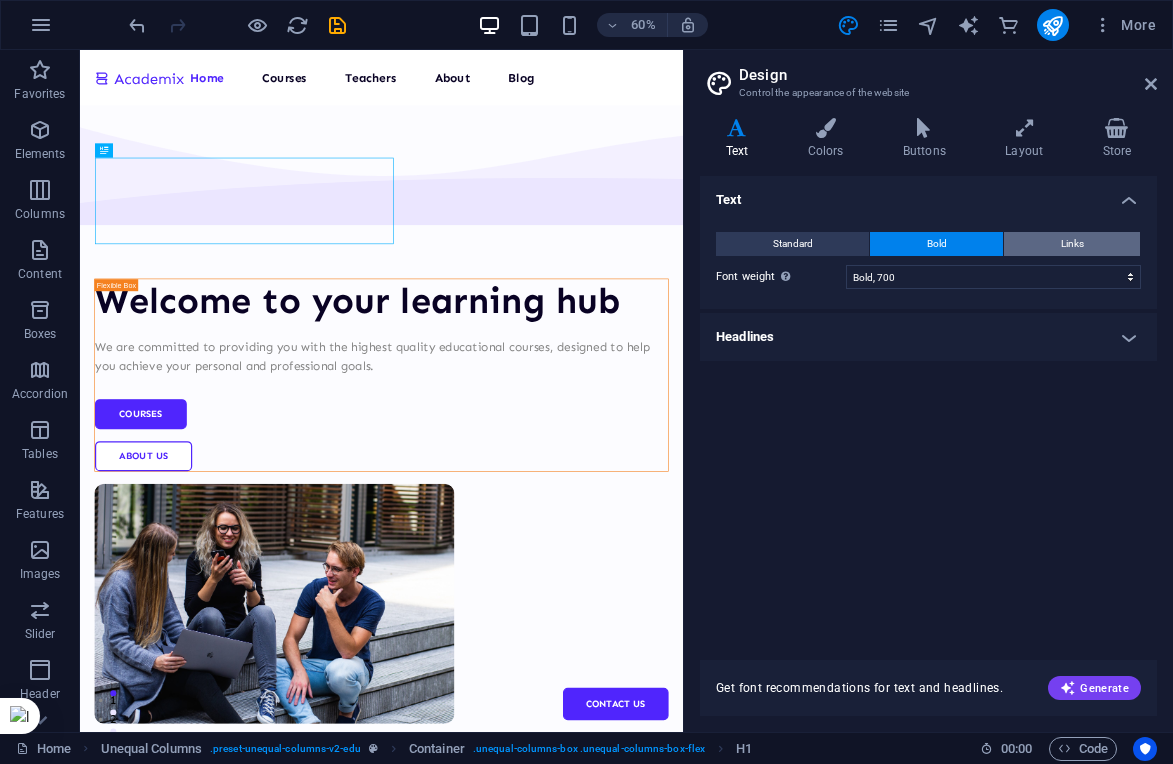 click on "Links" at bounding box center [1072, 244] 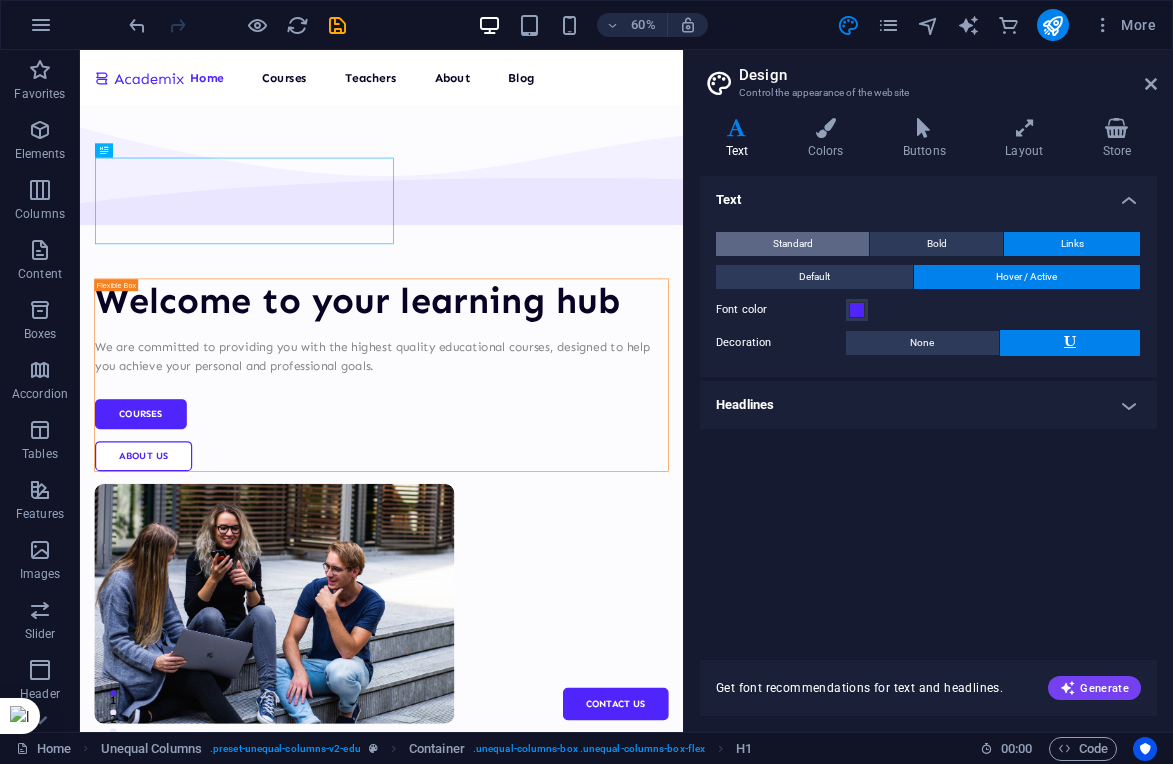 click on "Standard" at bounding box center (793, 244) 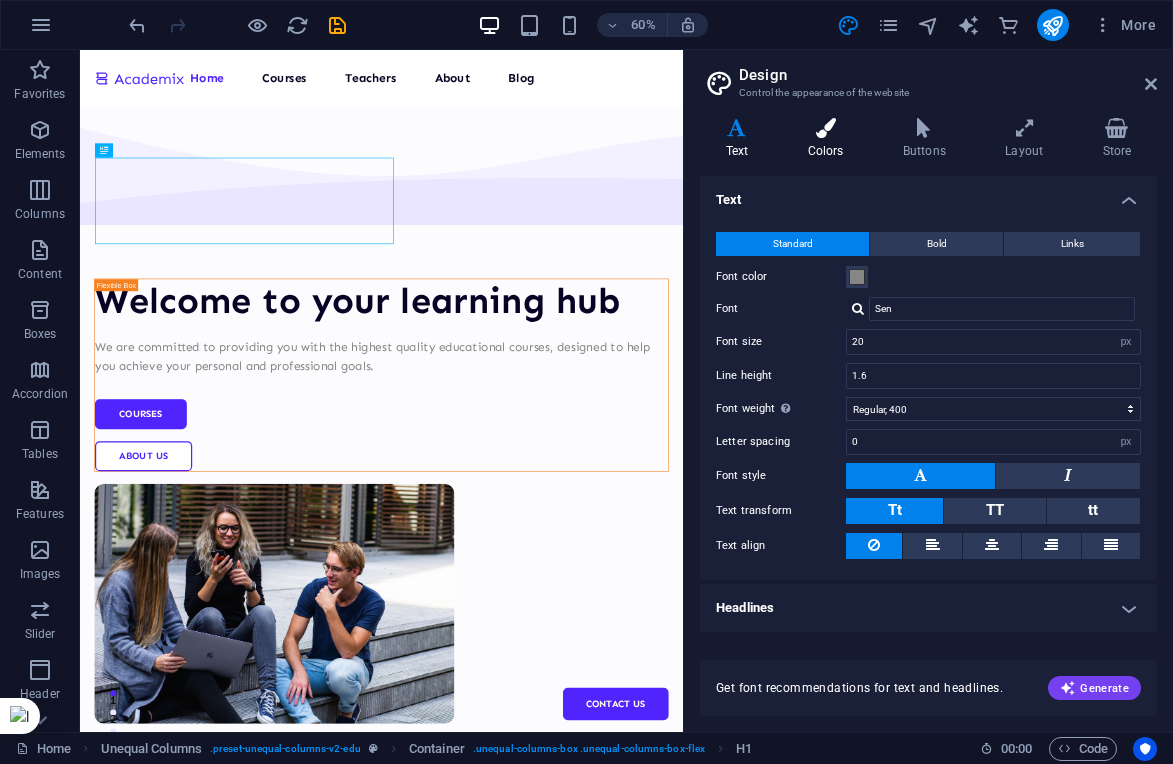 click on "Colors" at bounding box center (829, 139) 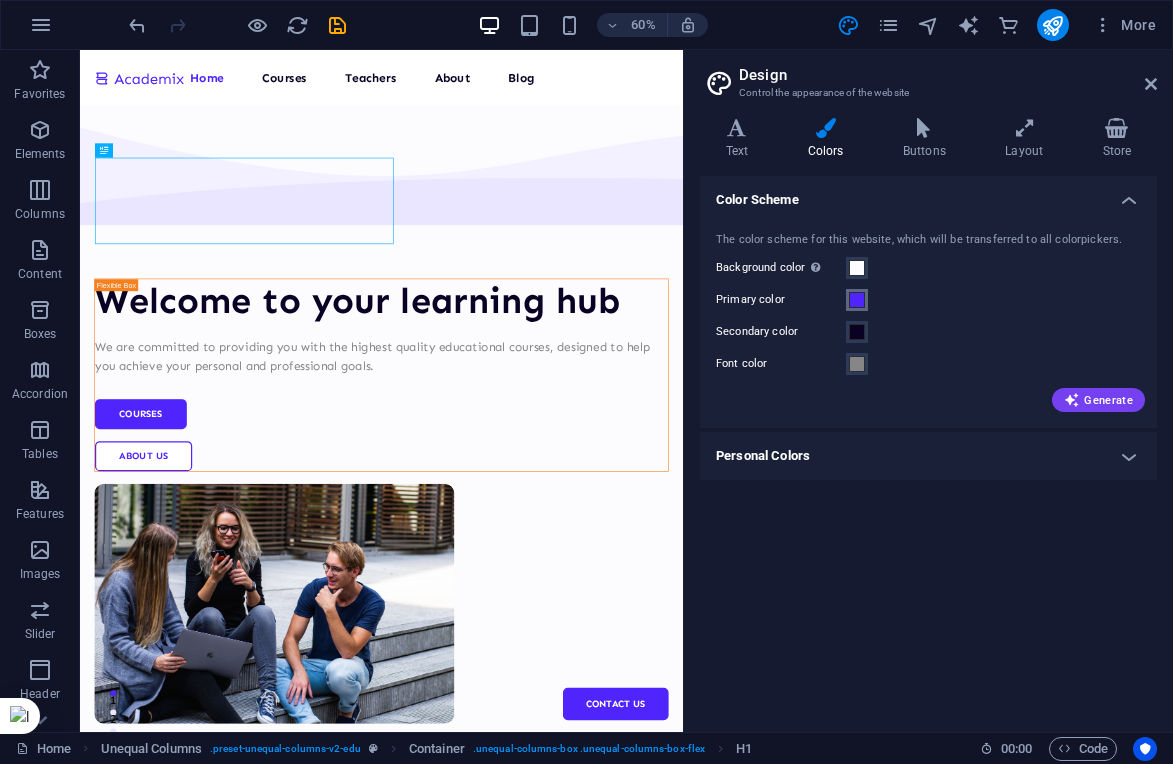 click at bounding box center (857, 300) 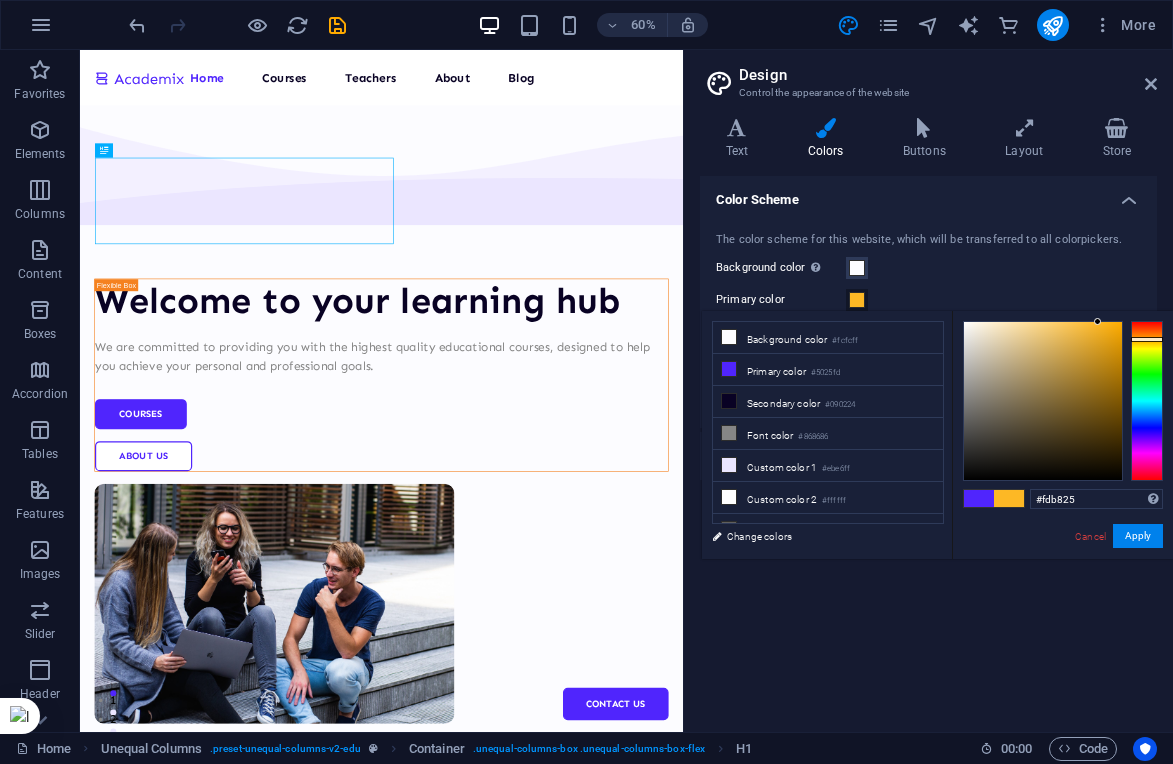 click at bounding box center [1147, 401] 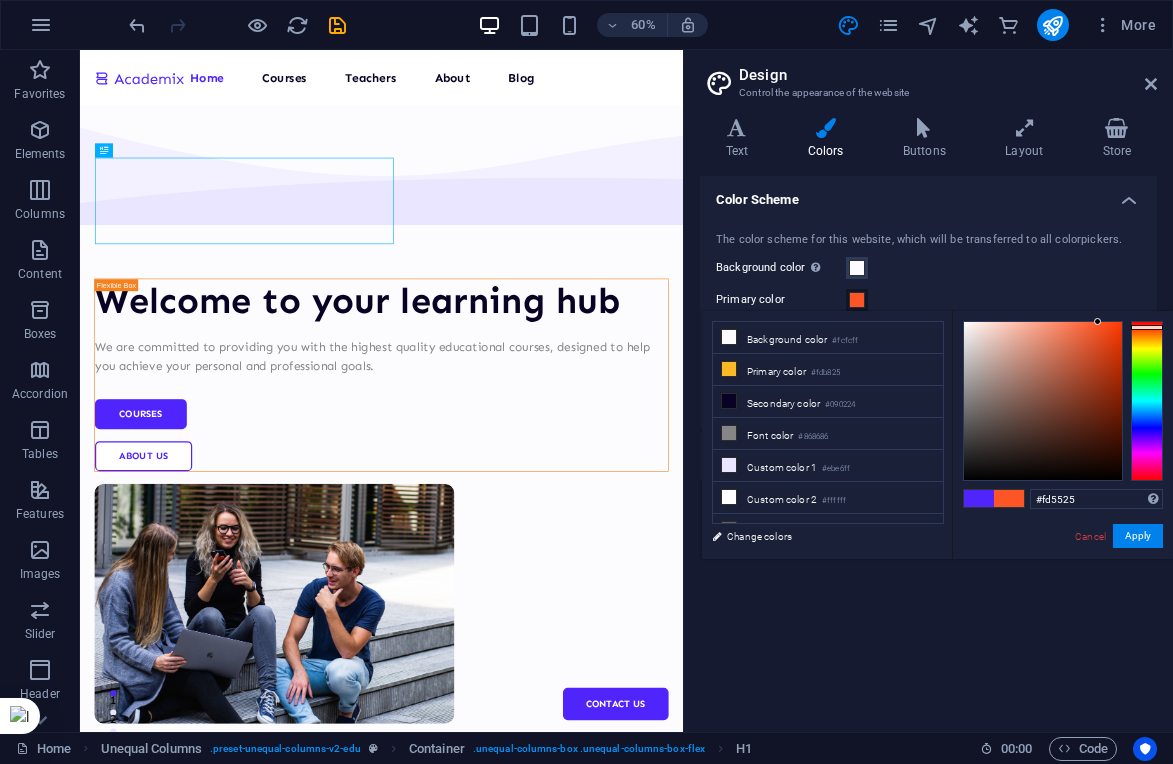 click at bounding box center (1147, 401) 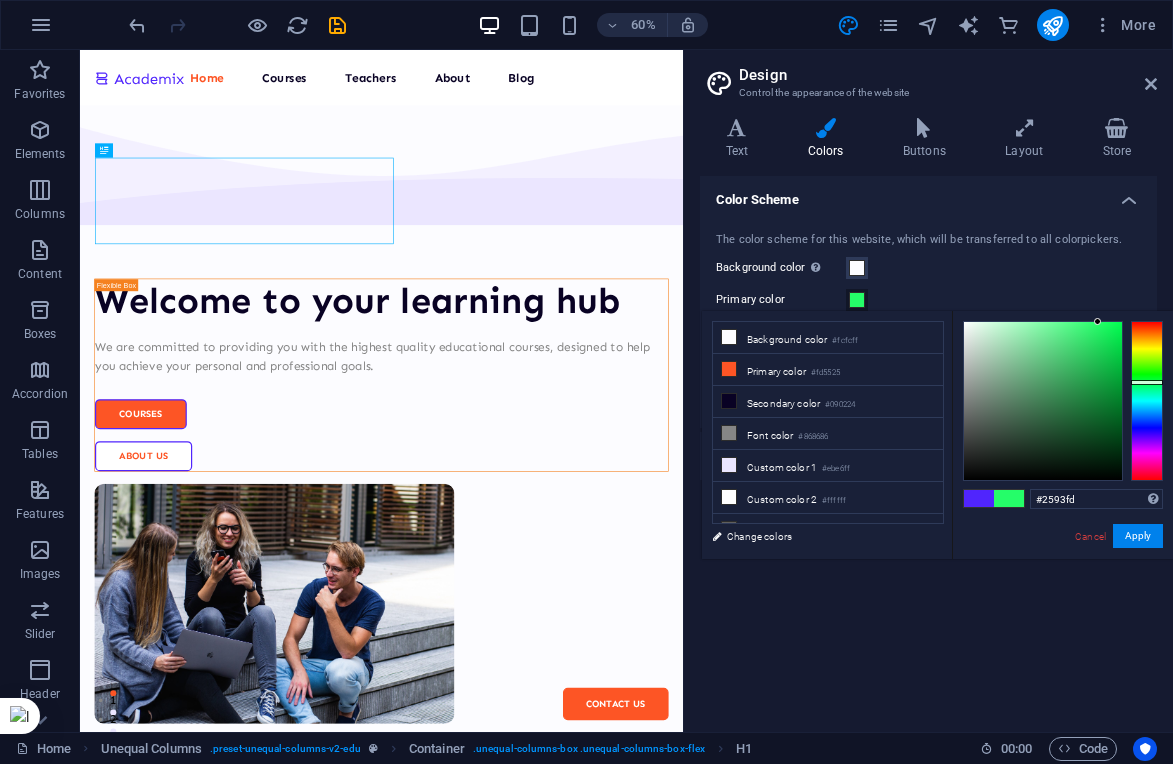 drag, startPoint x: 1153, startPoint y: 357, endPoint x: 1139, endPoint y: 414, distance: 58.694122 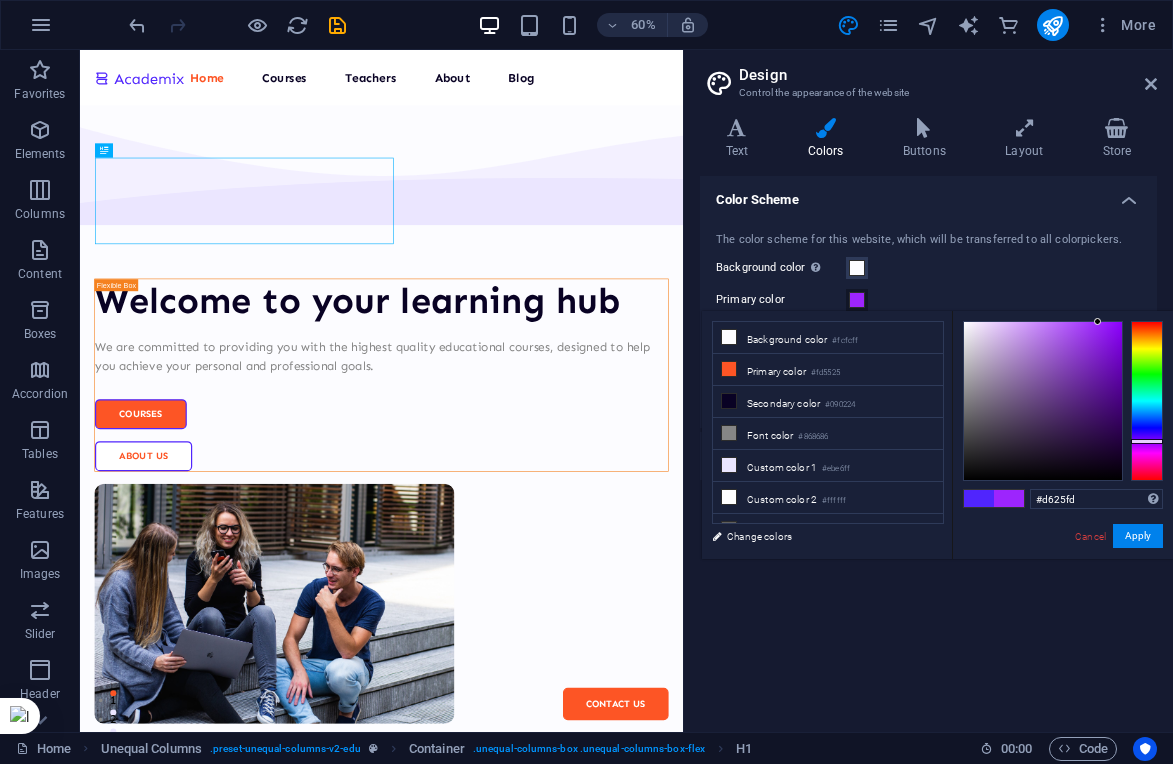 drag, startPoint x: 1148, startPoint y: 441, endPoint x: 1148, endPoint y: 452, distance: 11 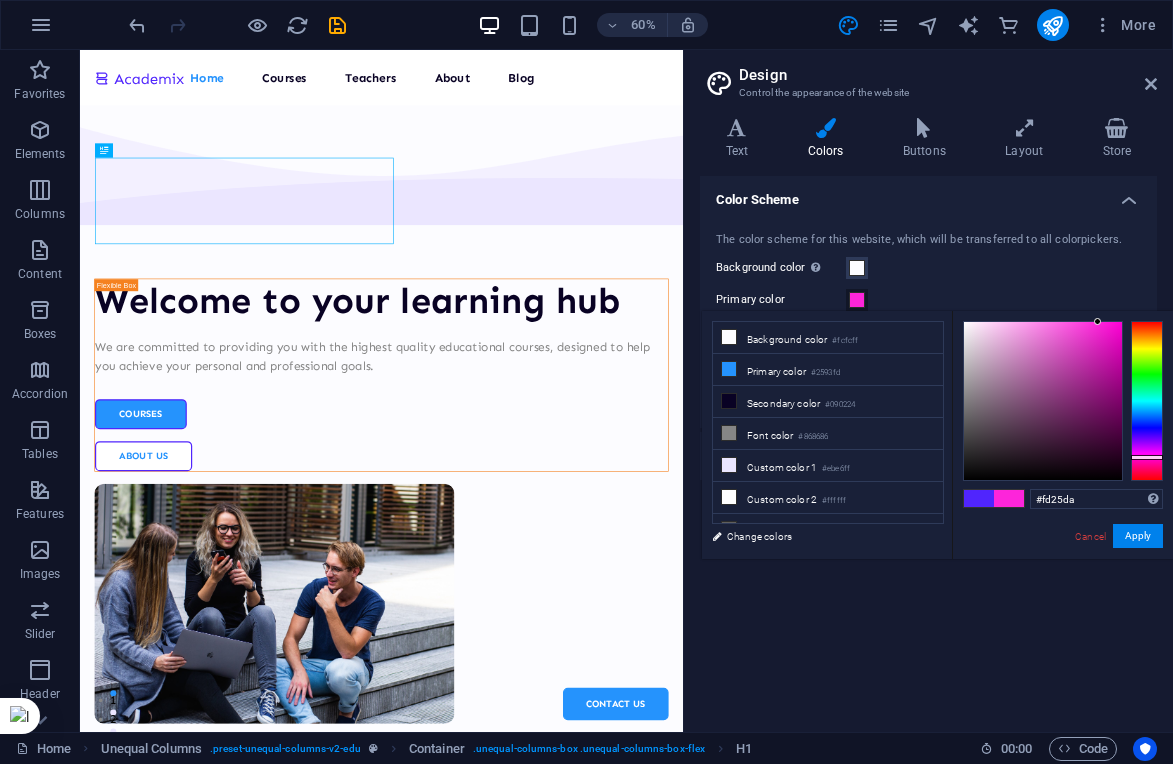 click at bounding box center [1147, 401] 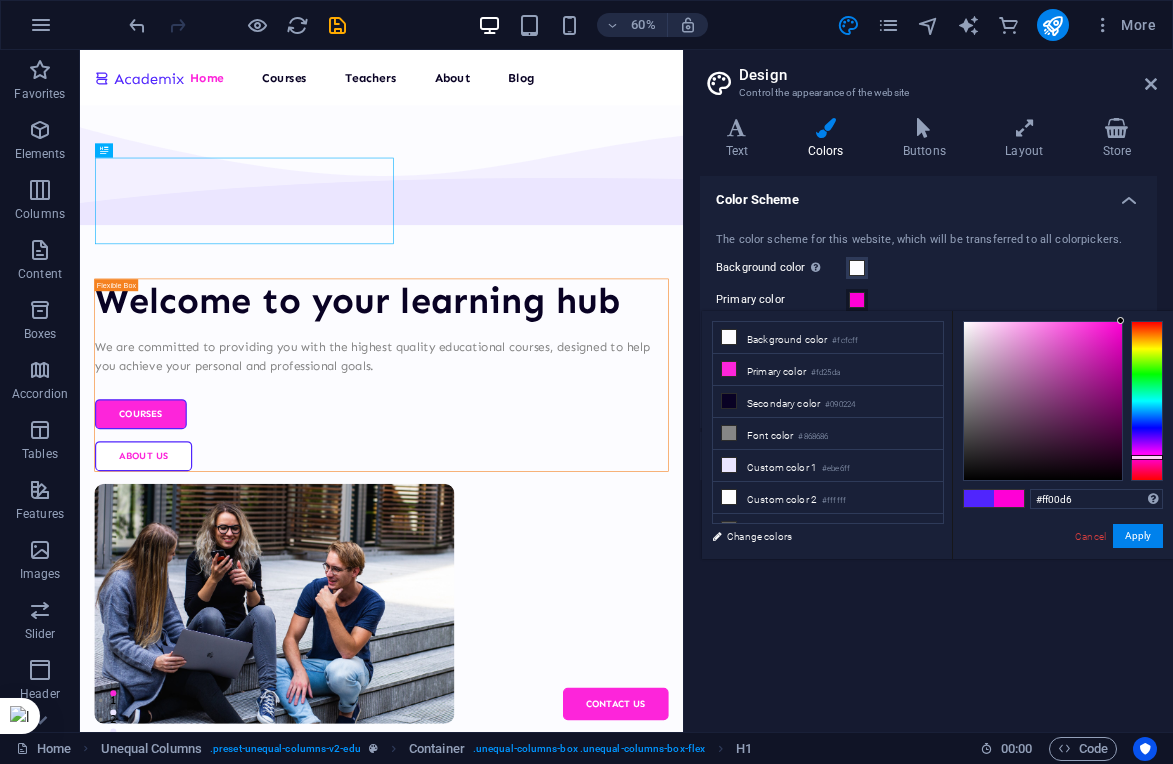drag, startPoint x: 1094, startPoint y: 323, endPoint x: 1129, endPoint y: 318, distance: 35.35534 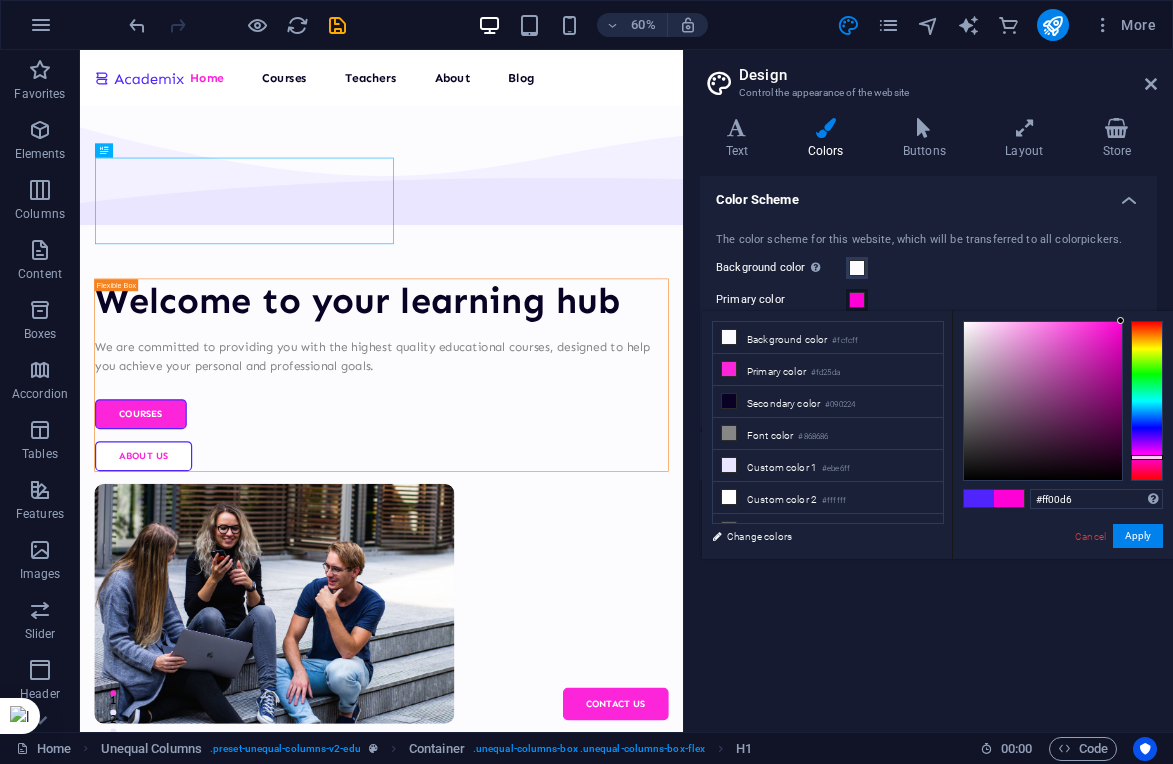 click on "#ff00d6 Supported formats #0852ed rgb(8, 82, 237) rgba(8, 82, 237, 90%) hsv(221,97,93) hsl(221, 93%, 48%) Cancel Apply" at bounding box center (1062, 580) 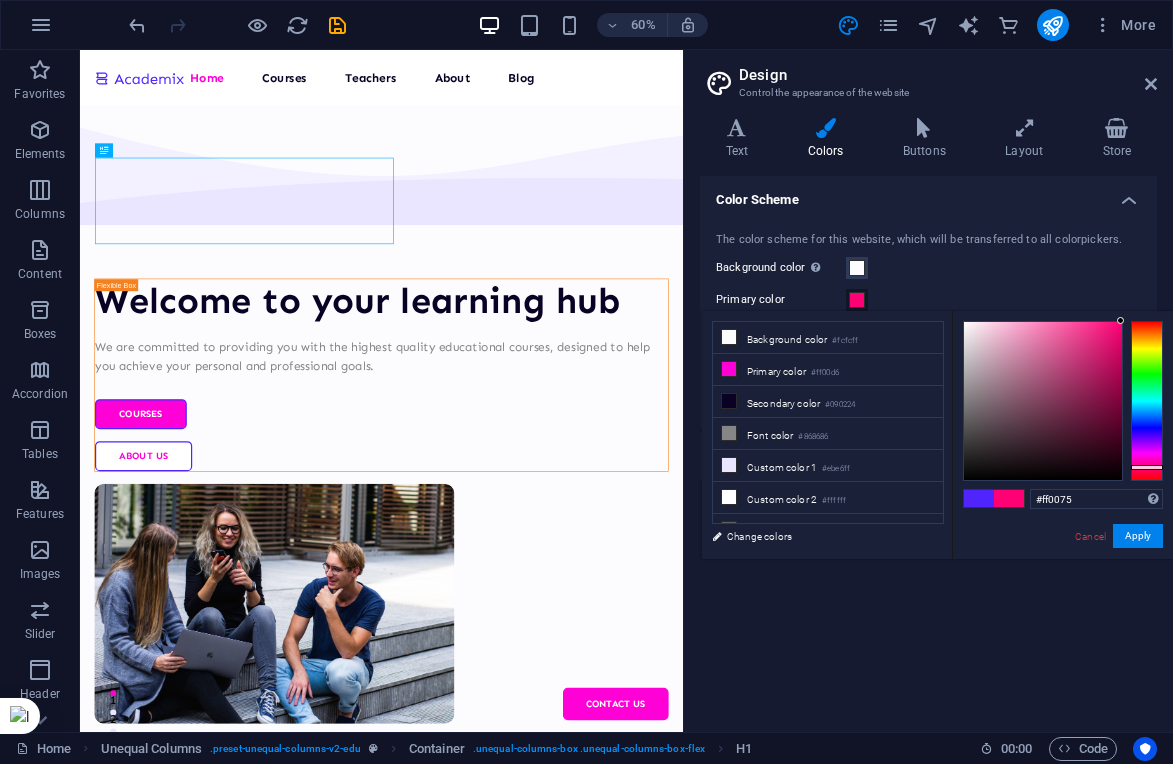 click at bounding box center (1147, 467) 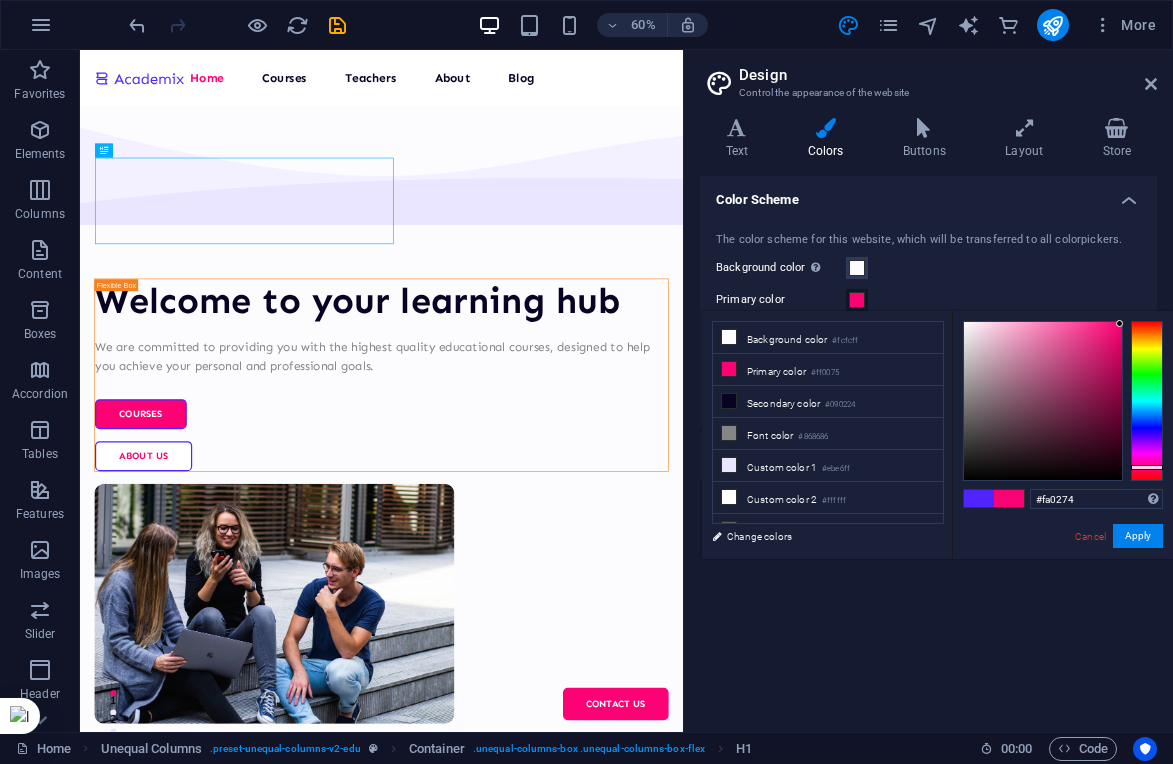 drag, startPoint x: 1100, startPoint y: 346, endPoint x: 1120, endPoint y: 324, distance: 29.732138 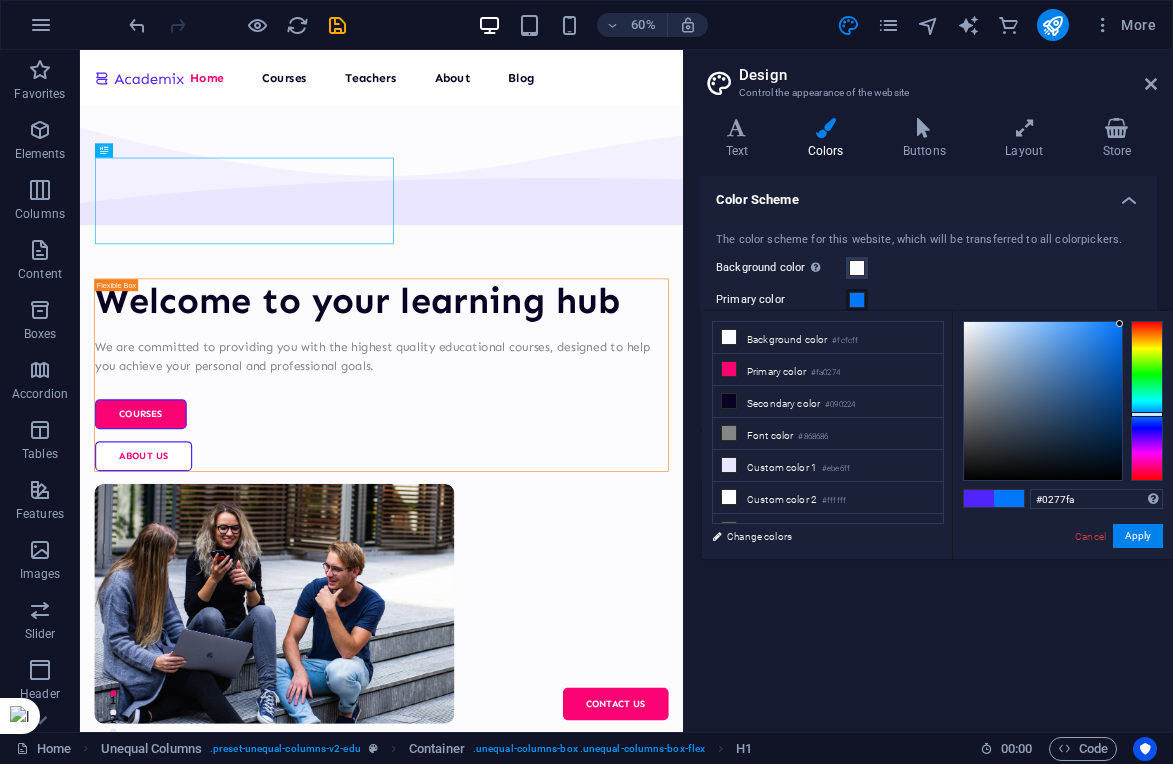 click at bounding box center (1147, 401) 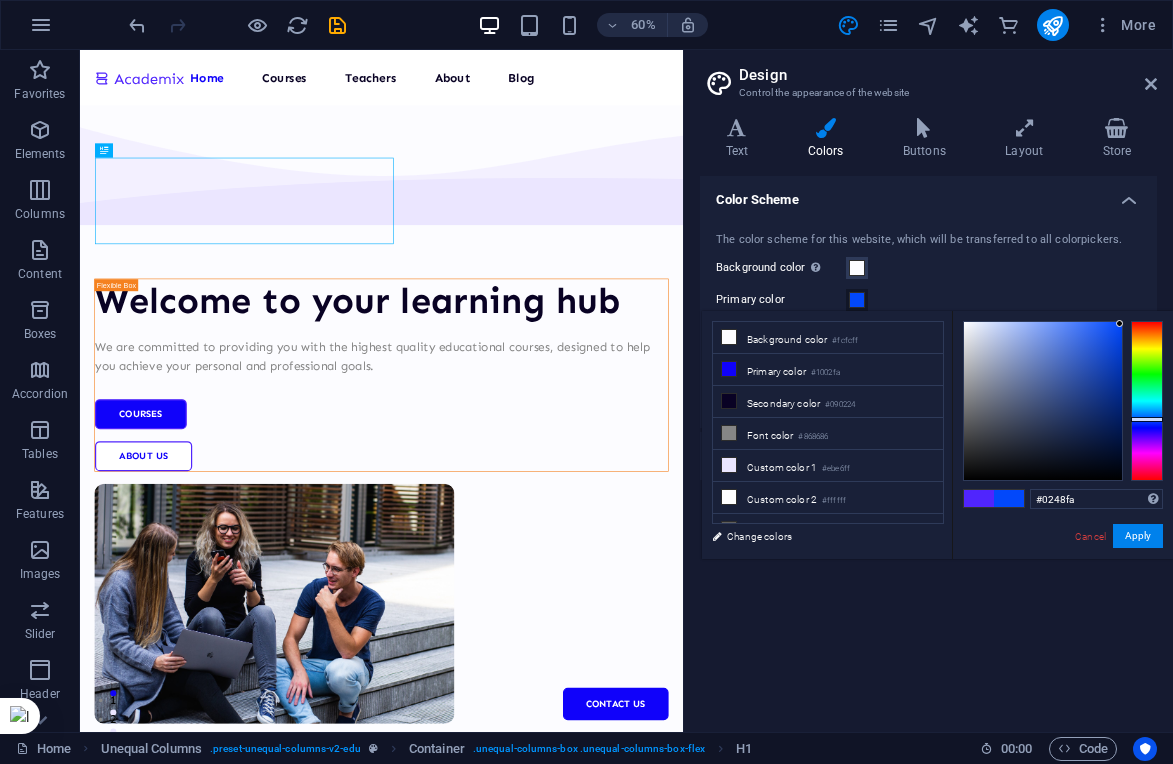 drag, startPoint x: 1147, startPoint y: 400, endPoint x: 1149, endPoint y: 419, distance: 19.104973 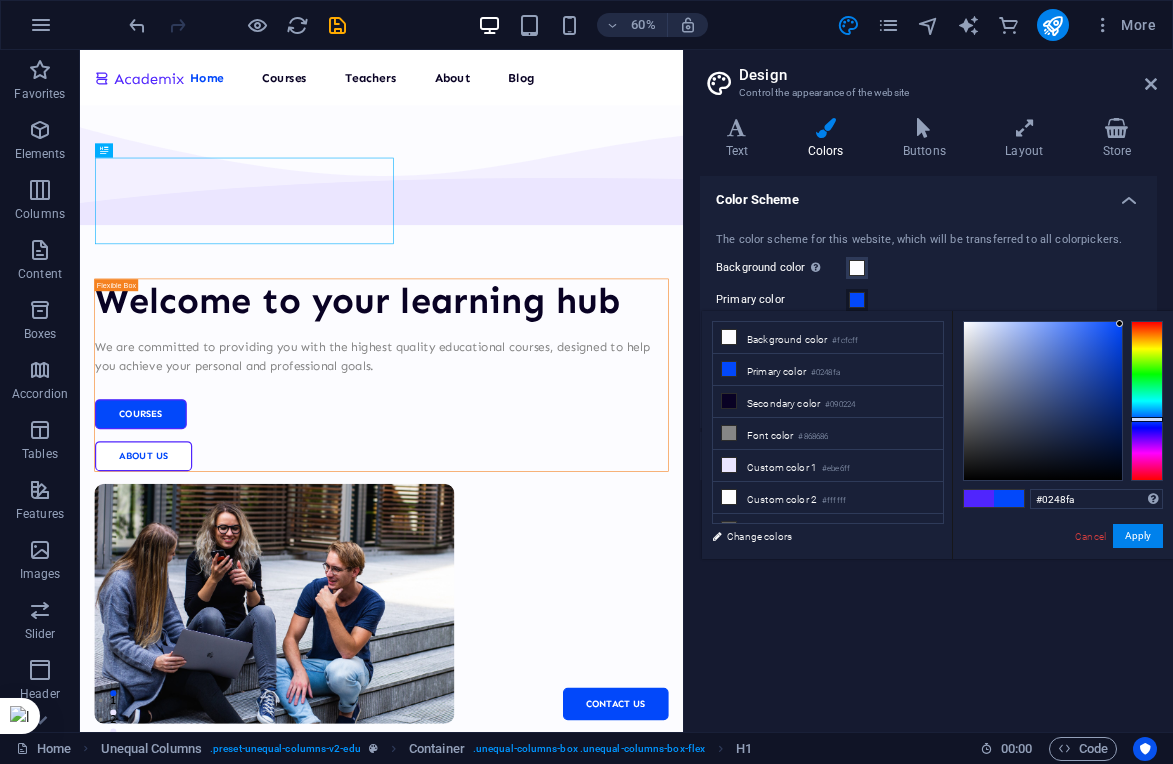 drag, startPoint x: 1111, startPoint y: 342, endPoint x: 1120, endPoint y: 327, distance: 17.492855 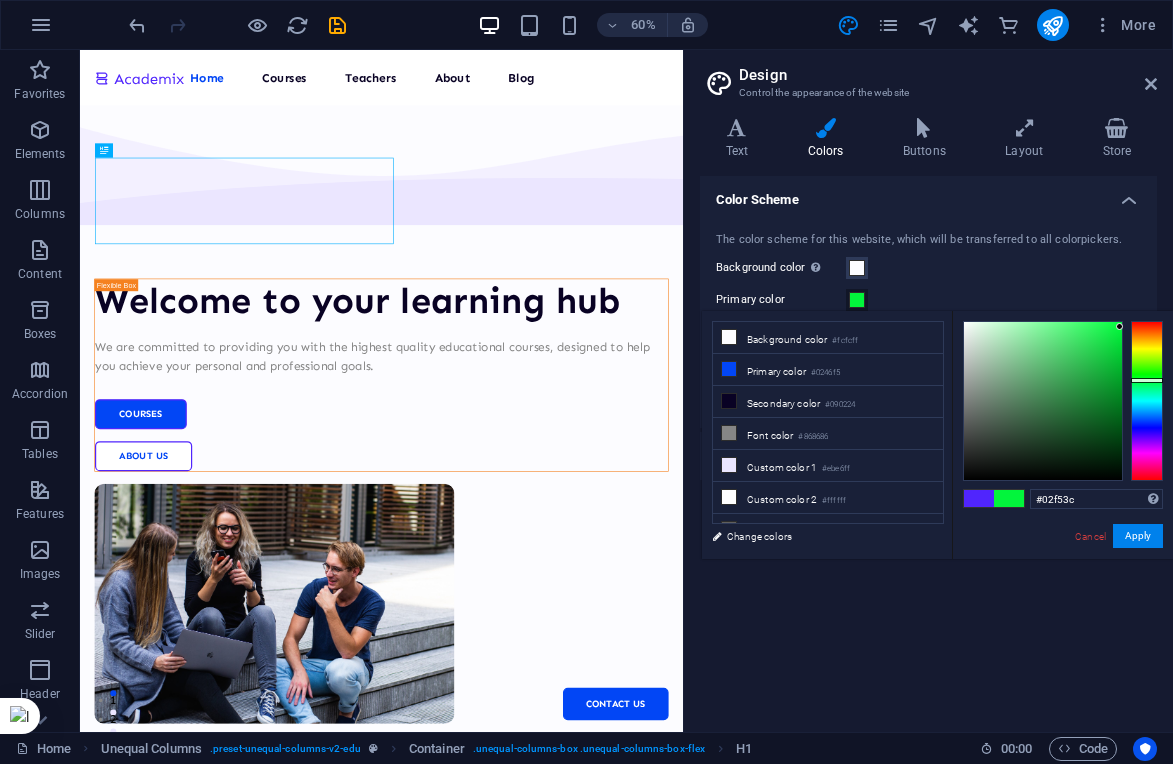 click at bounding box center (1147, 401) 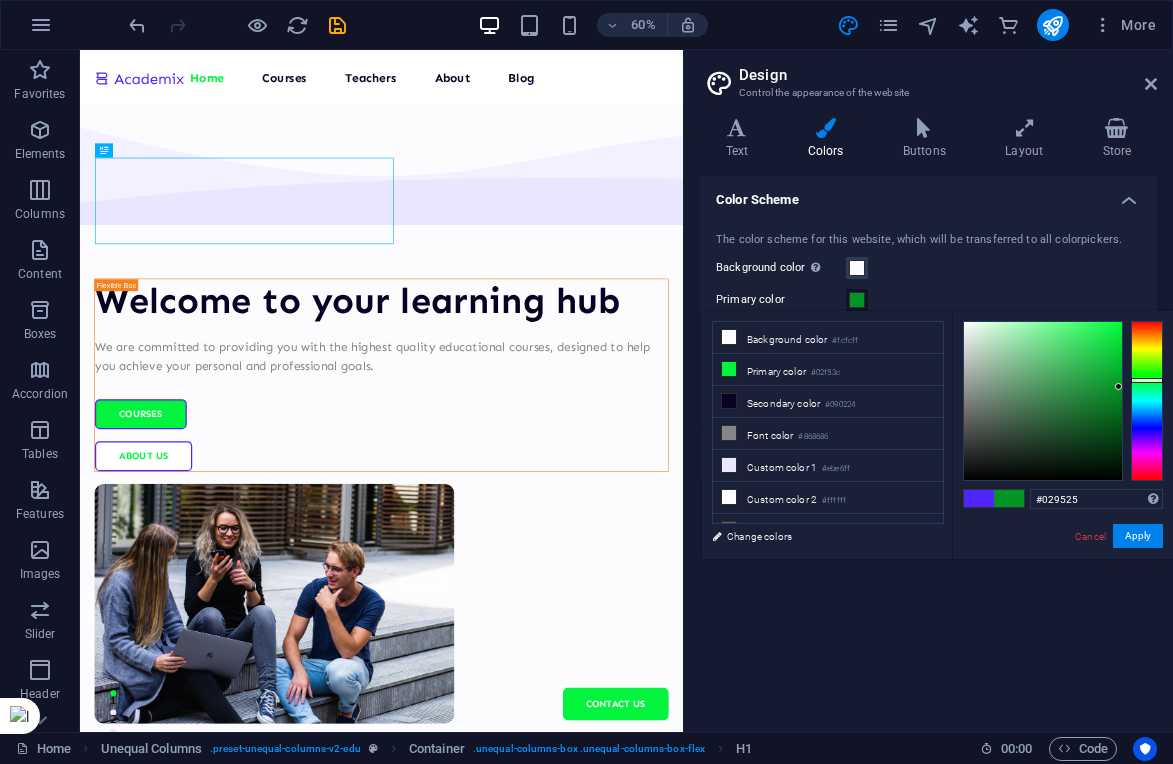 drag, startPoint x: 1118, startPoint y: 322, endPoint x: 1119, endPoint y: 387, distance: 65.00769 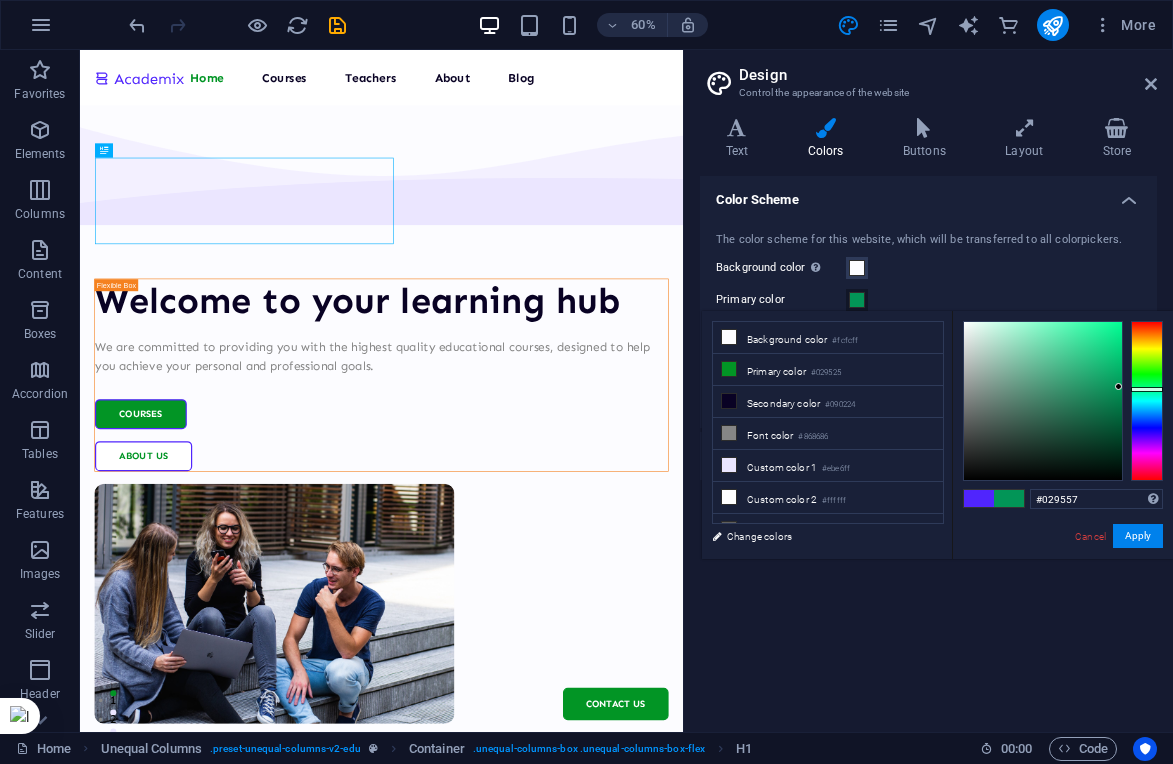 click at bounding box center [1147, 389] 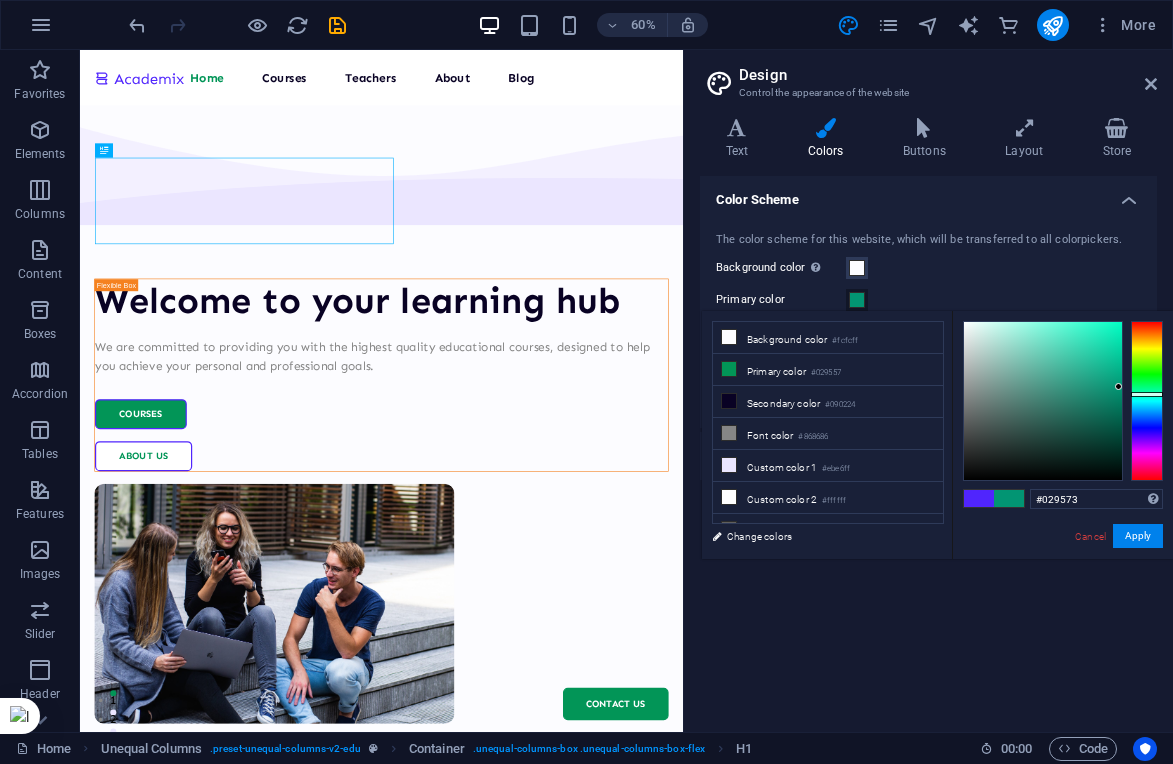 click at bounding box center (1147, 394) 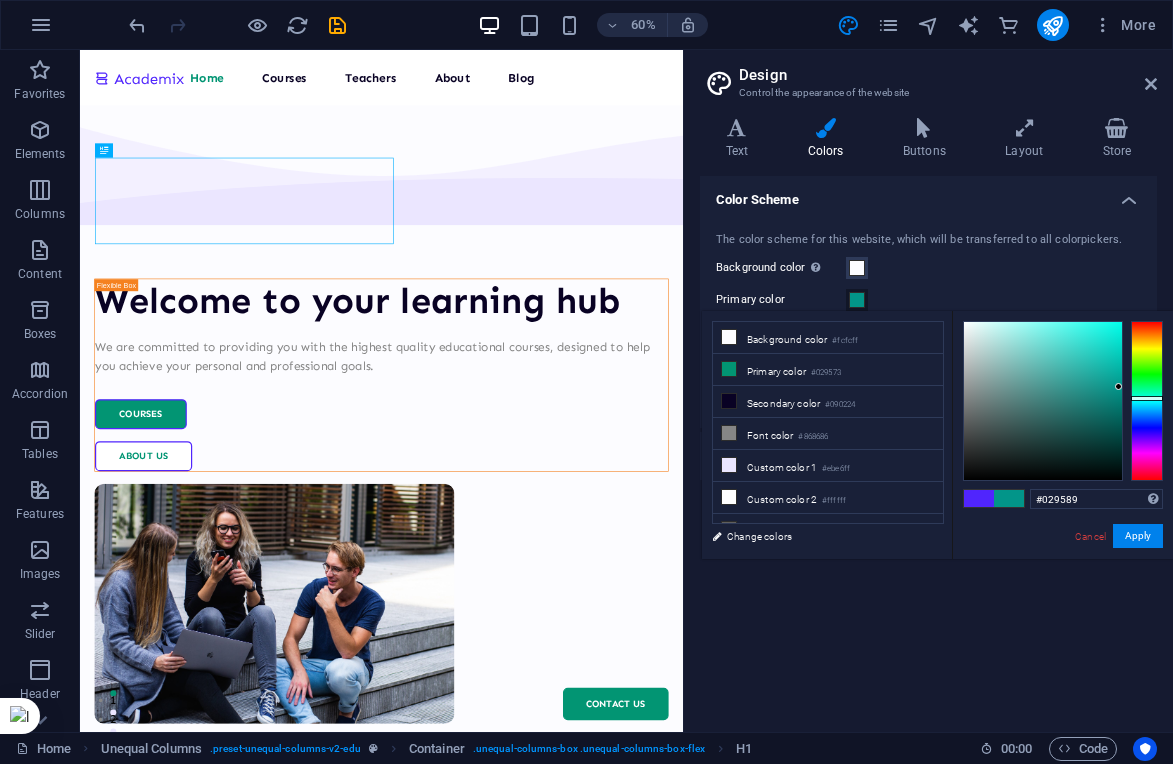 type on "#02958f" 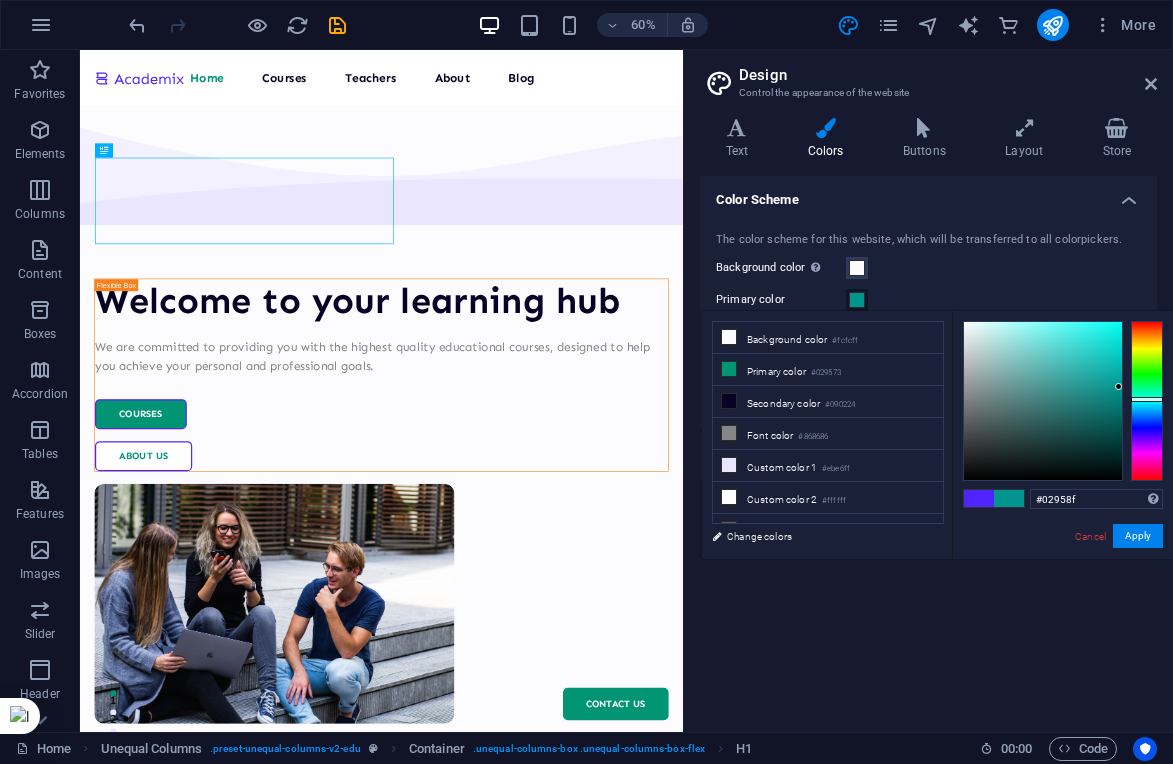 click at bounding box center [1147, 399] 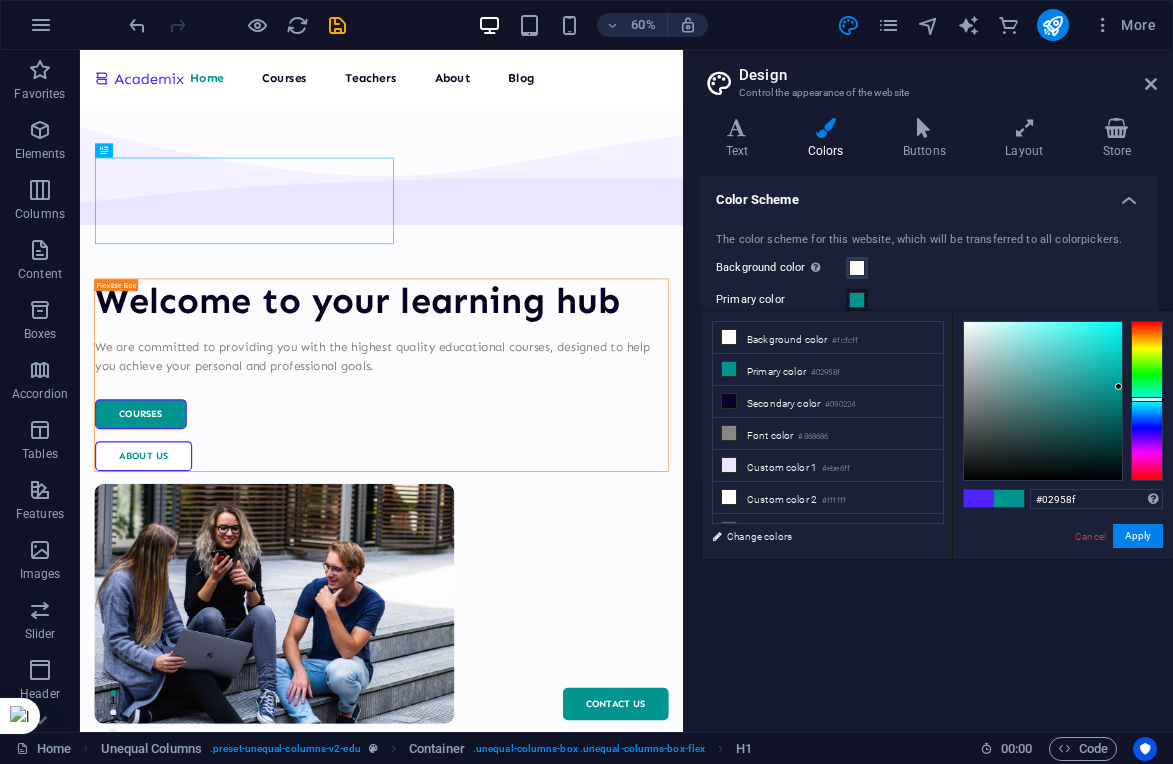 click on "The color scheme for this website, which will be transferred to all colorpickers. Background color Only visible if it is not covered by other backgrounds. Primary color Secondary color Font color Generate" at bounding box center [928, 320] 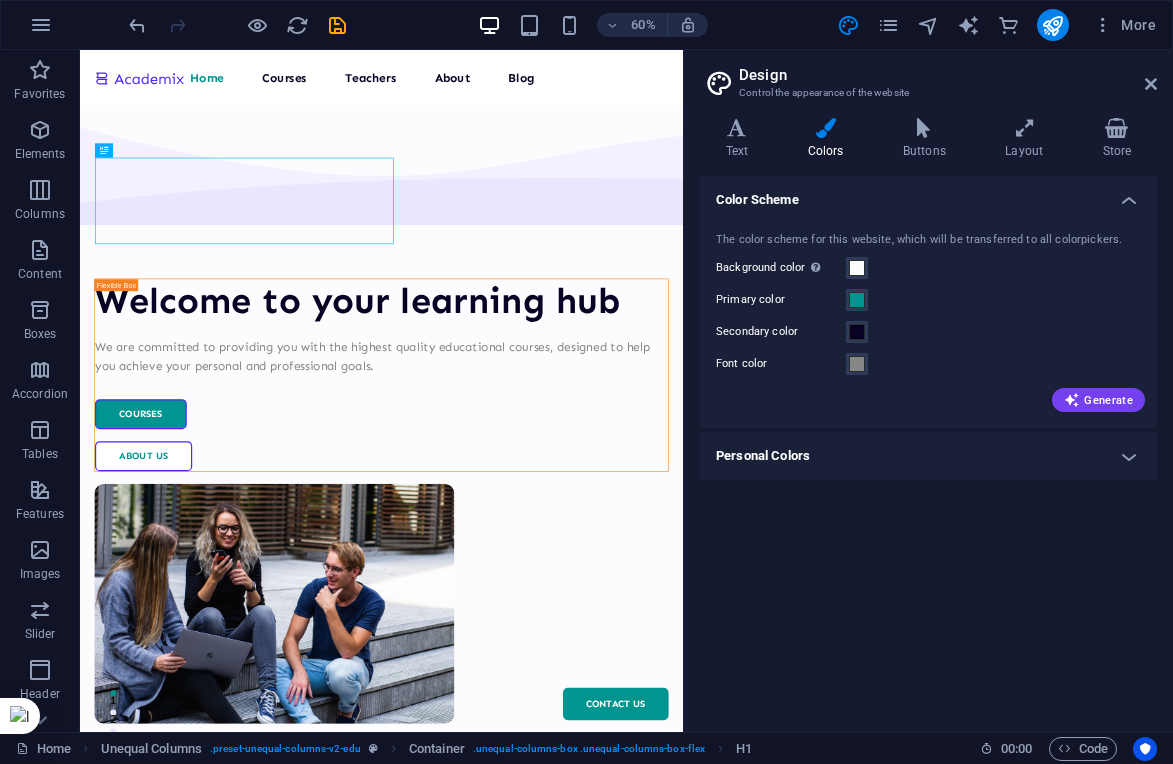 click on "Personal Colors" at bounding box center [928, 456] 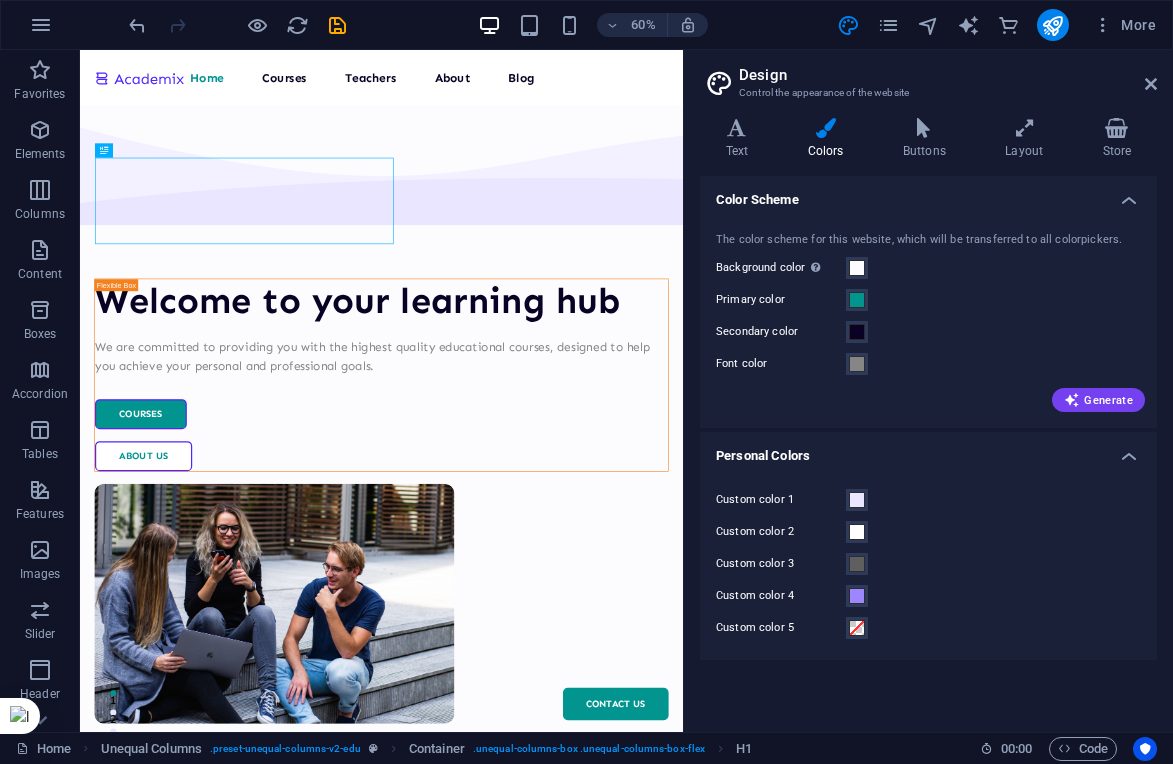 click on "Personal Colors" at bounding box center [928, 450] 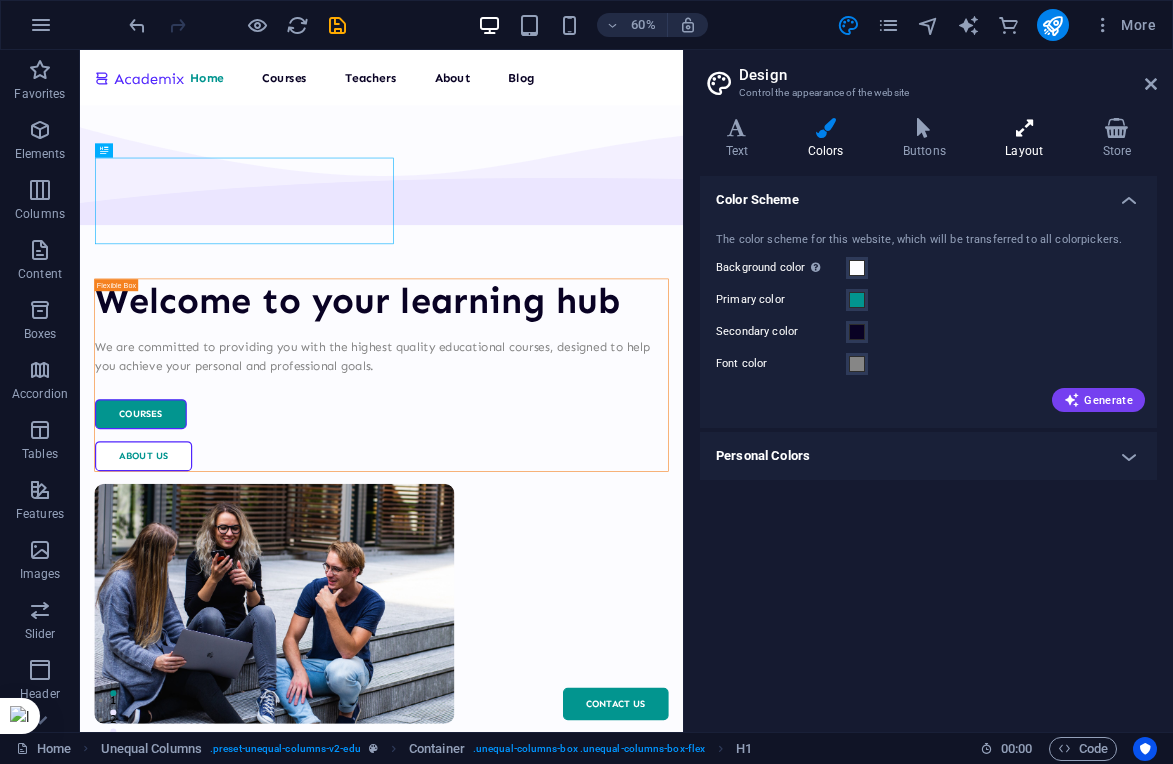 click on "Layout" at bounding box center (1028, 139) 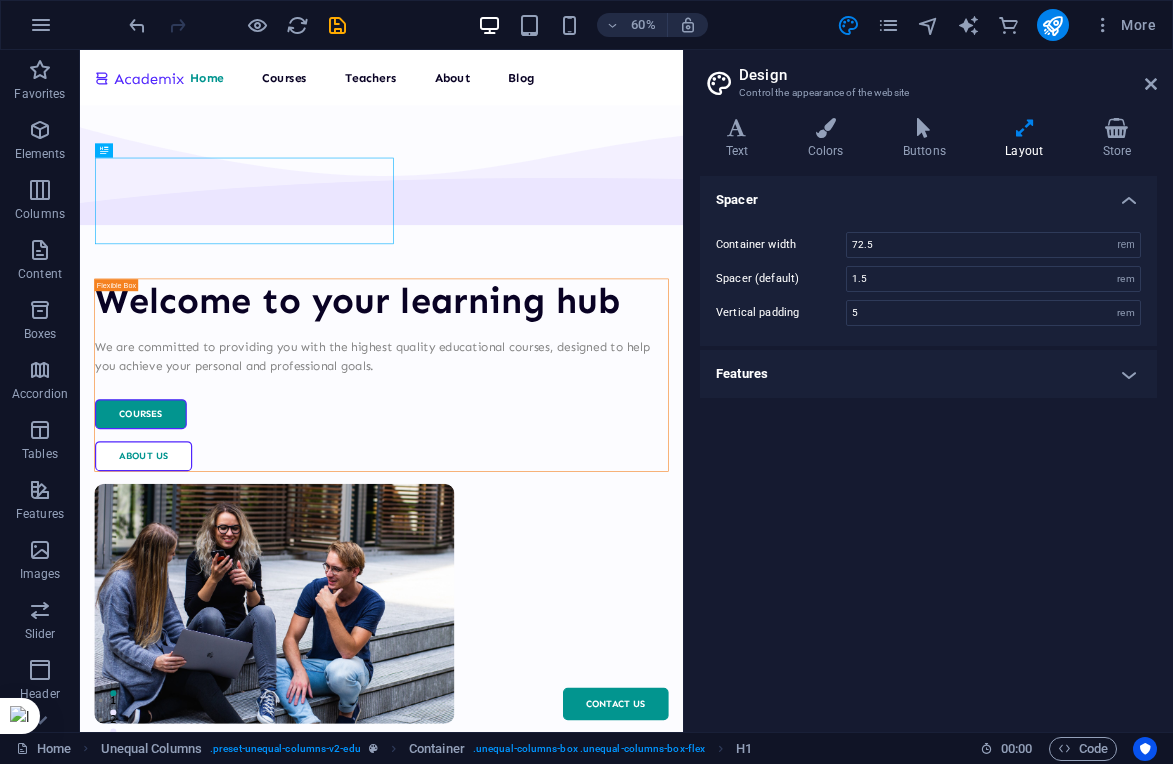 click on "Features" at bounding box center [928, 374] 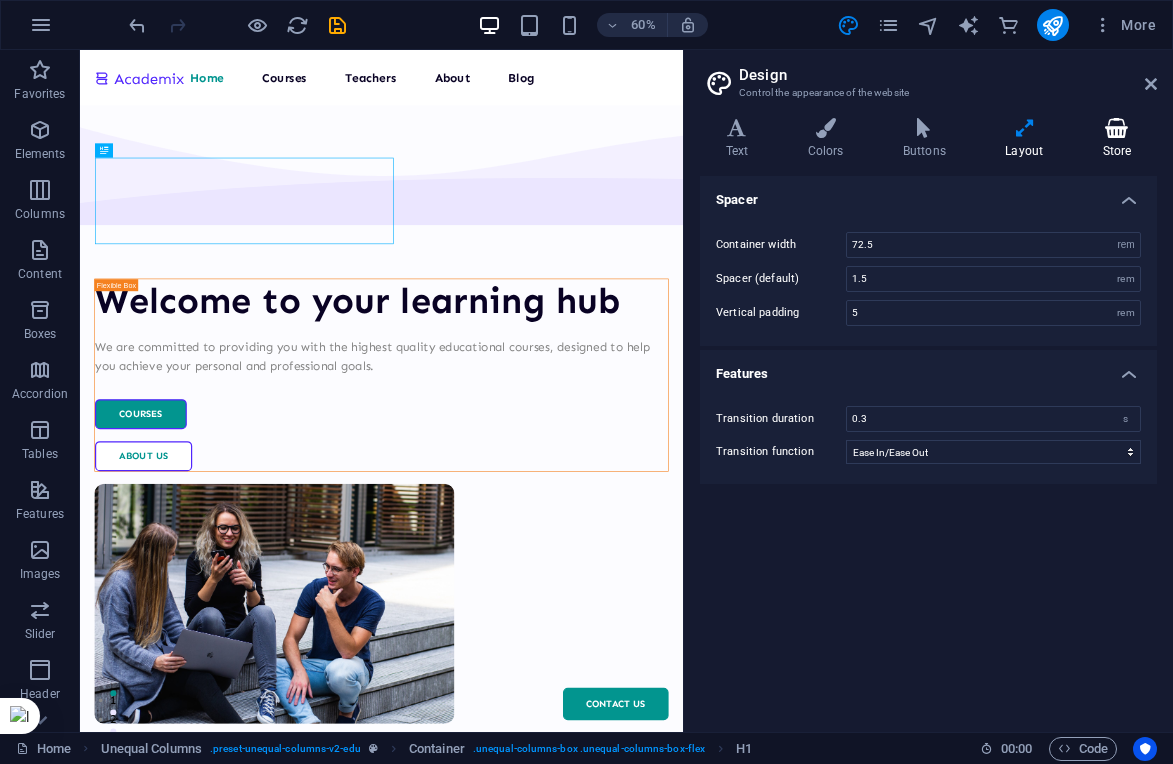 click at bounding box center (1117, 128) 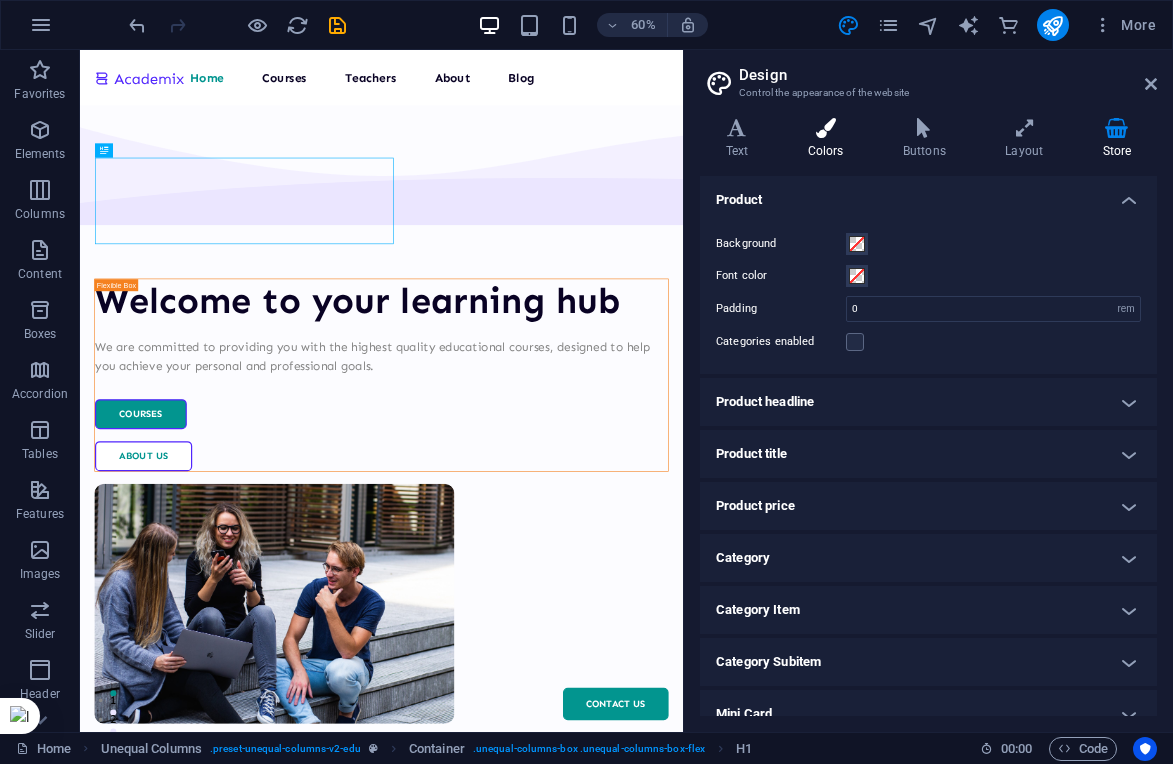 click on "Colors" at bounding box center (829, 139) 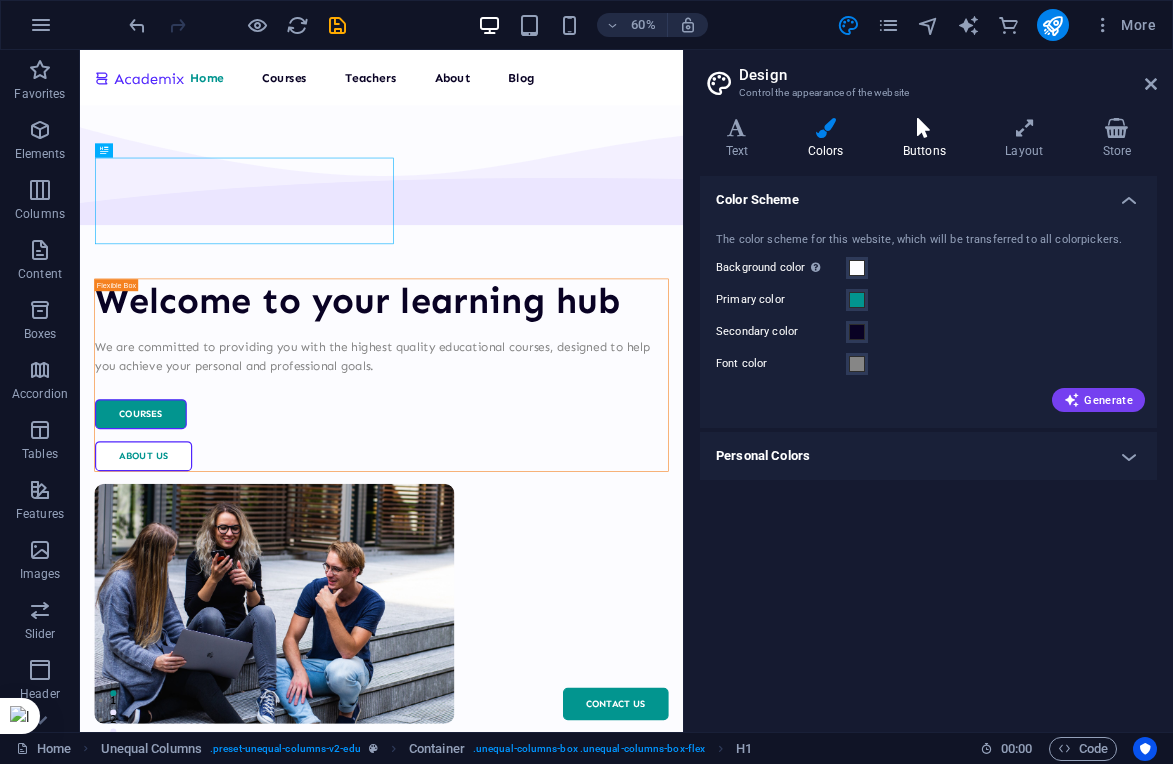 click at bounding box center [924, 128] 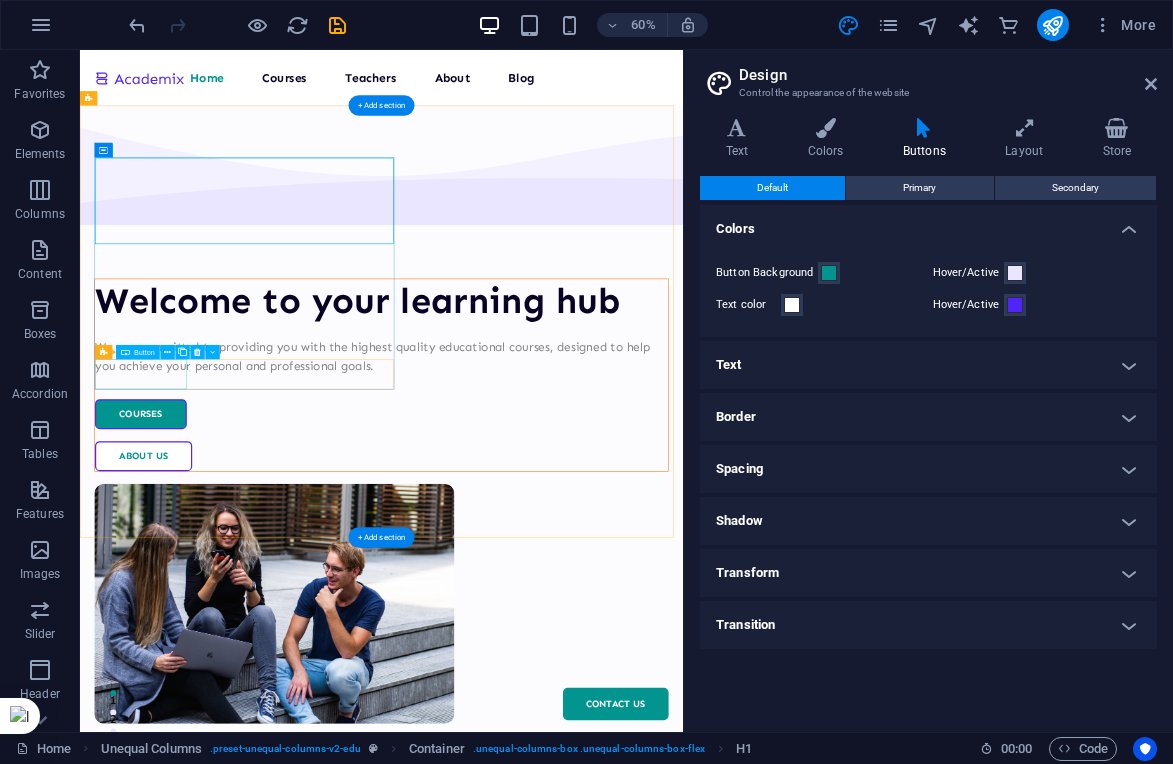 click on "Courses" at bounding box center (582, 657) 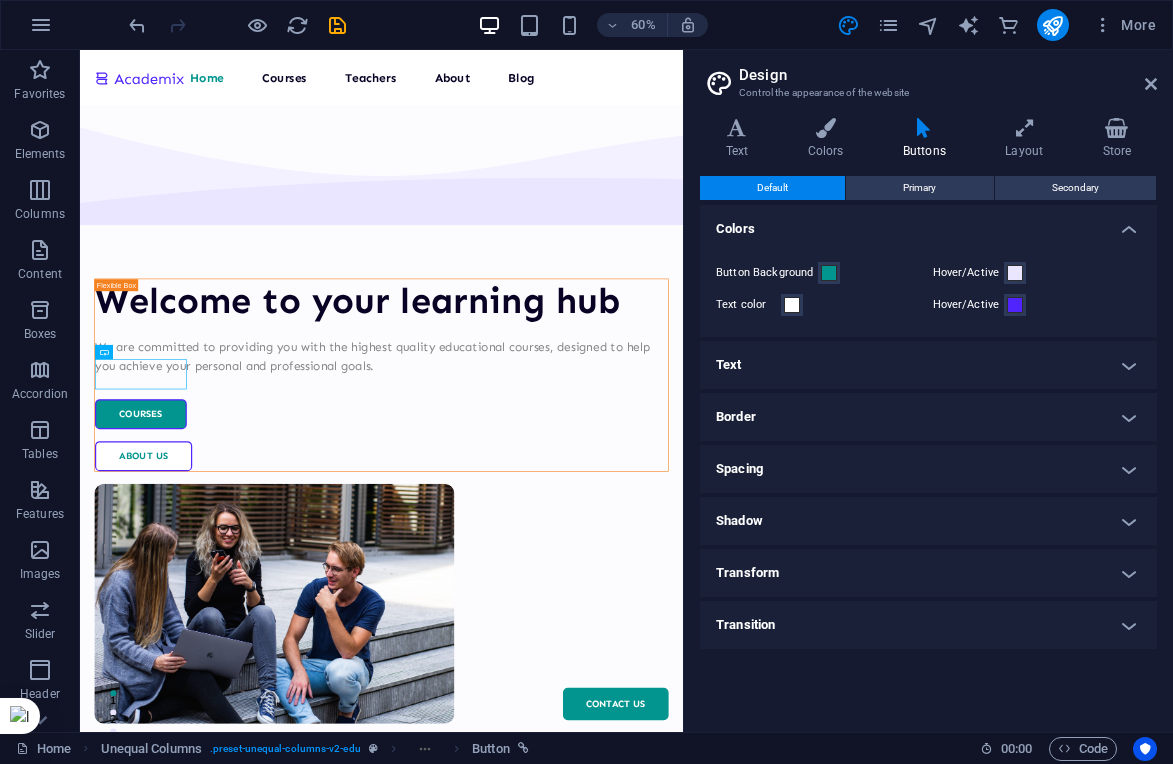 click on "Text" at bounding box center (928, 365) 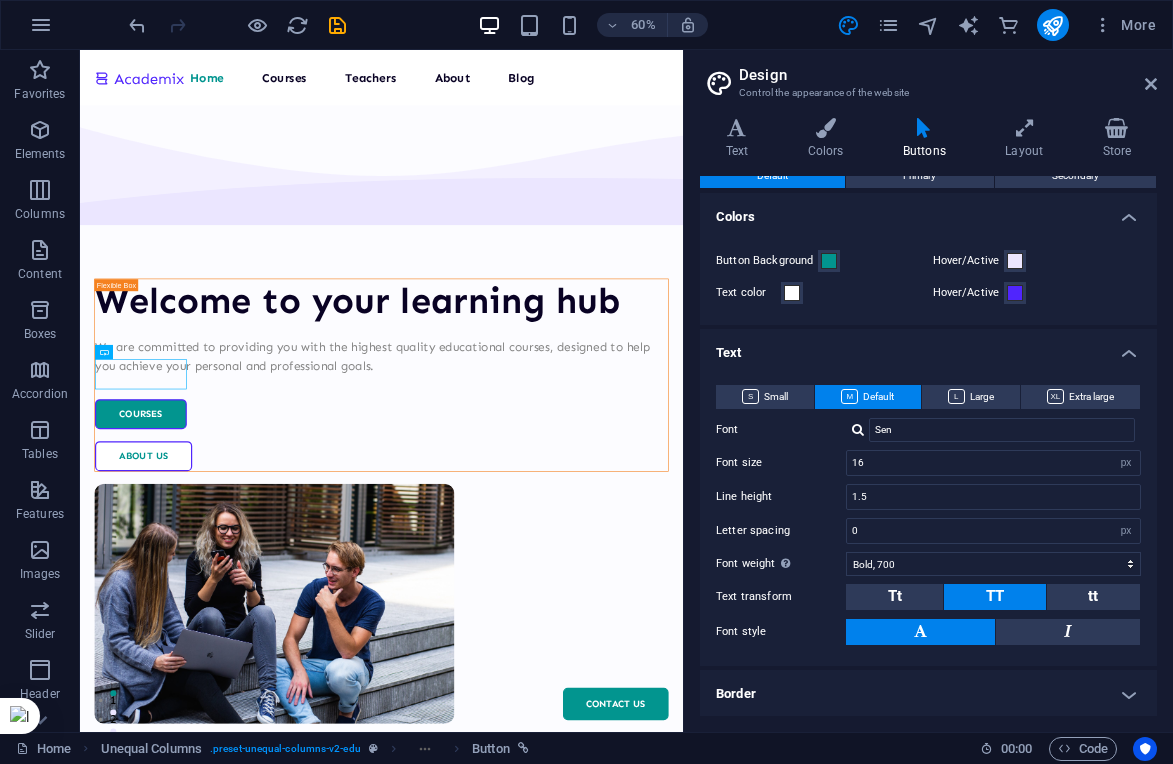 scroll, scrollTop: 18, scrollLeft: 0, axis: vertical 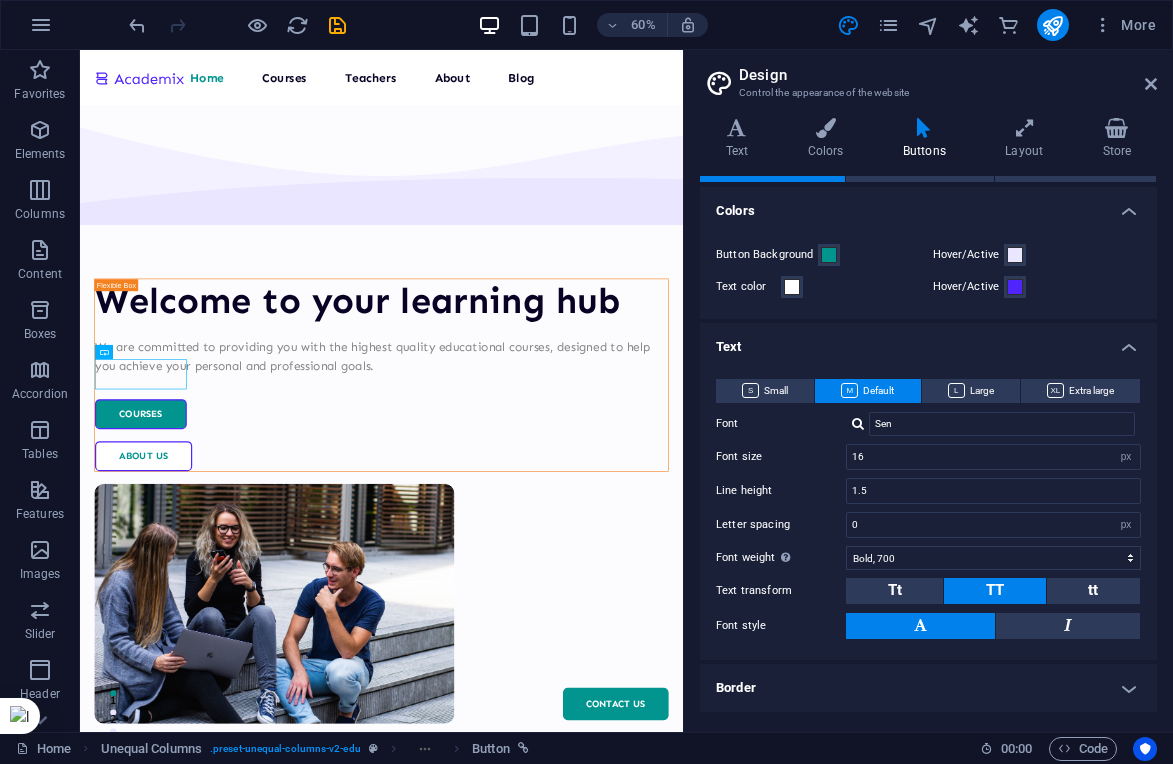 click on "Text" at bounding box center [928, 341] 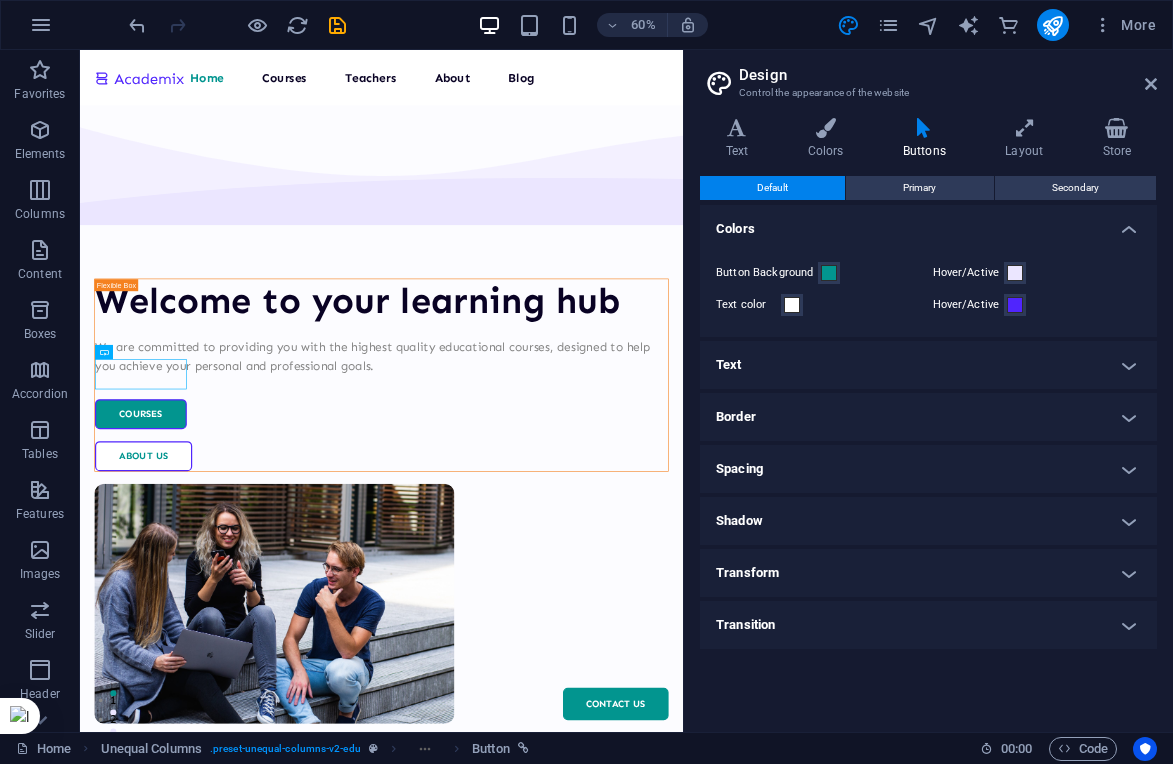 click on "Transition" at bounding box center (928, 625) 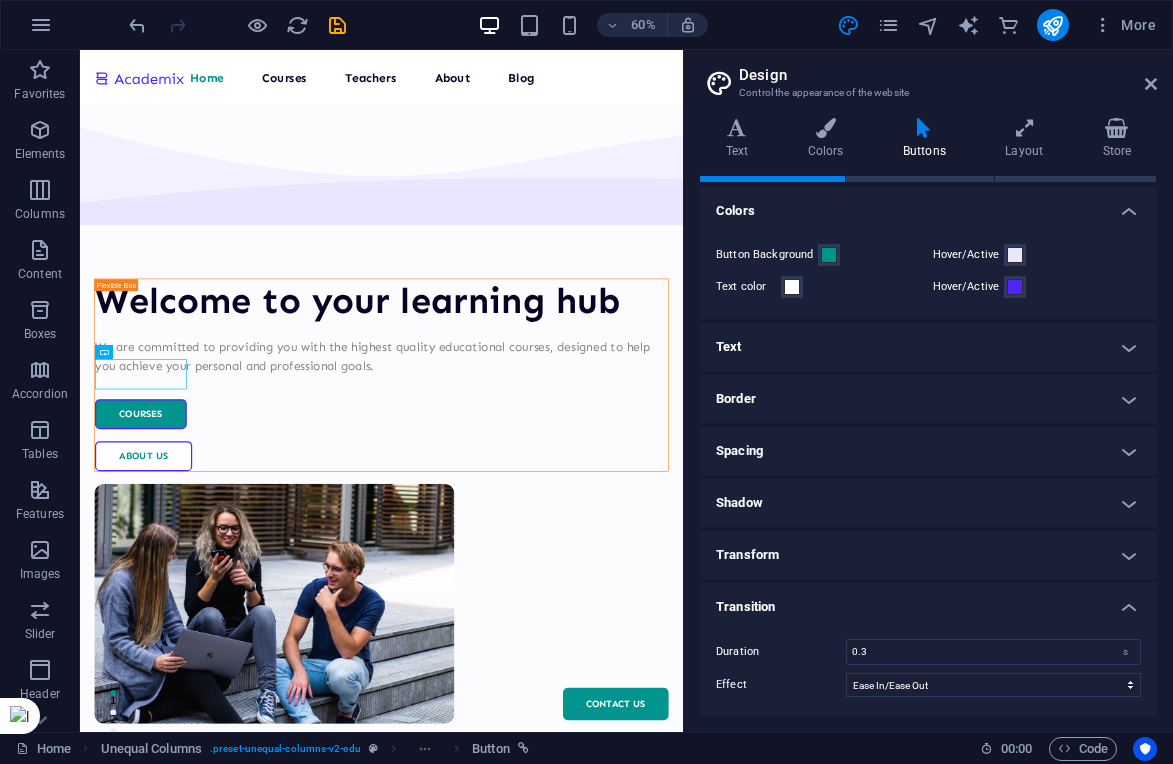 scroll, scrollTop: 18, scrollLeft: 0, axis: vertical 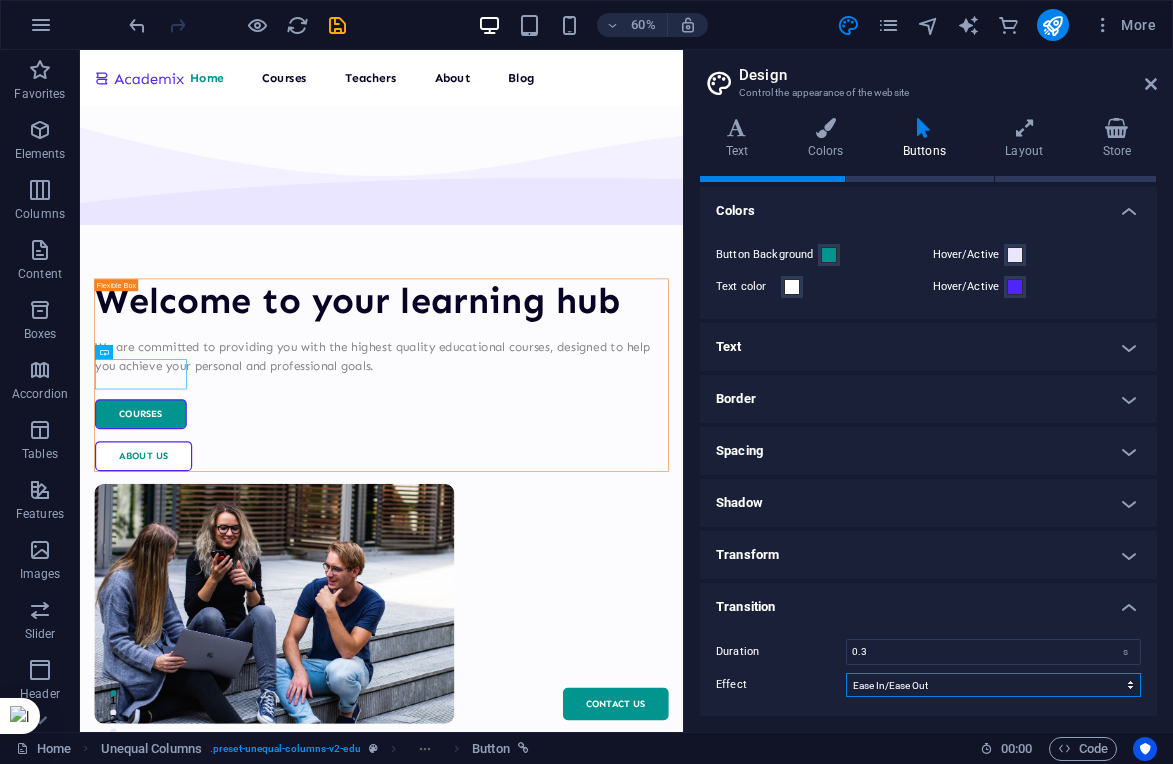 click on "Ease Ease In Ease Out Ease In/Ease Out Linear" at bounding box center [993, 685] 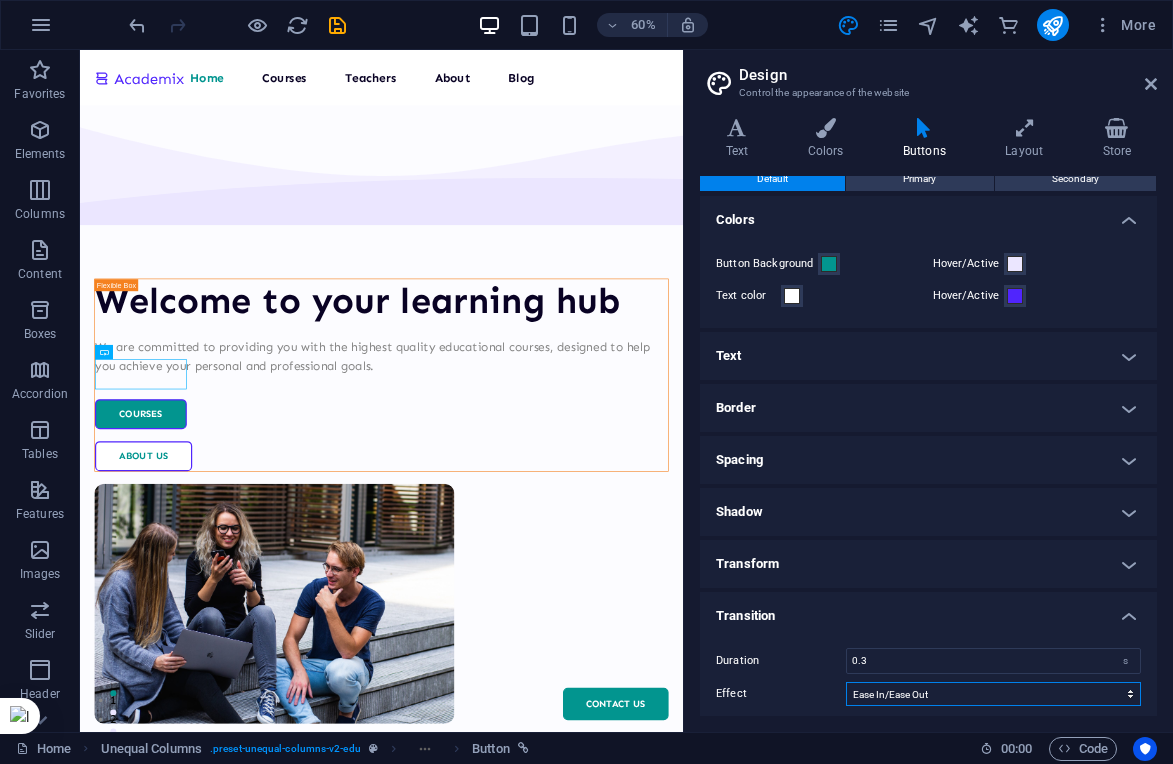 scroll, scrollTop: 18, scrollLeft: 0, axis: vertical 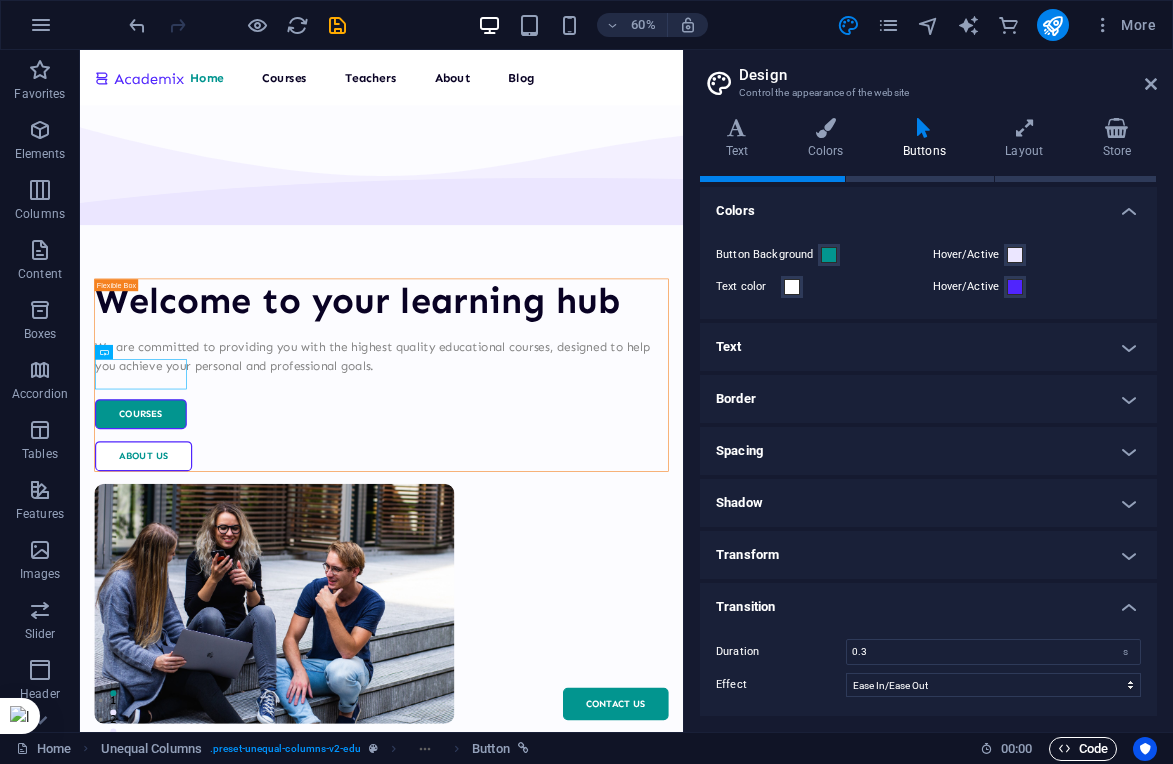 click on "Code" at bounding box center (1083, 749) 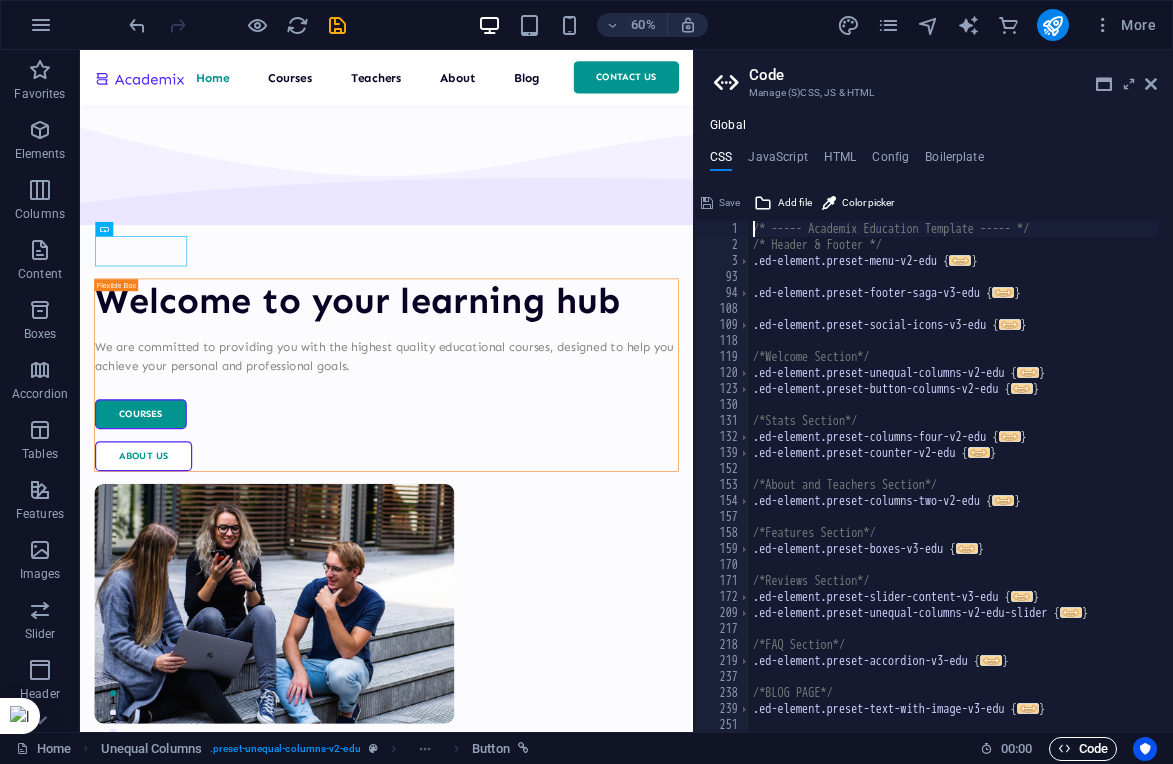scroll, scrollTop: 205, scrollLeft: 0, axis: vertical 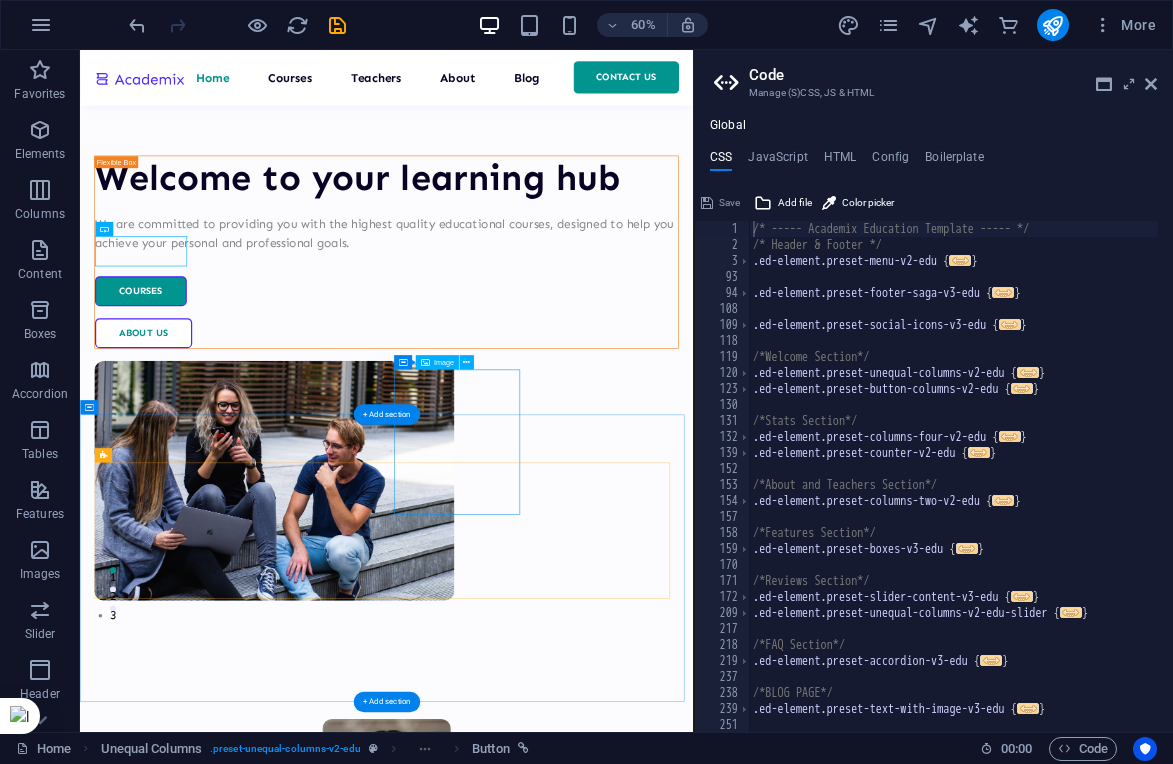 click at bounding box center [591, 1670] 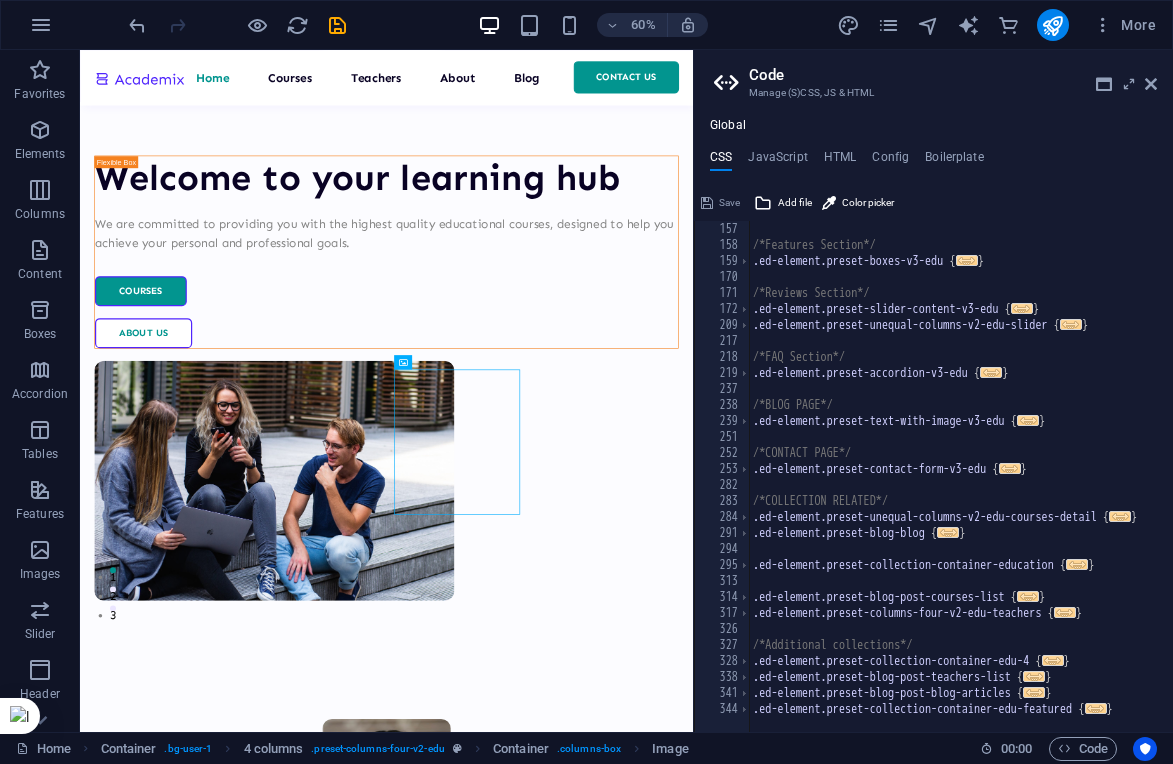 scroll, scrollTop: 0, scrollLeft: 0, axis: both 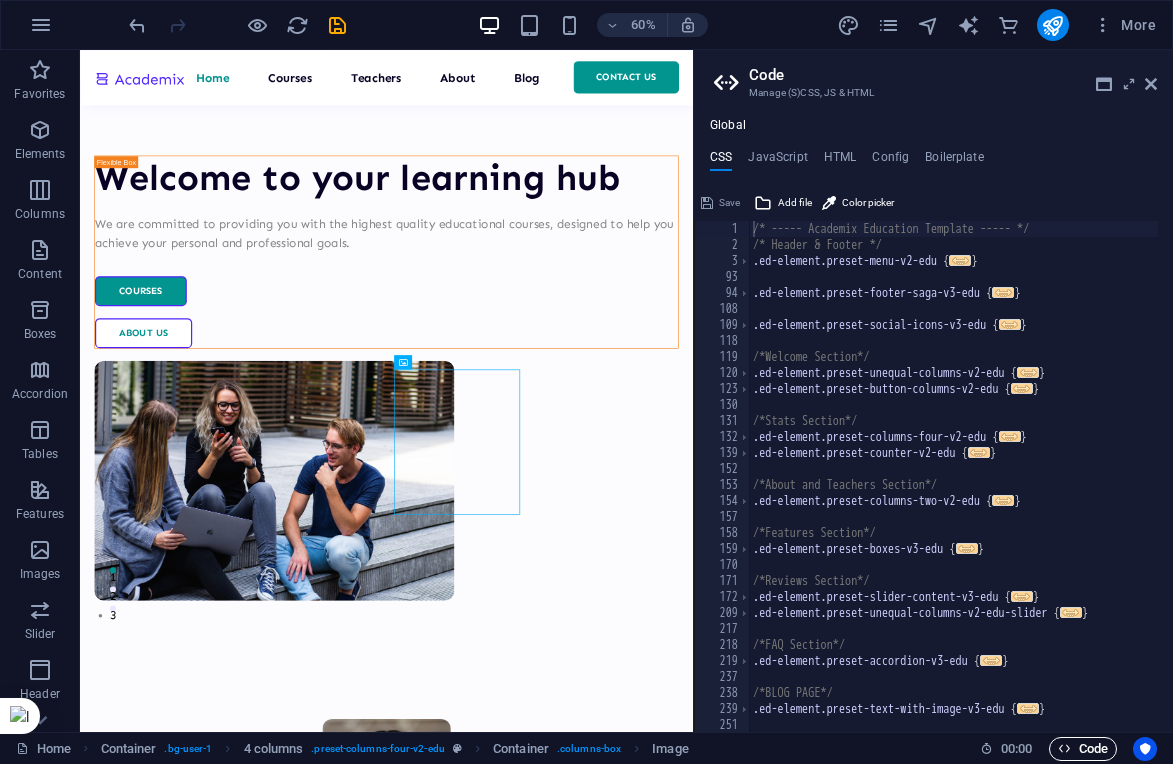 click on "Code" at bounding box center [1083, 749] 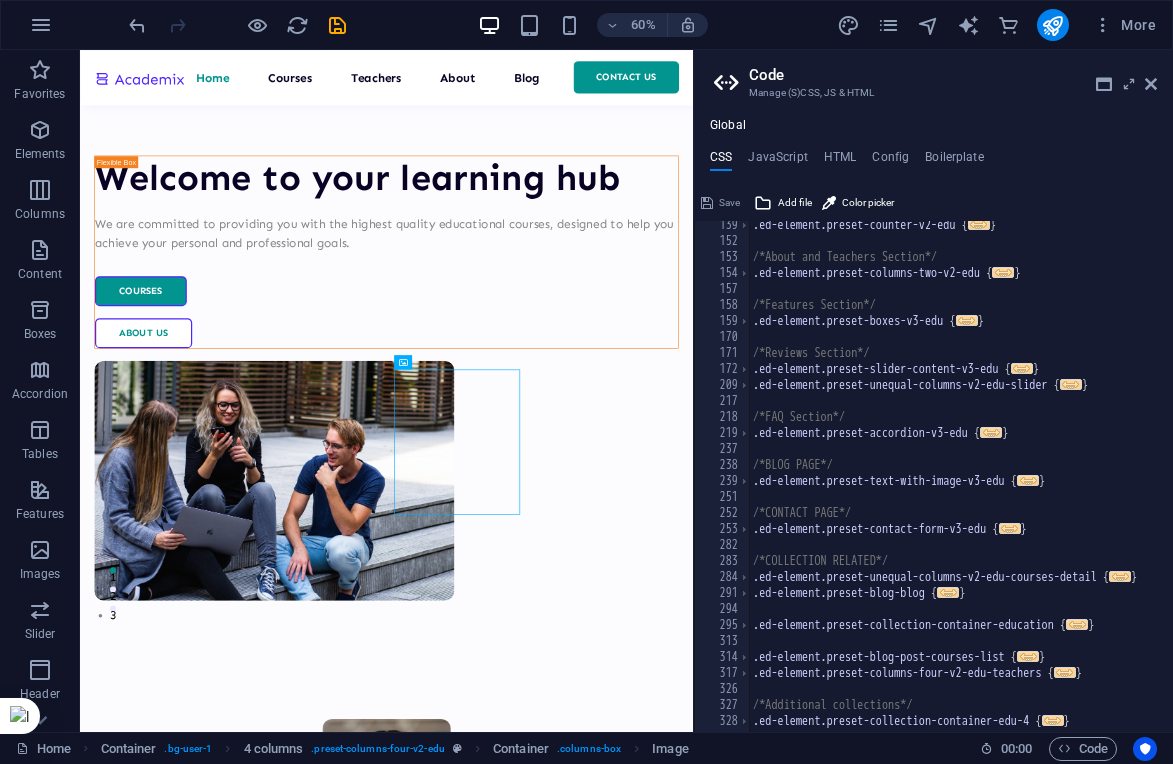 scroll, scrollTop: 288, scrollLeft: 0, axis: vertical 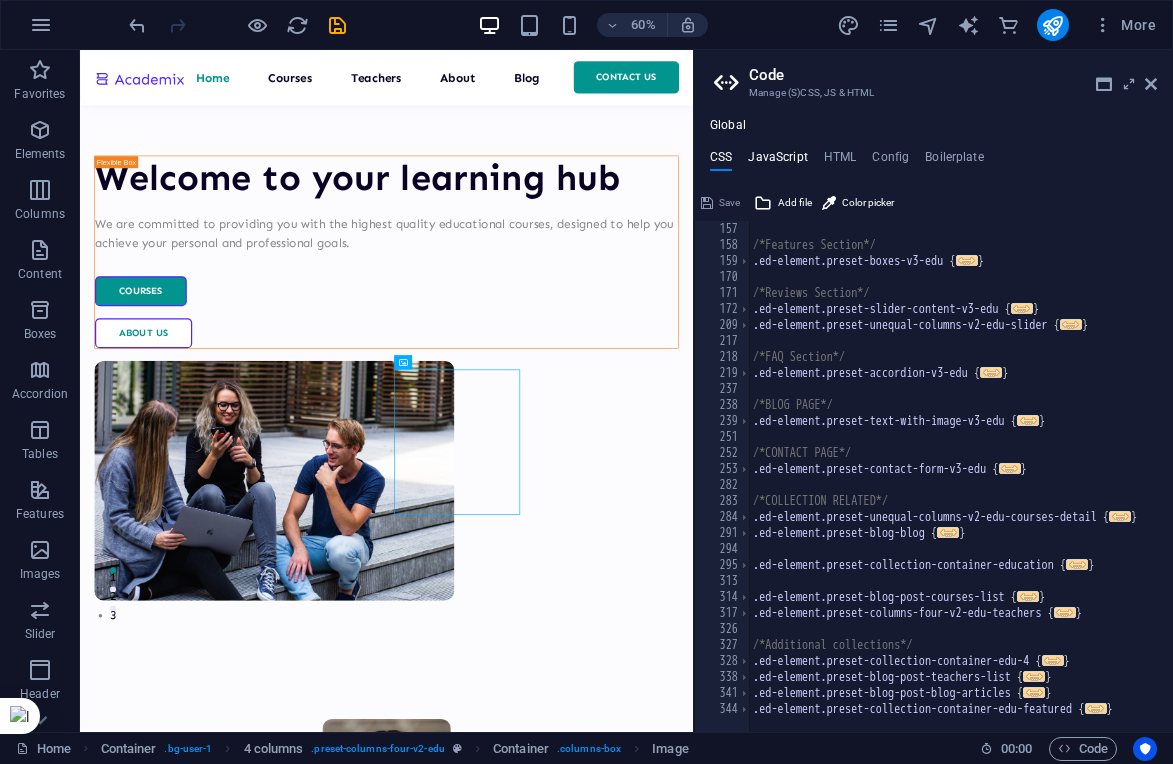 click on "JavaScript" at bounding box center (777, 161) 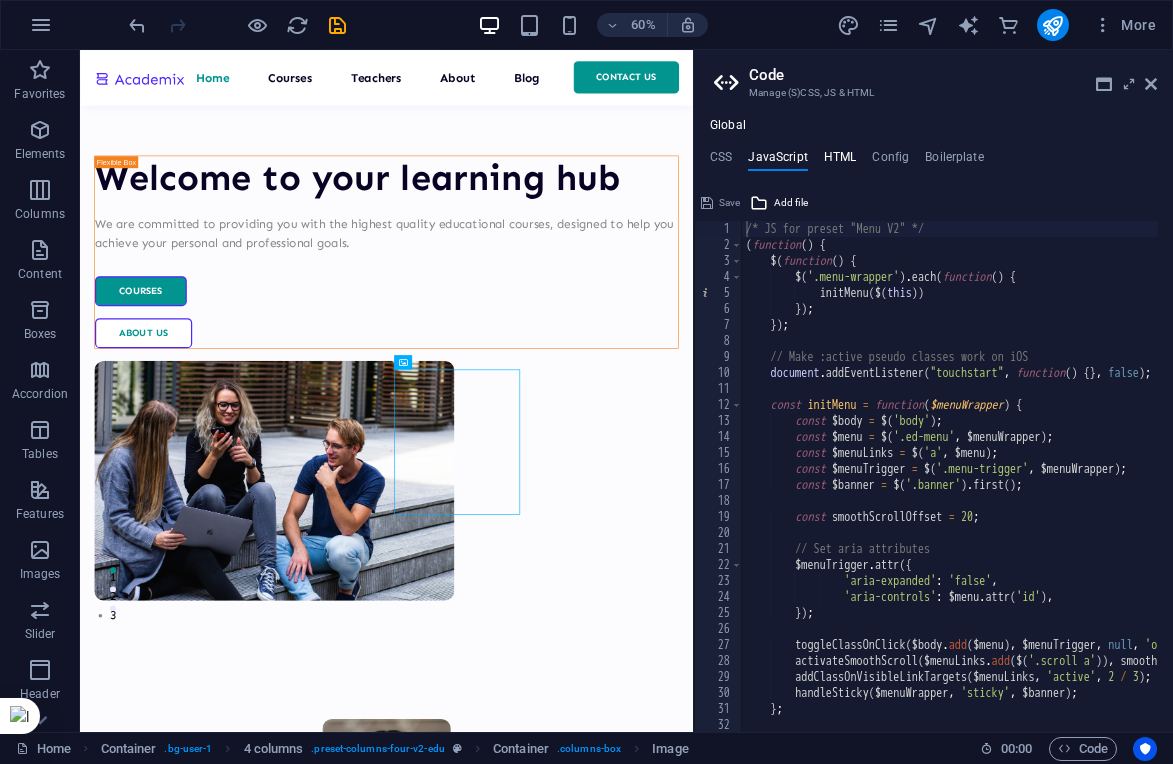 click on "HTML" at bounding box center [840, 161] 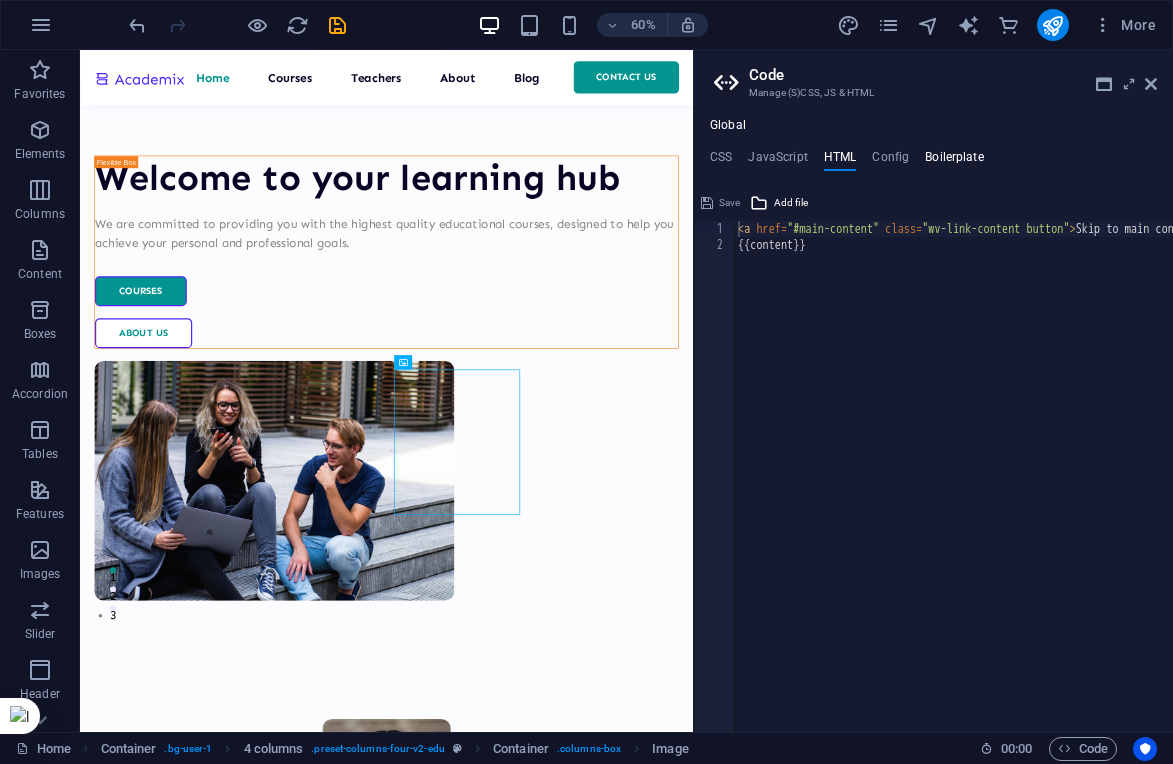 click on "Boilerplate" at bounding box center (954, 161) 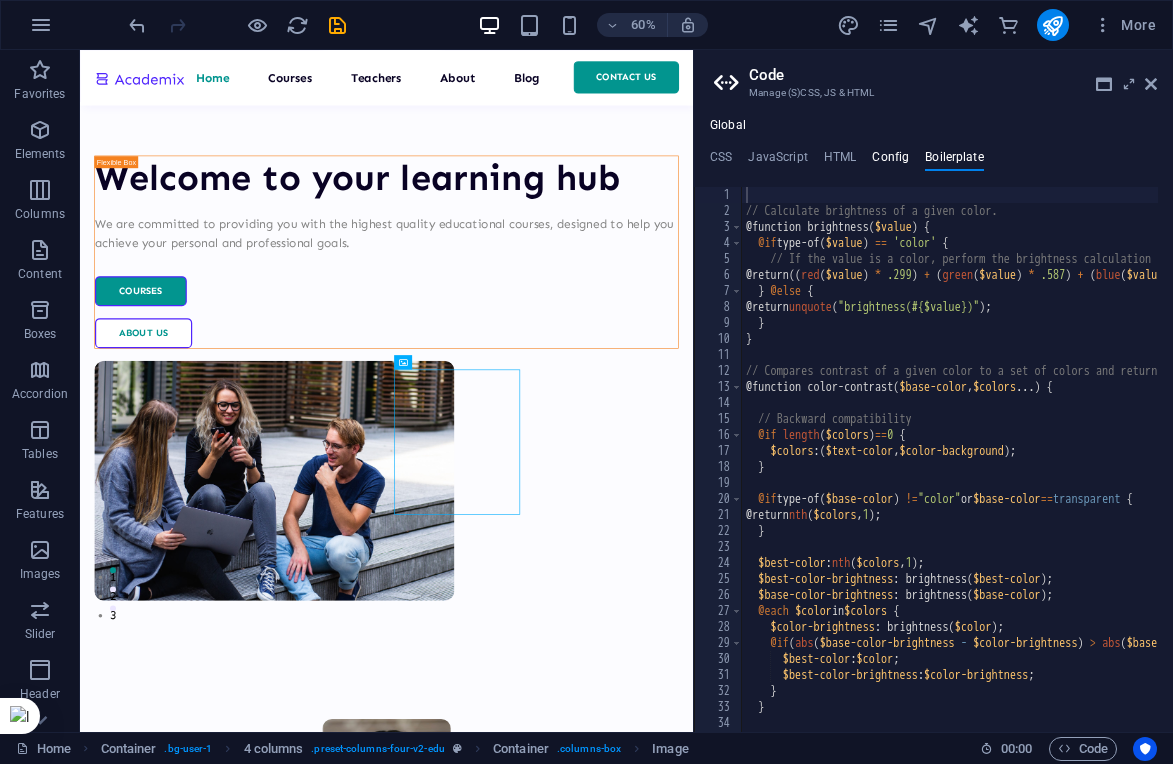 click on "Config" at bounding box center [890, 161] 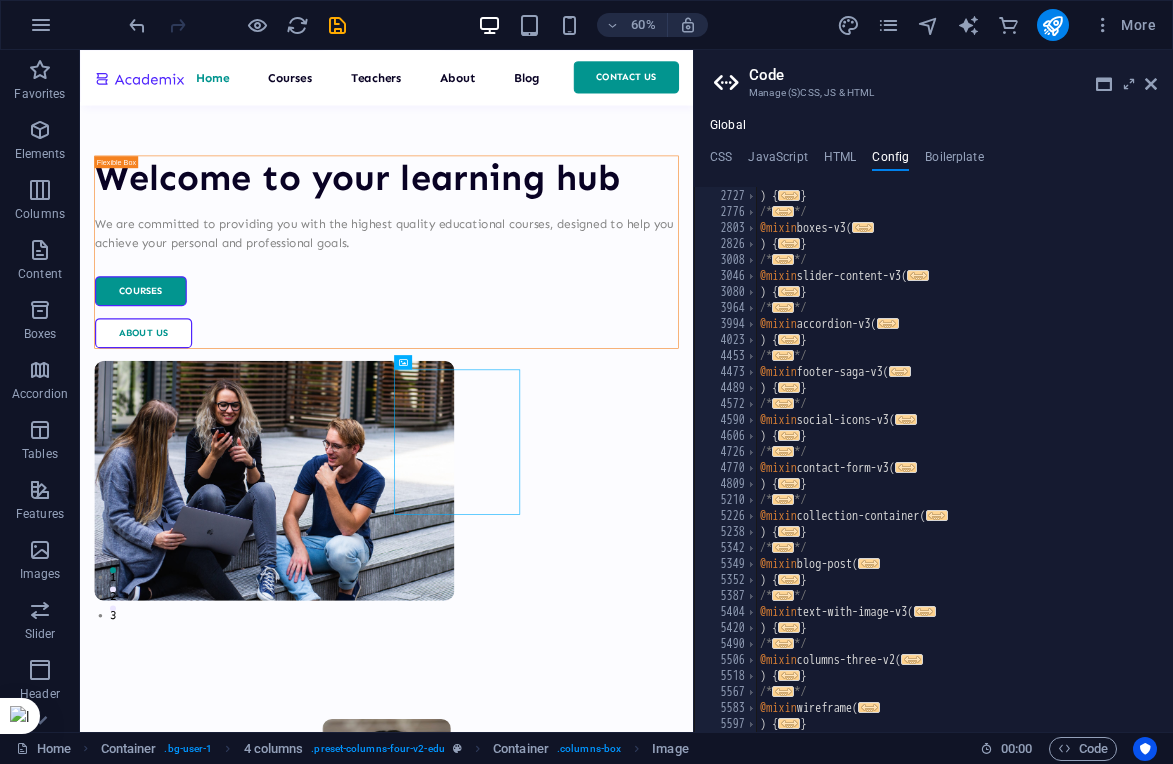 scroll, scrollTop: 983, scrollLeft: 0, axis: vertical 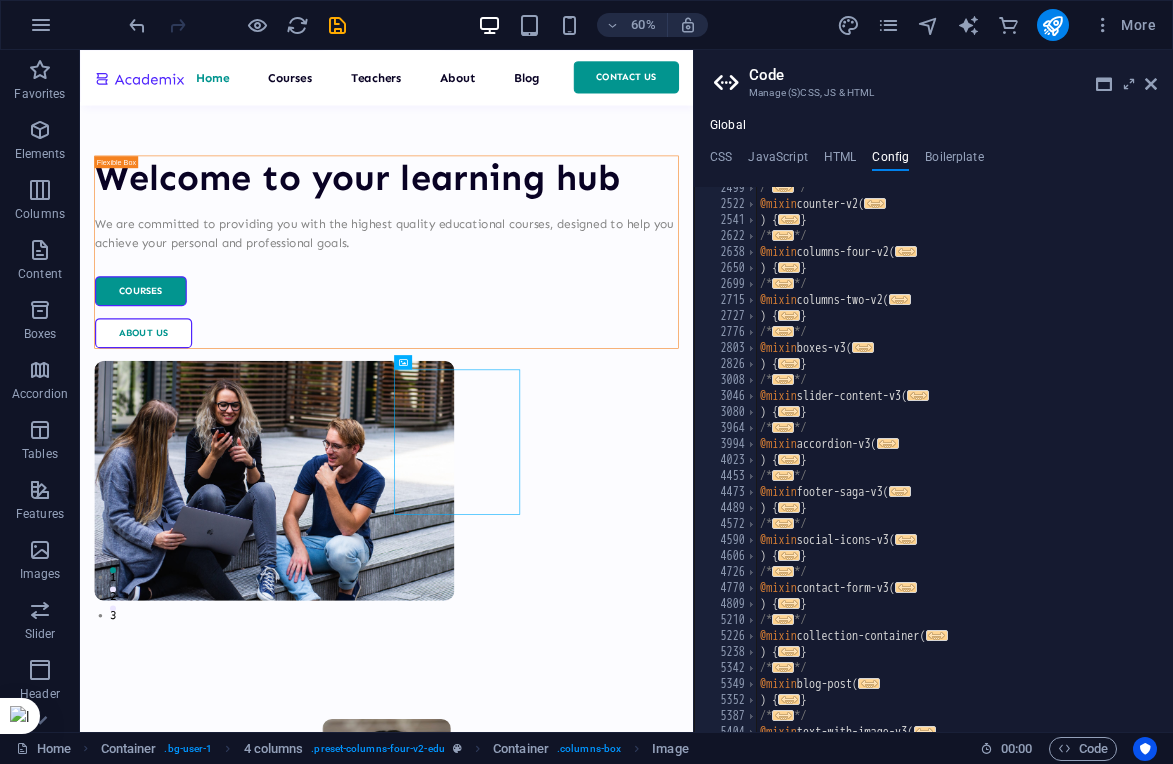 click at bounding box center [729, 83] 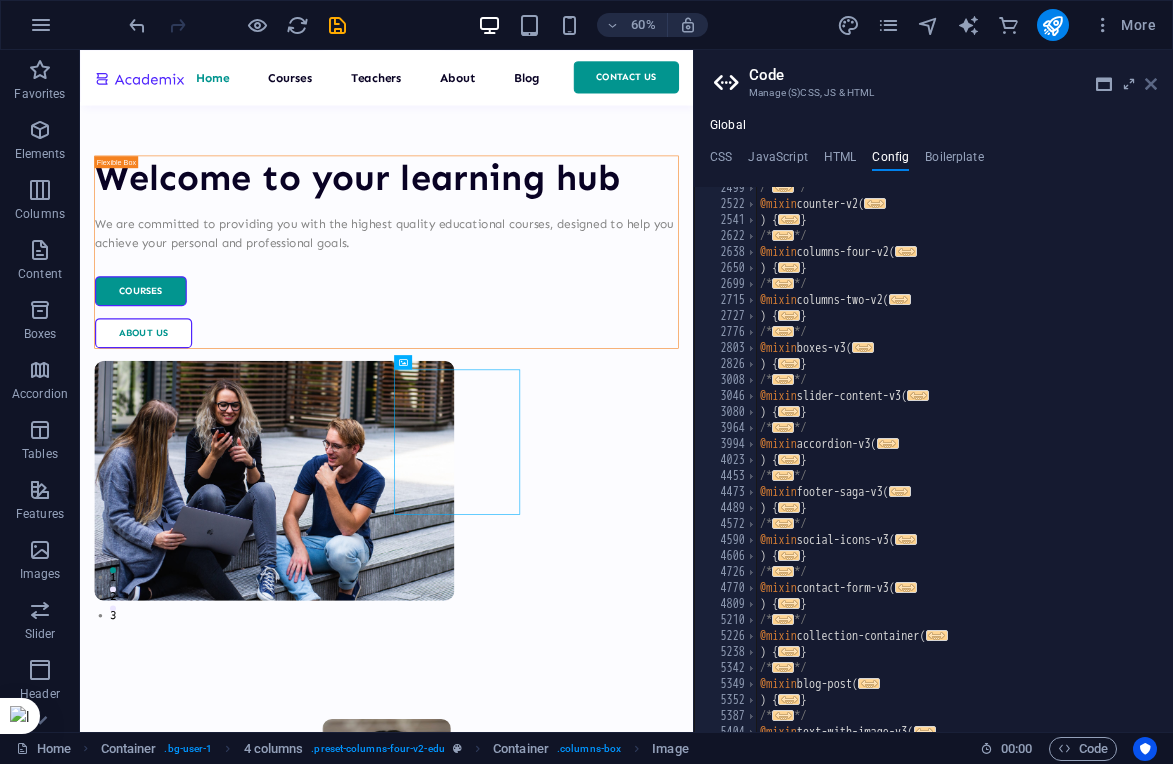 click at bounding box center (1151, 84) 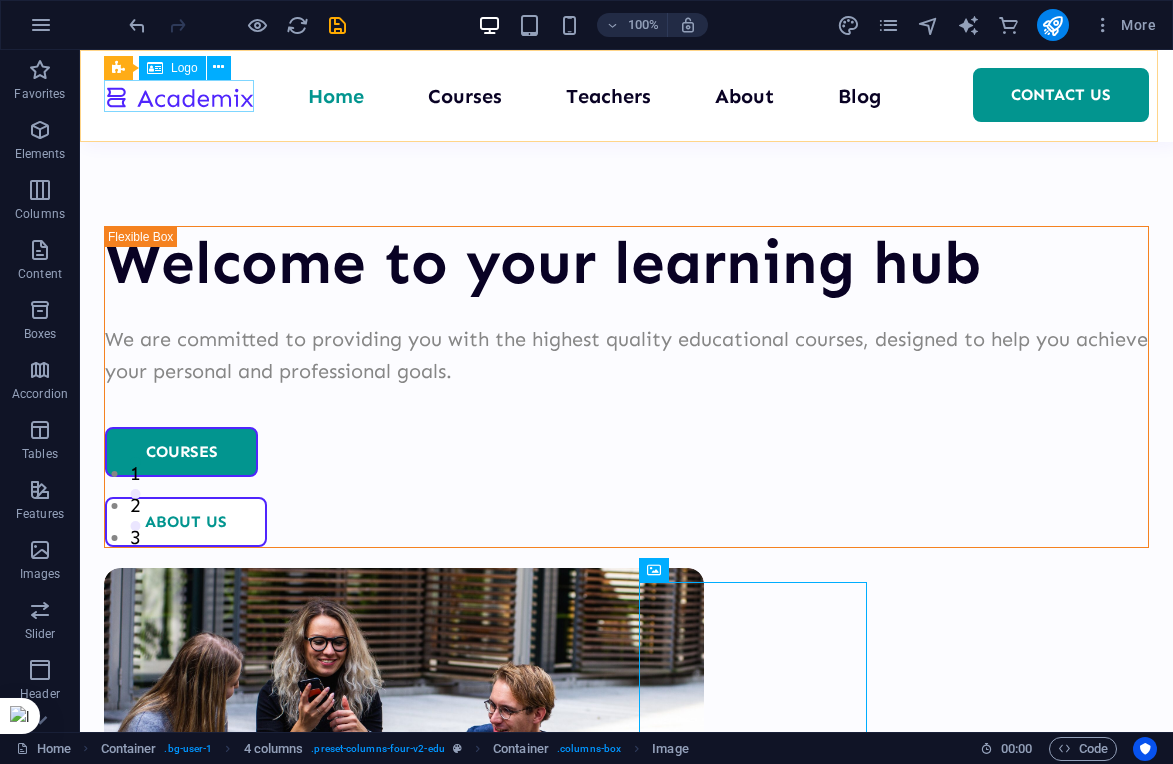 click at bounding box center [179, 96] 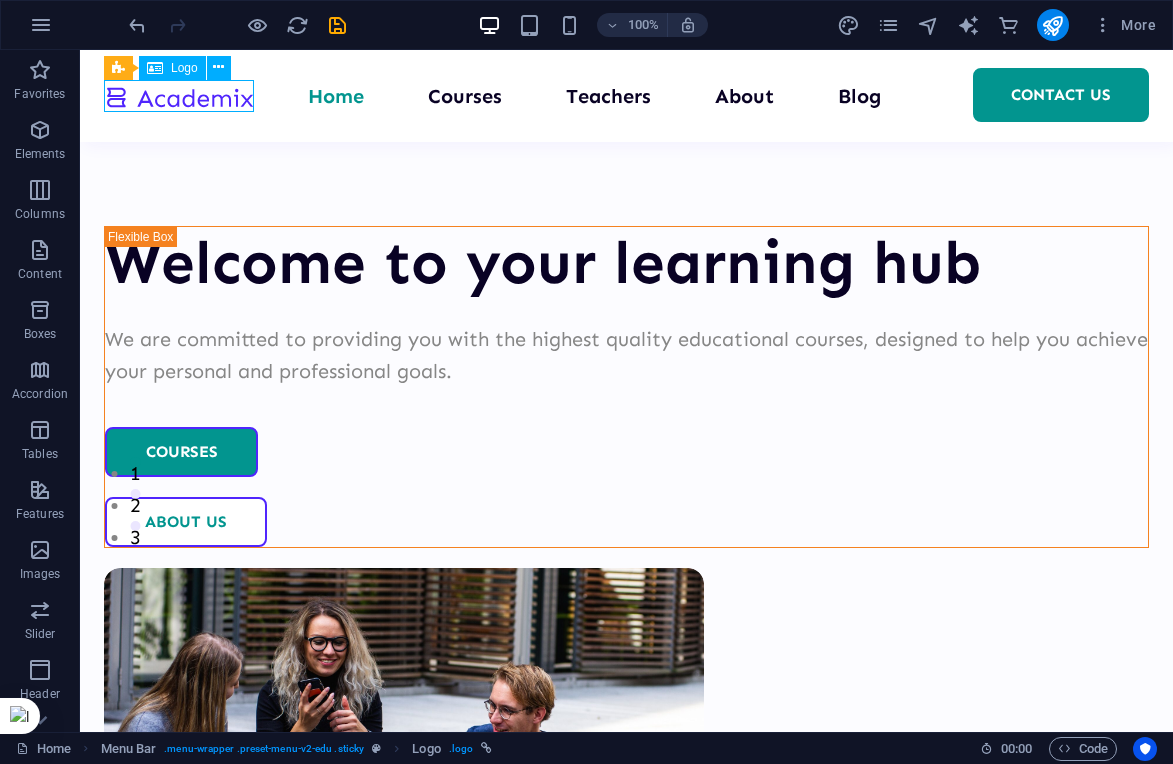 click at bounding box center (179, 96) 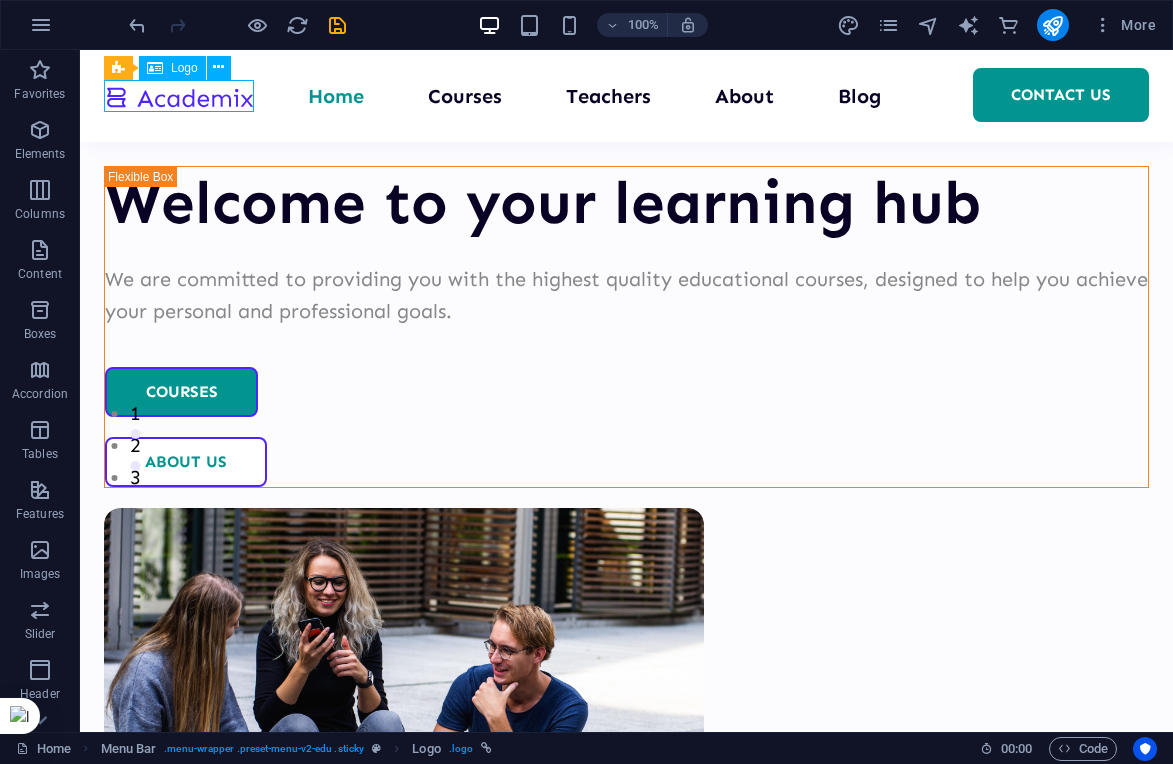 select on "px" 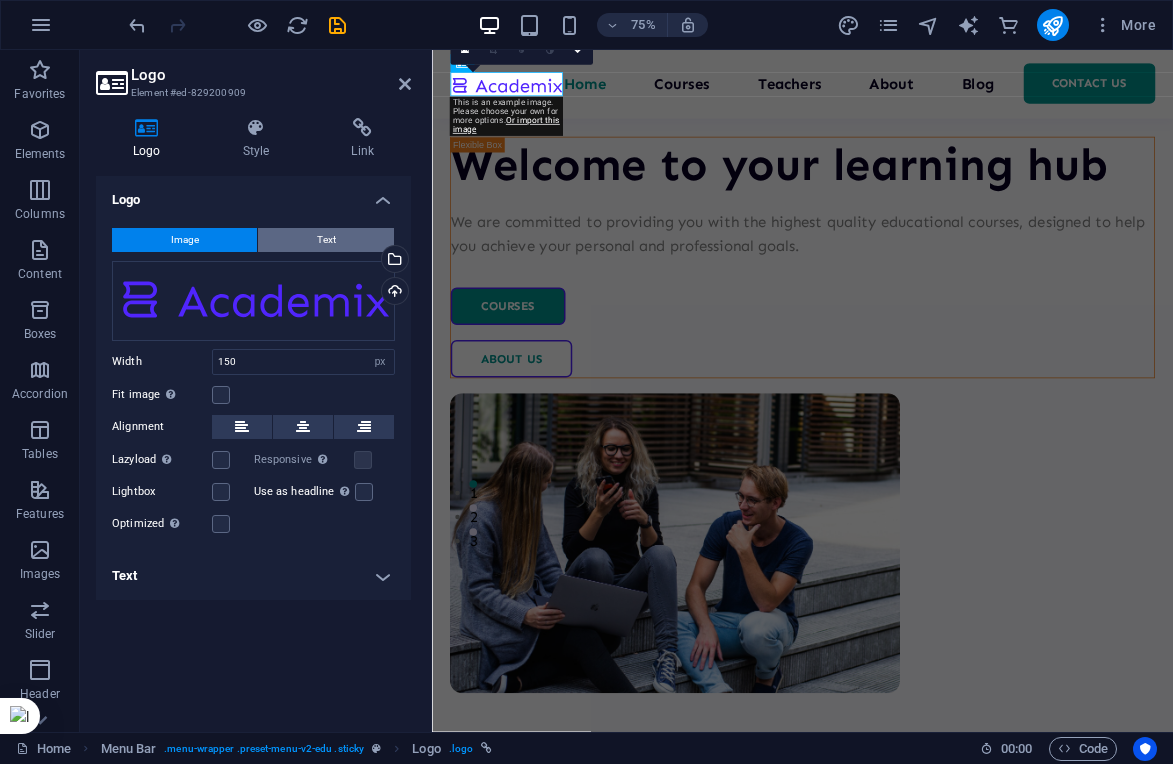 click on "Text" at bounding box center (326, 240) 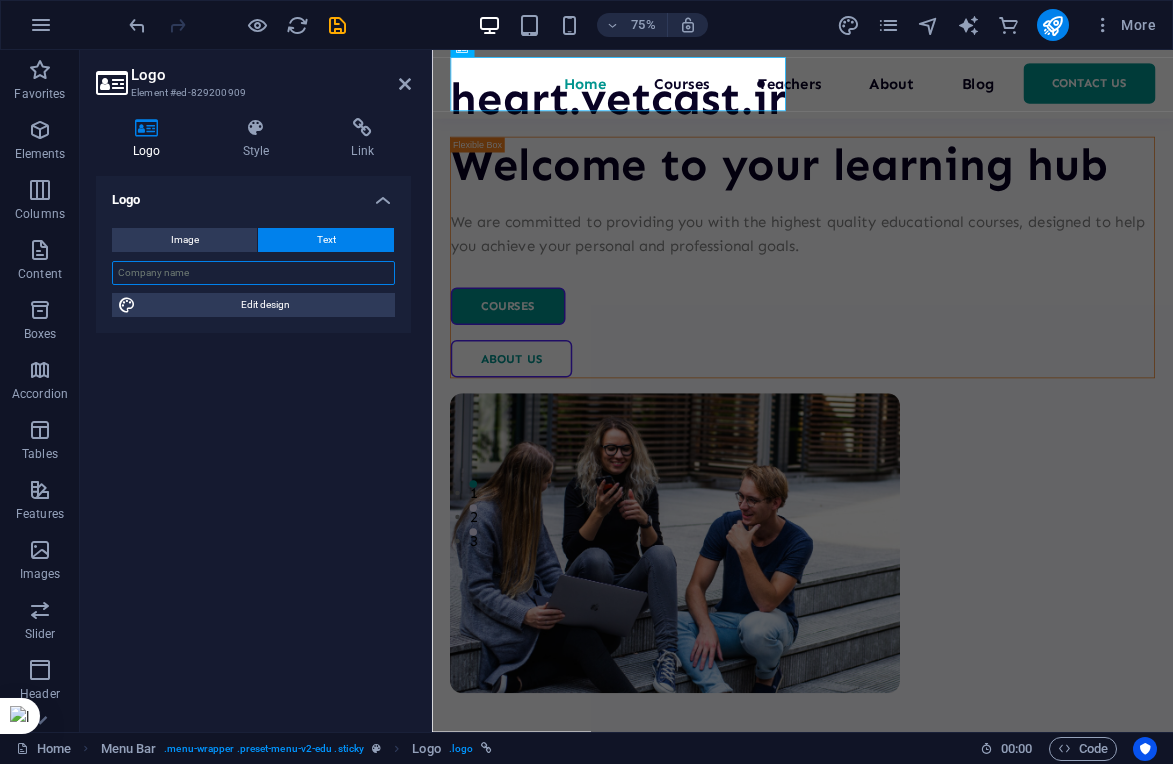 click at bounding box center [253, 273] 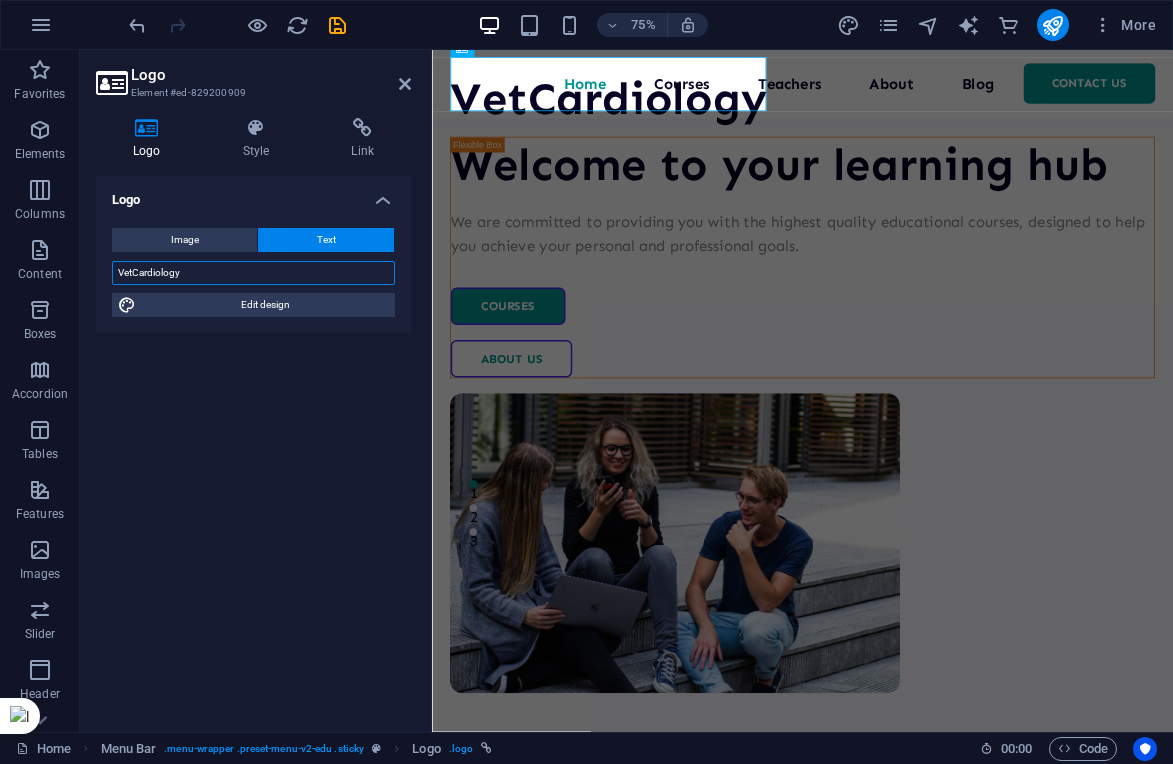 click on "VetCardiology" at bounding box center (253, 273) 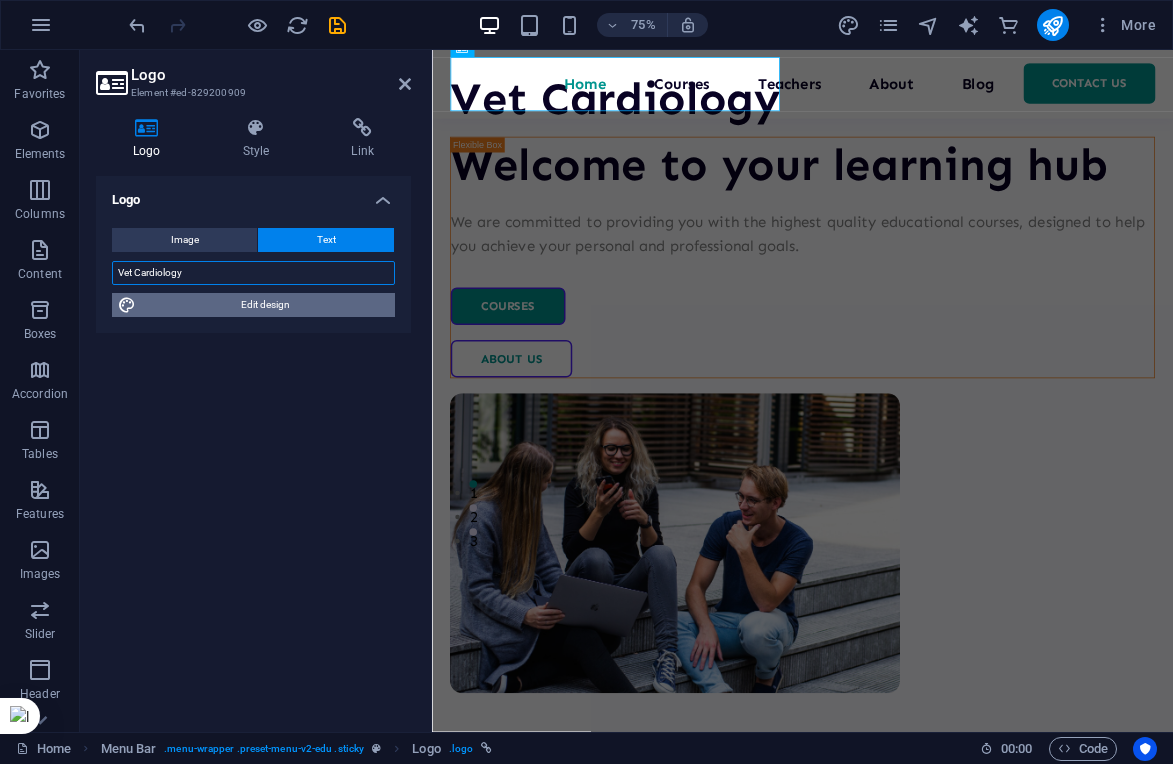 type on "Vet Cardiology" 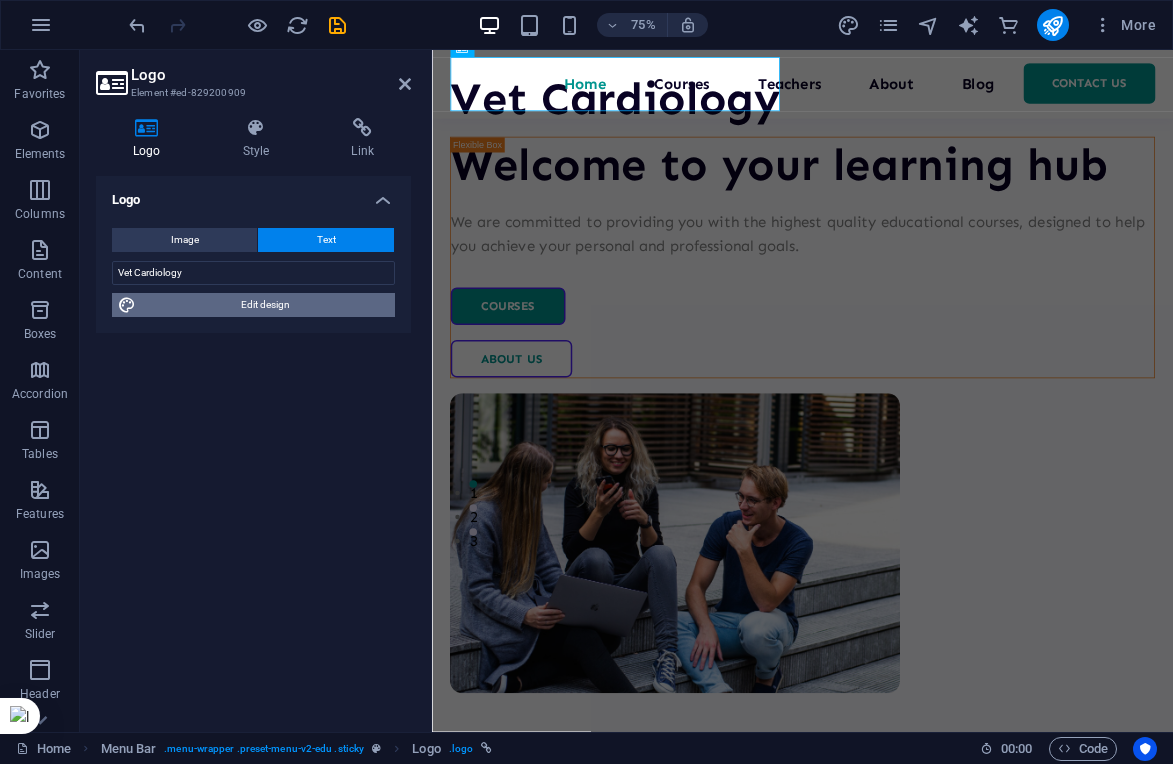 click on "Edit design" at bounding box center (265, 305) 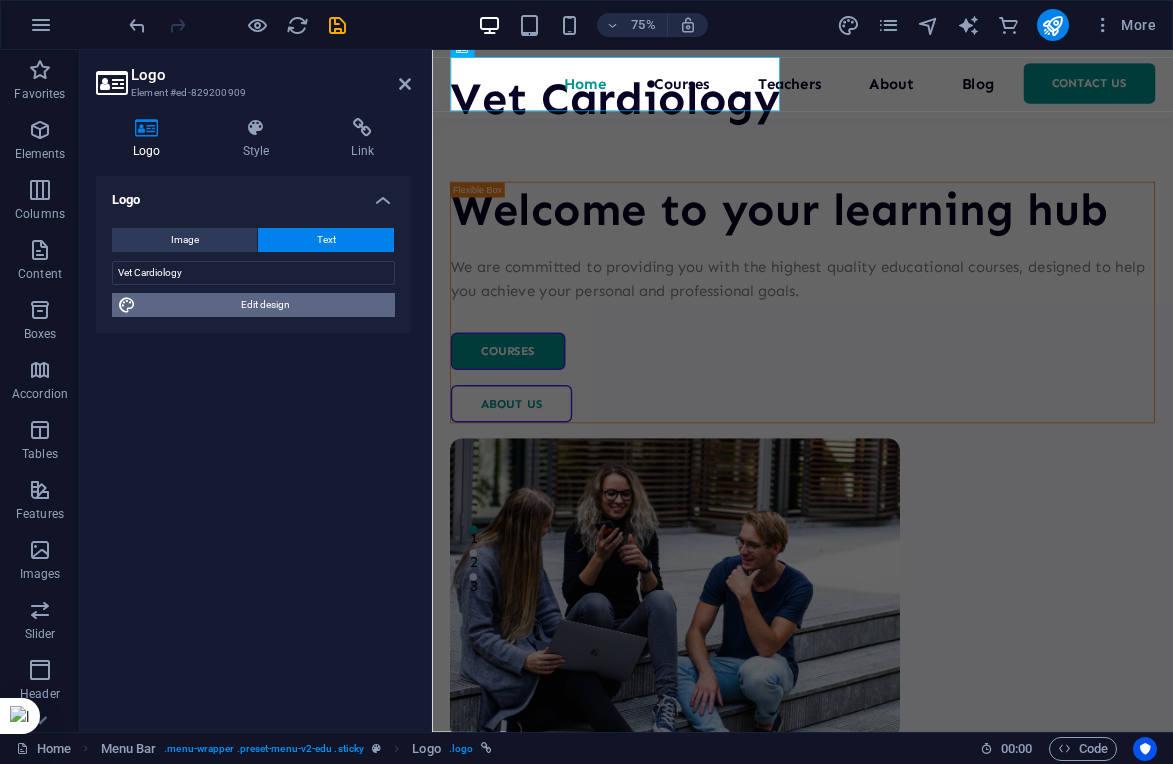 select on "px" 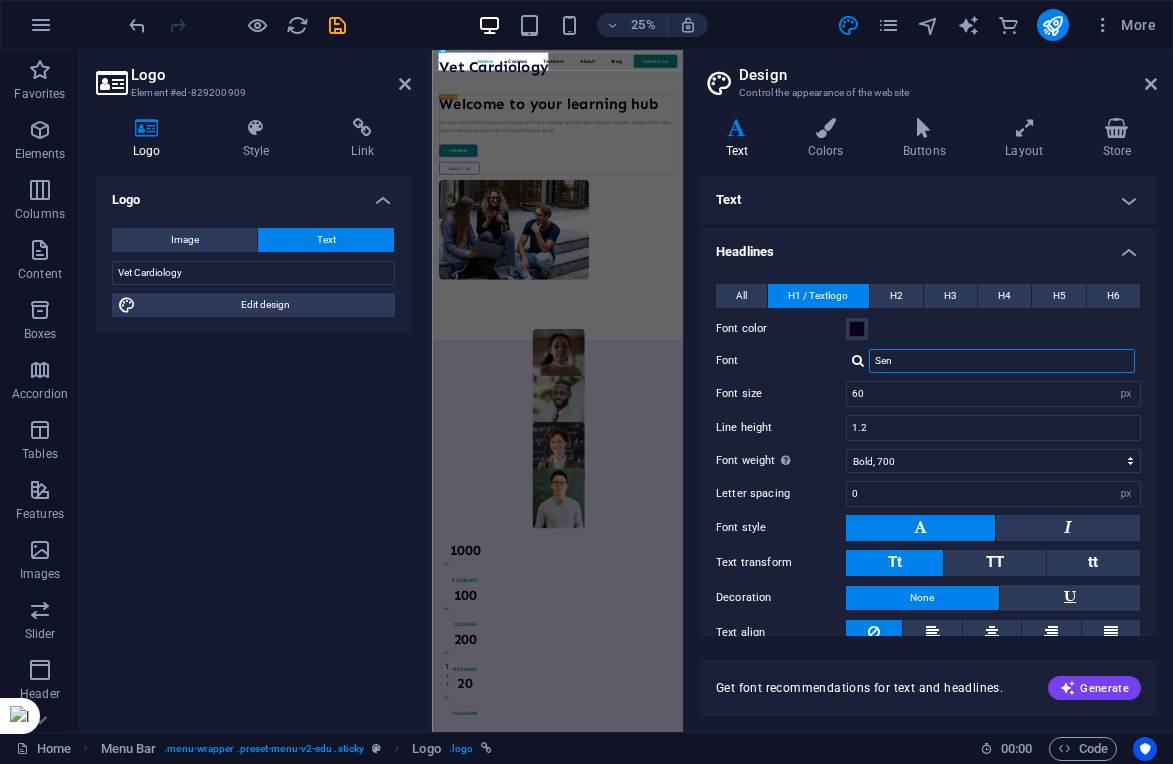 click on "Sen" at bounding box center (1002, 361) 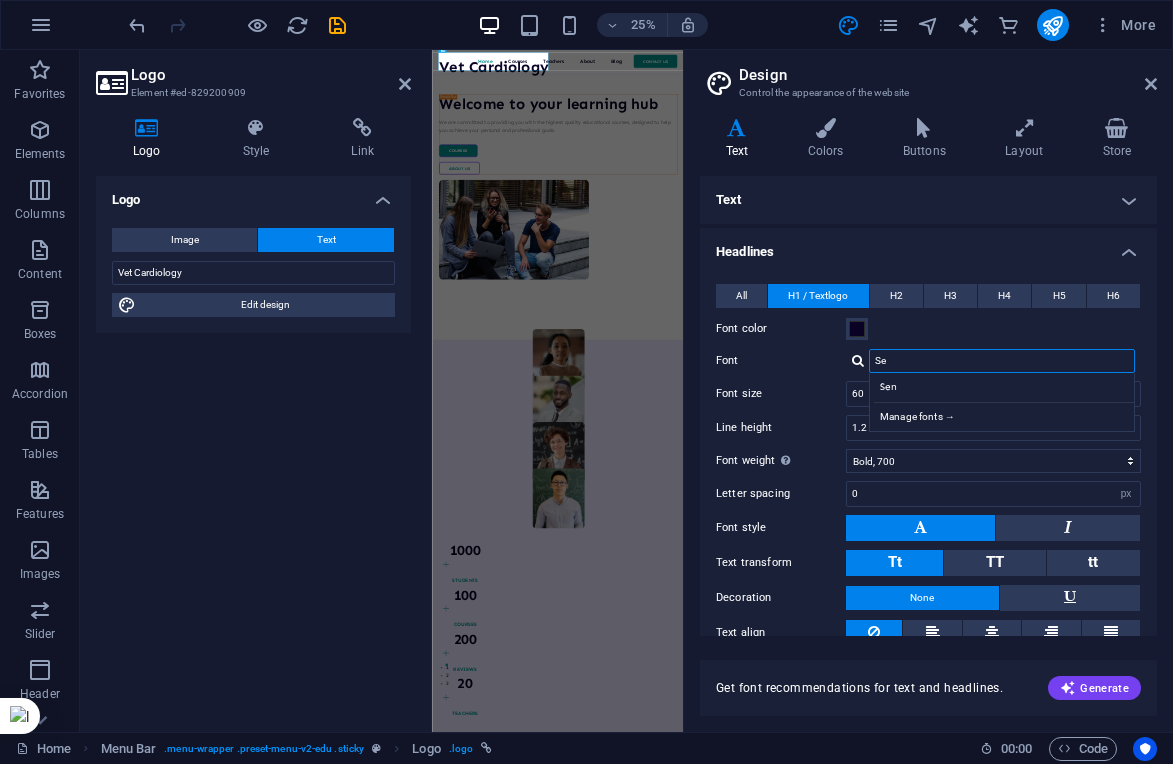 type on "S" 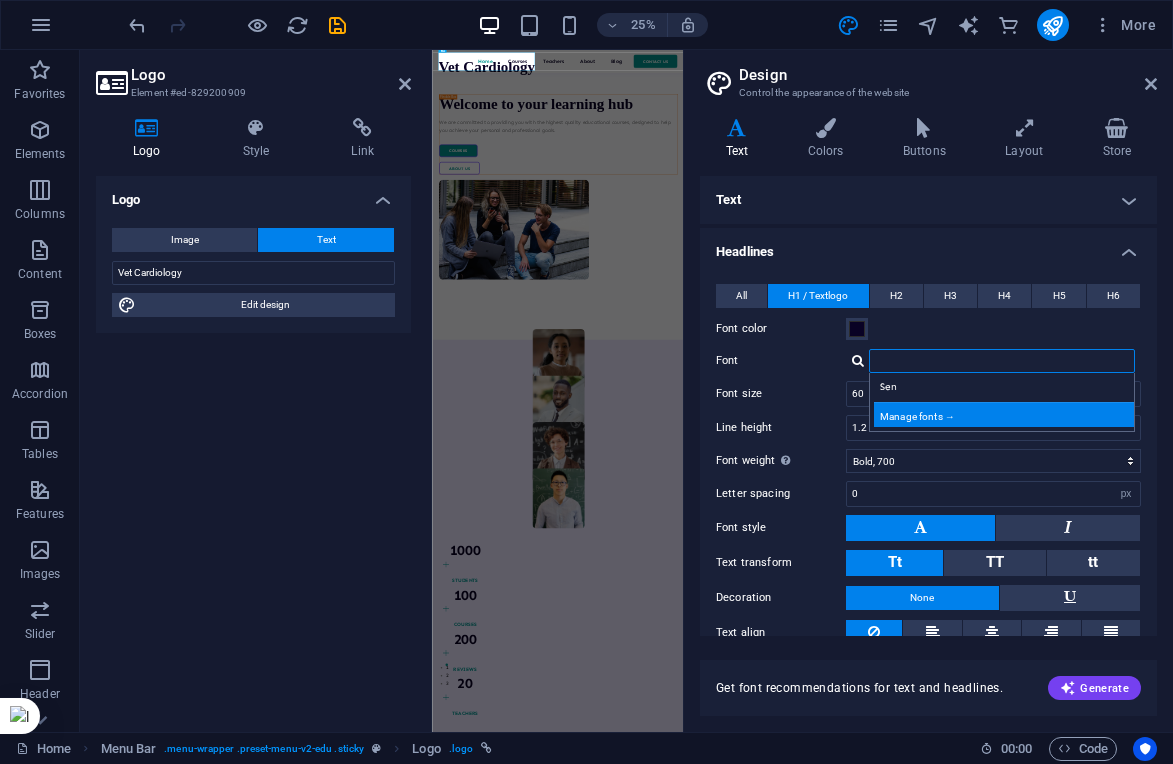 type 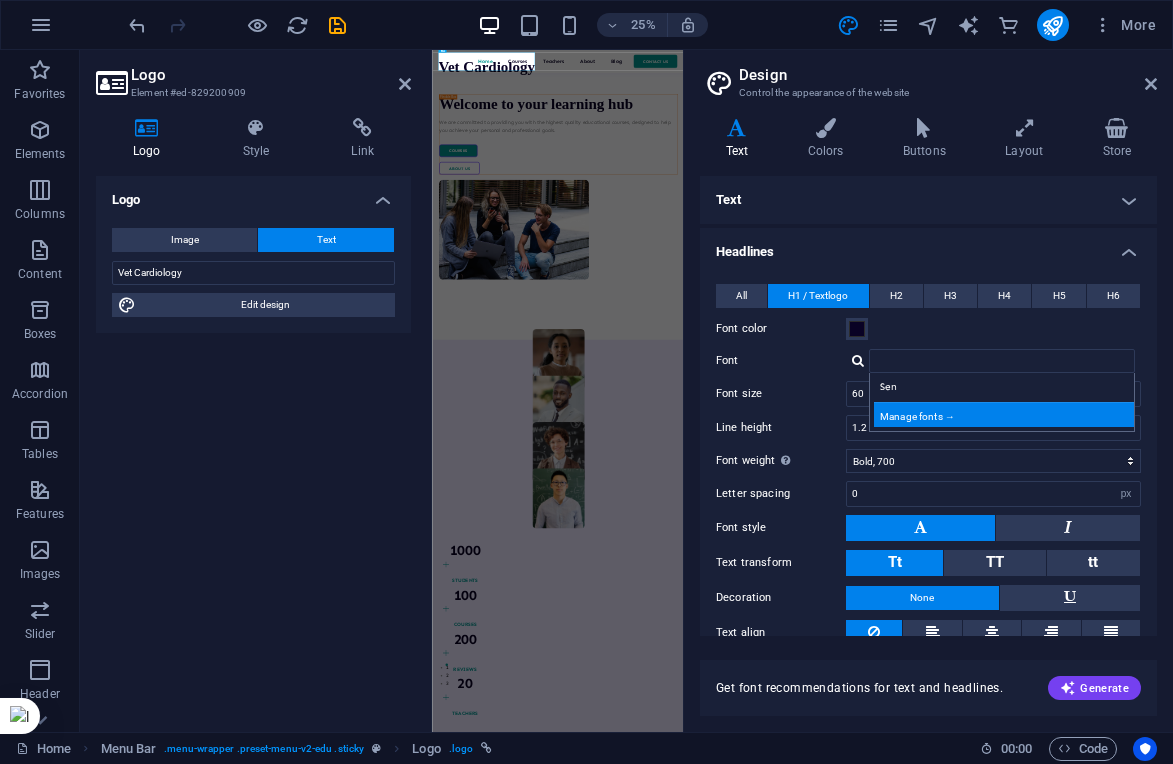 click on "Manage fonts →" at bounding box center (1006, 414) 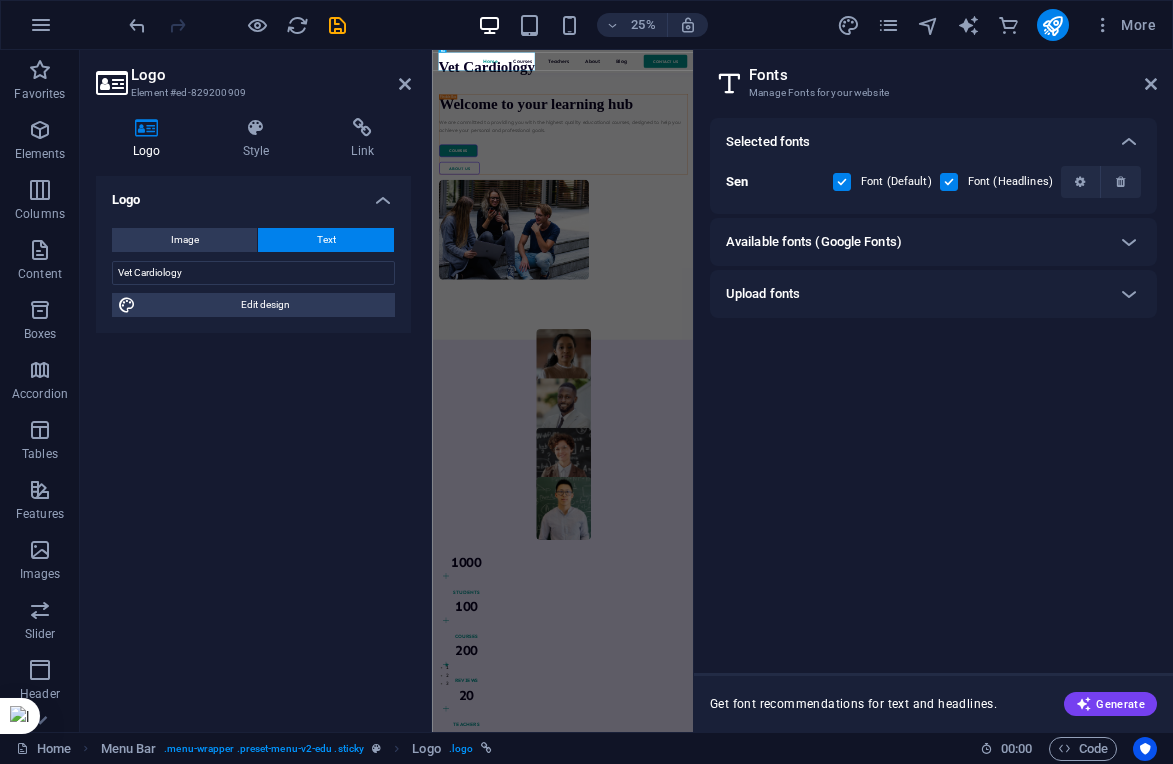 click on "Upload fonts" at bounding box center (915, 294) 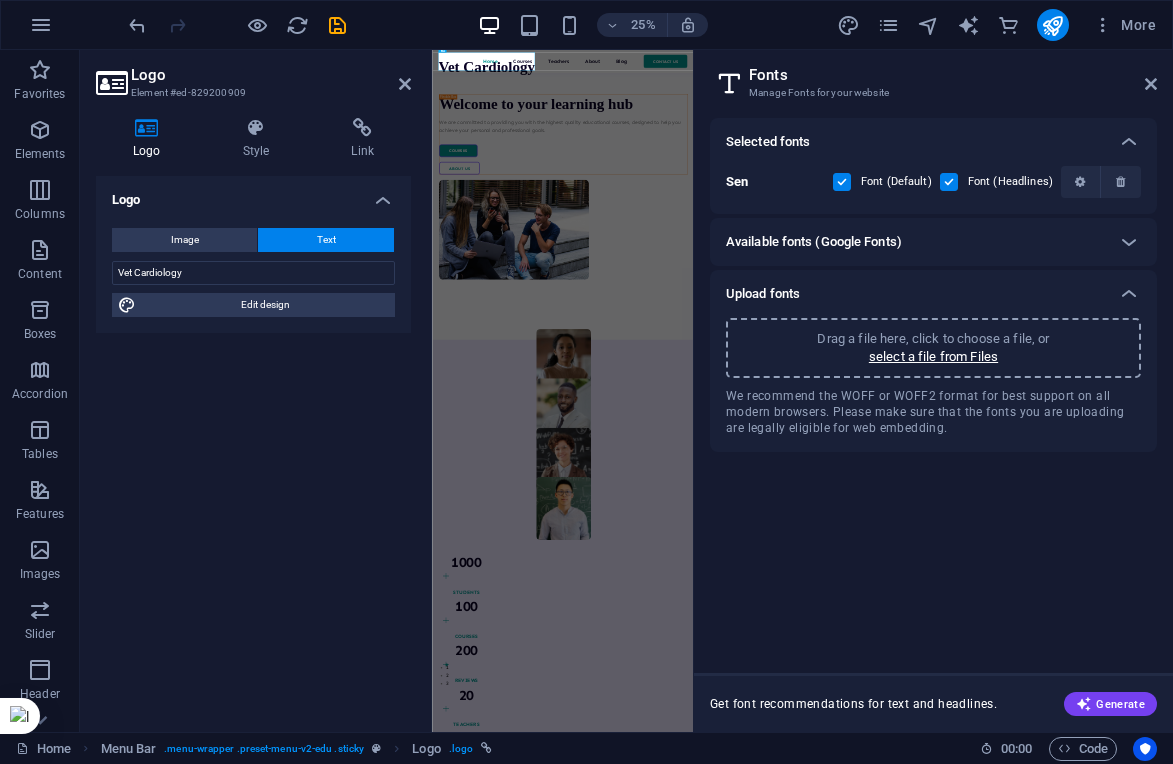 click on "Available fonts (Google Fonts)" at bounding box center (814, 242) 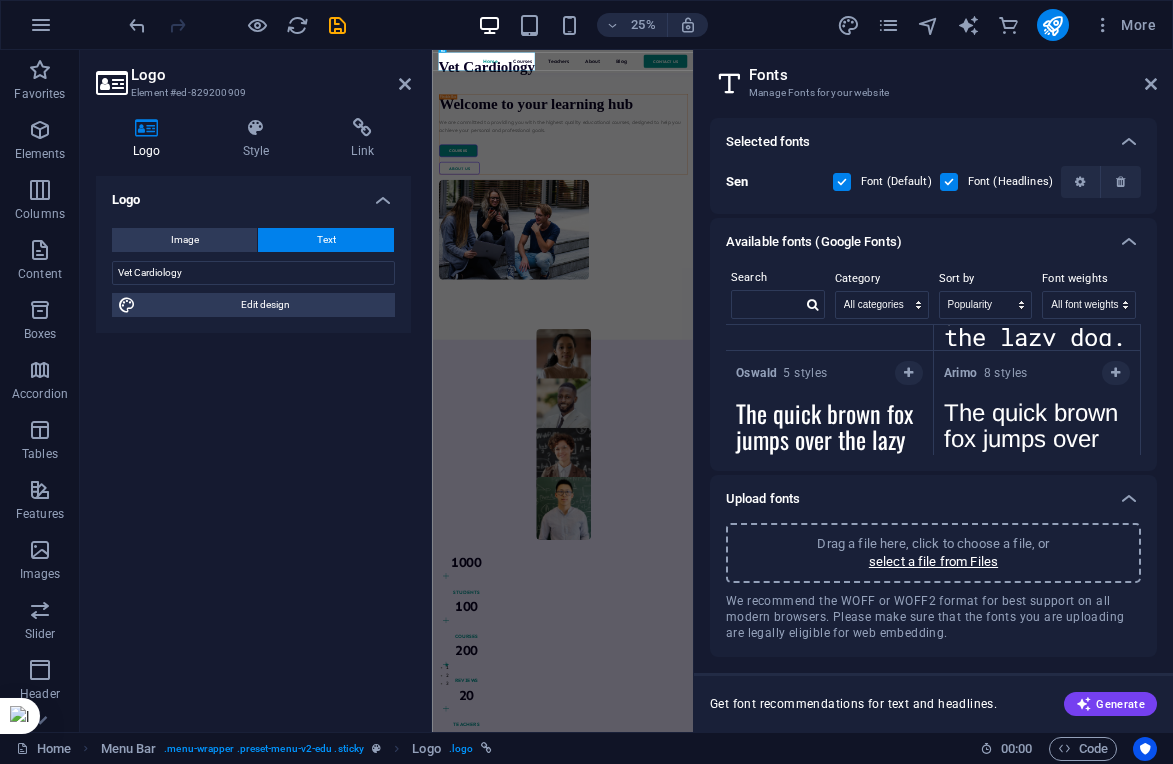 scroll, scrollTop: 765, scrollLeft: 0, axis: vertical 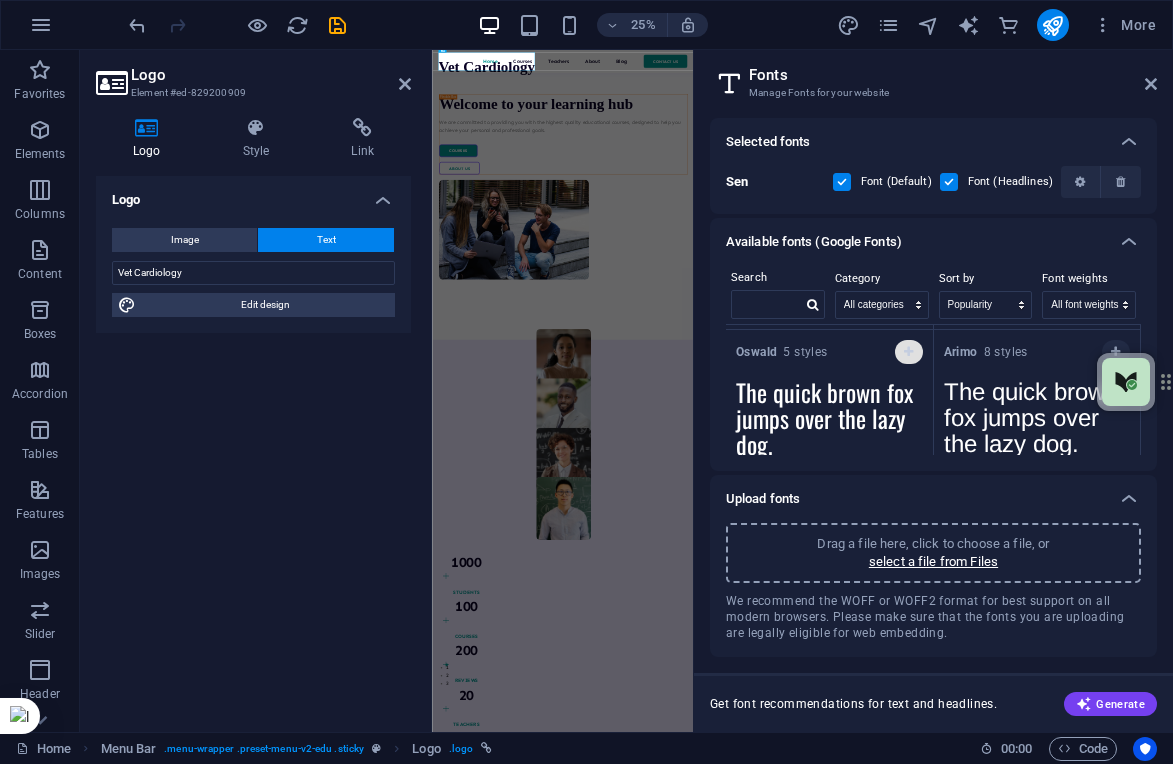 click at bounding box center [908, 352] 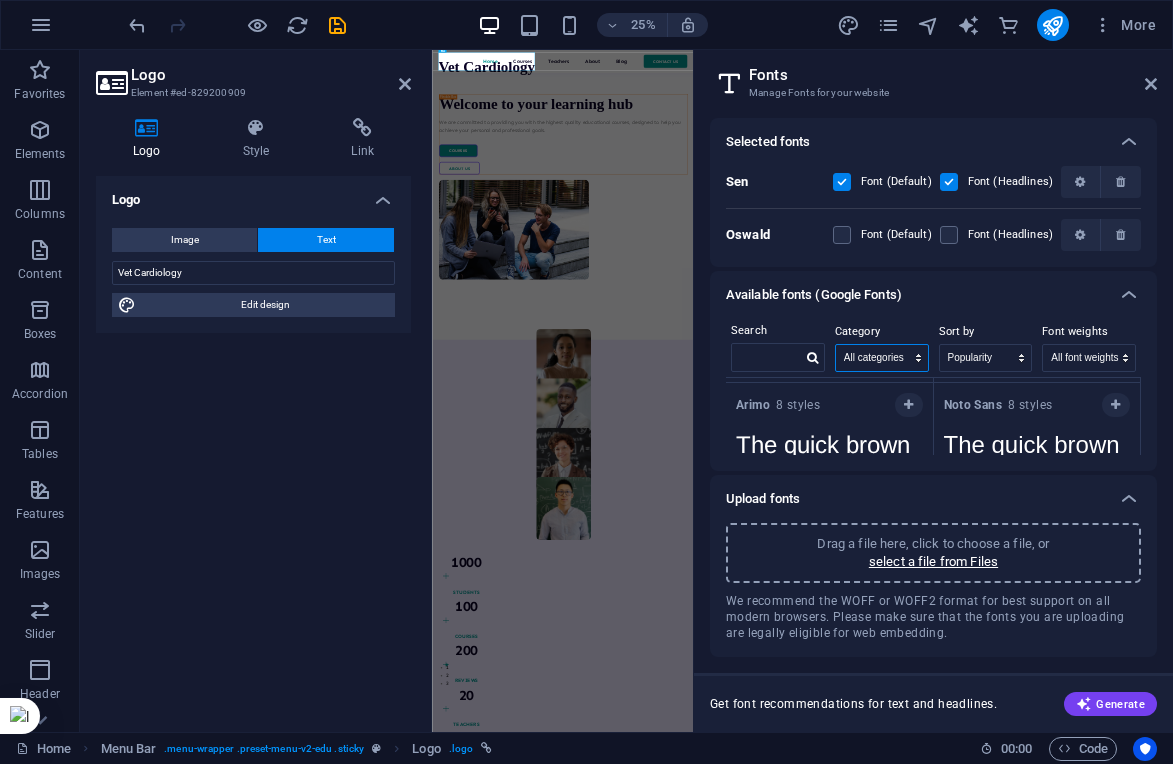 click on "All categories serif display monospace sans-serif handwriting" at bounding box center (882, 358) 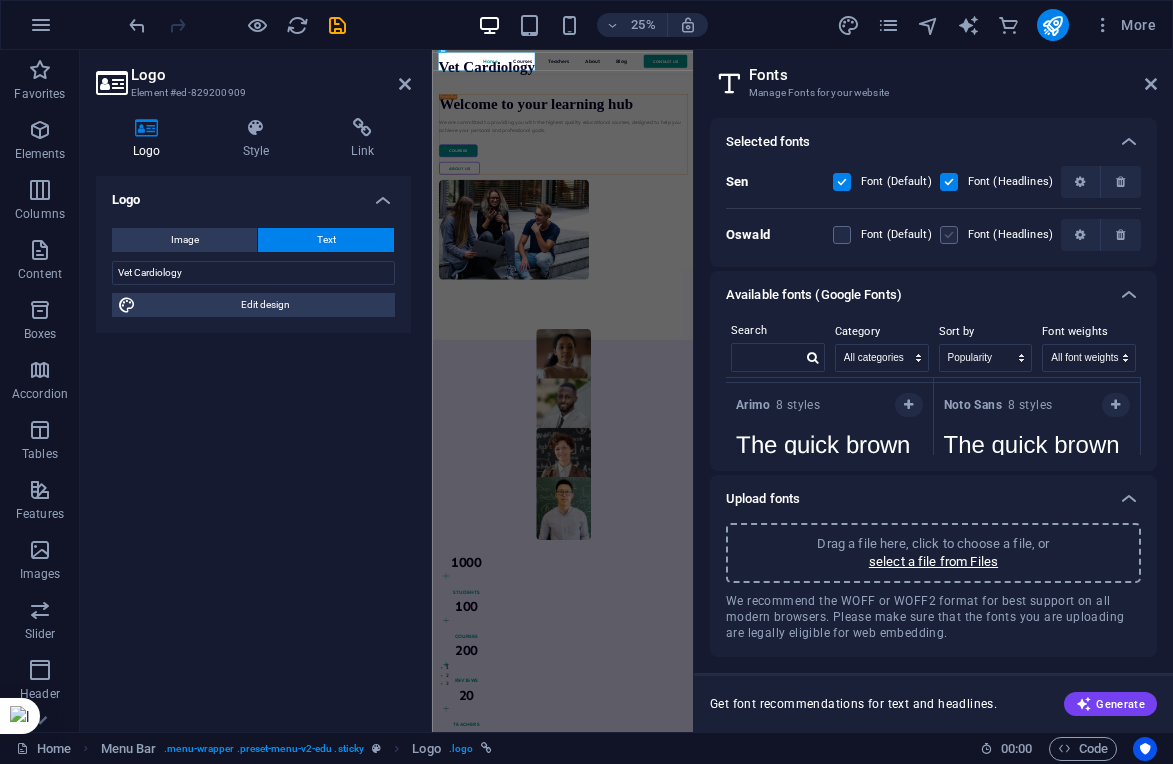 click at bounding box center [949, 235] 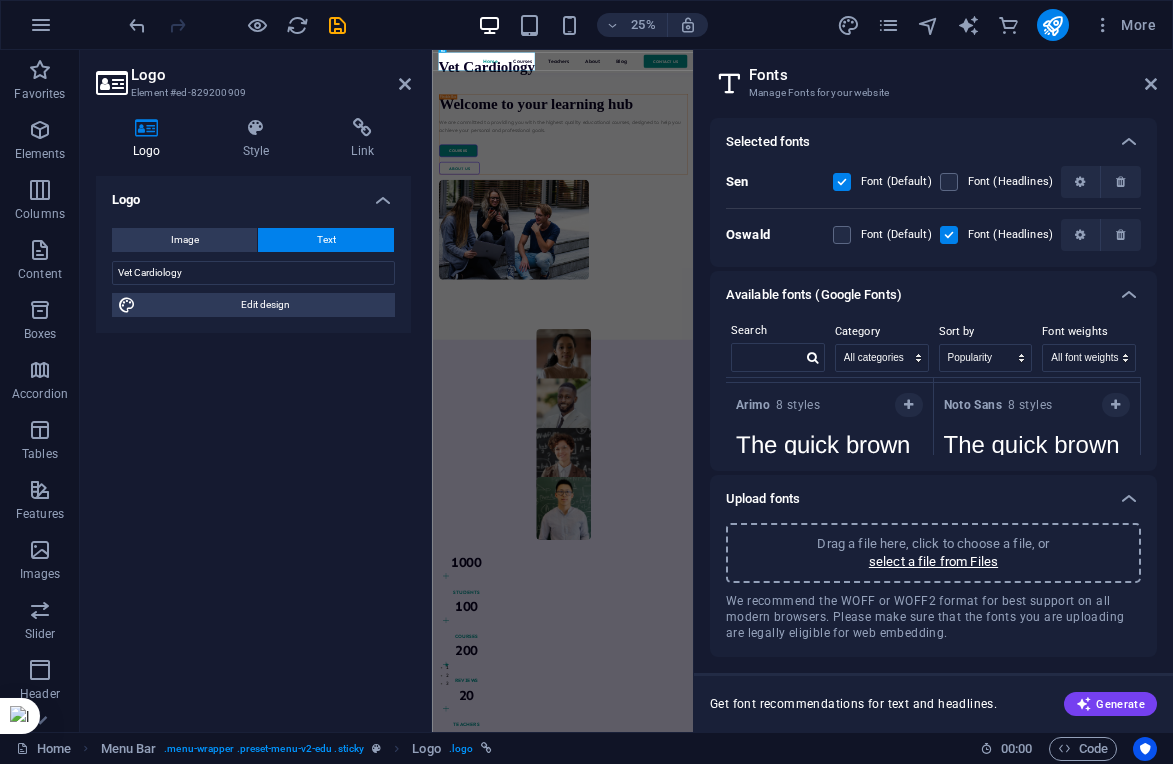 click on "Font (Headlines)" at bounding box center [1010, 235] 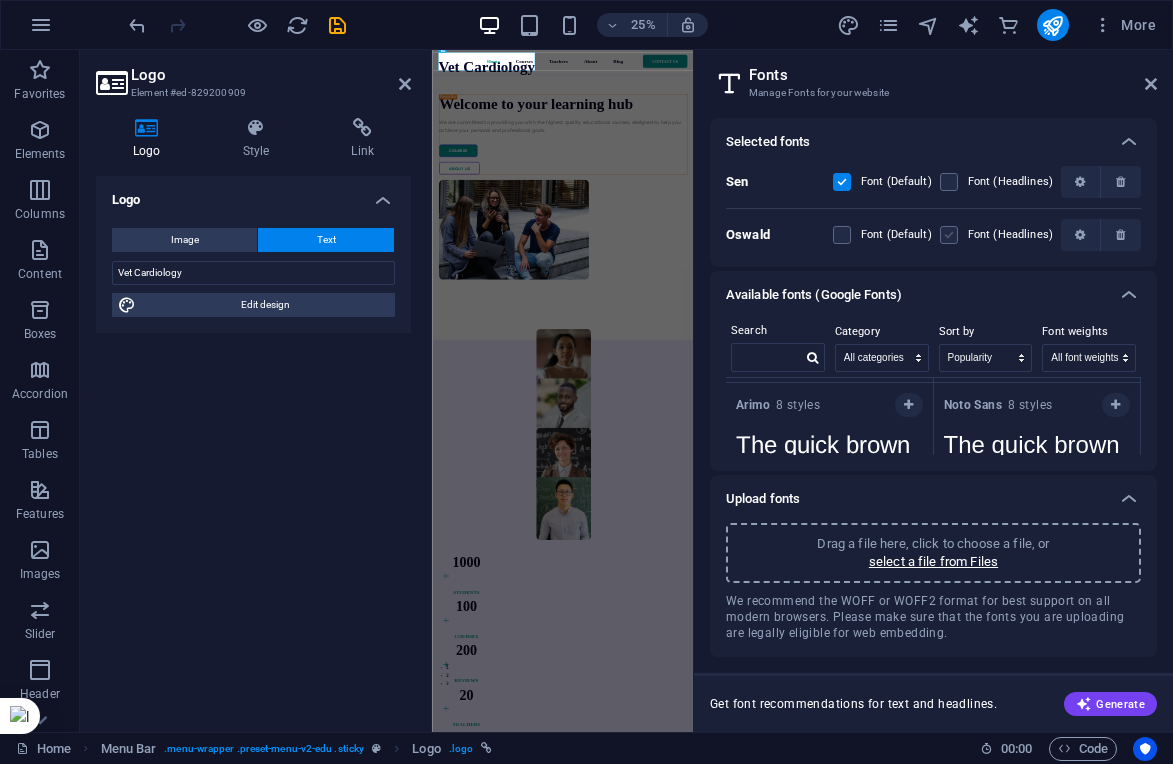 click at bounding box center (949, 235) 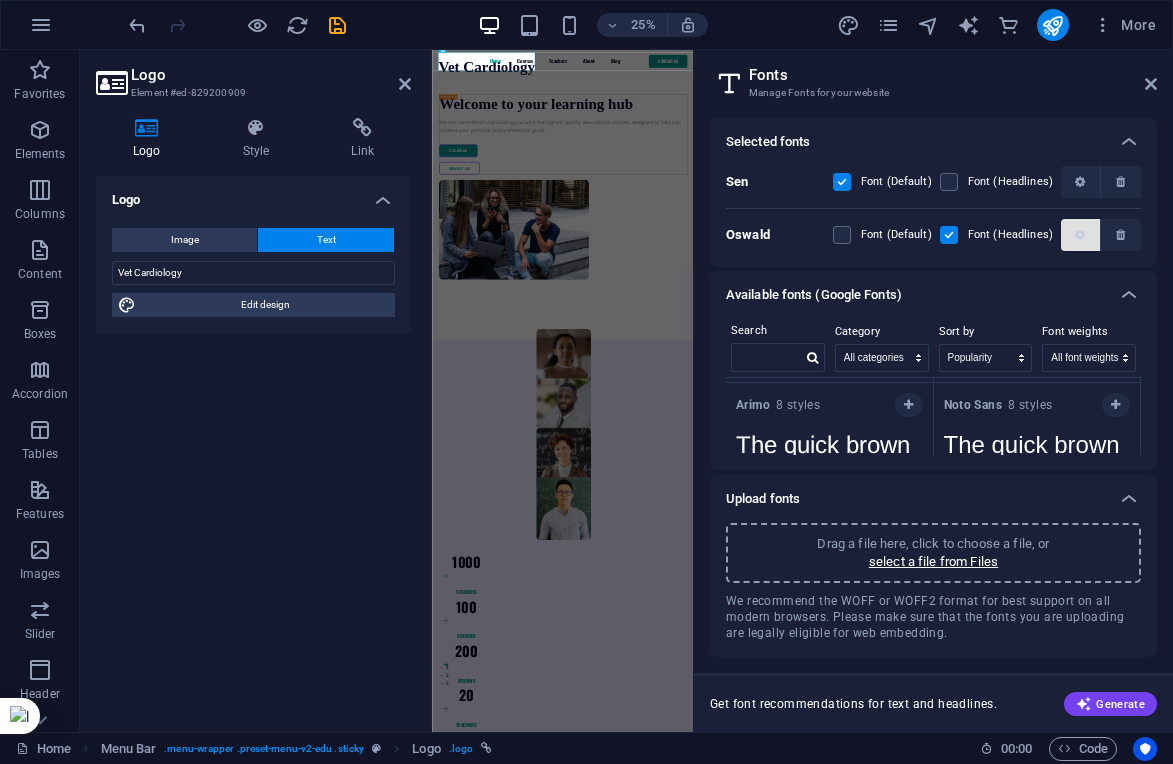 click at bounding box center (1080, 235) 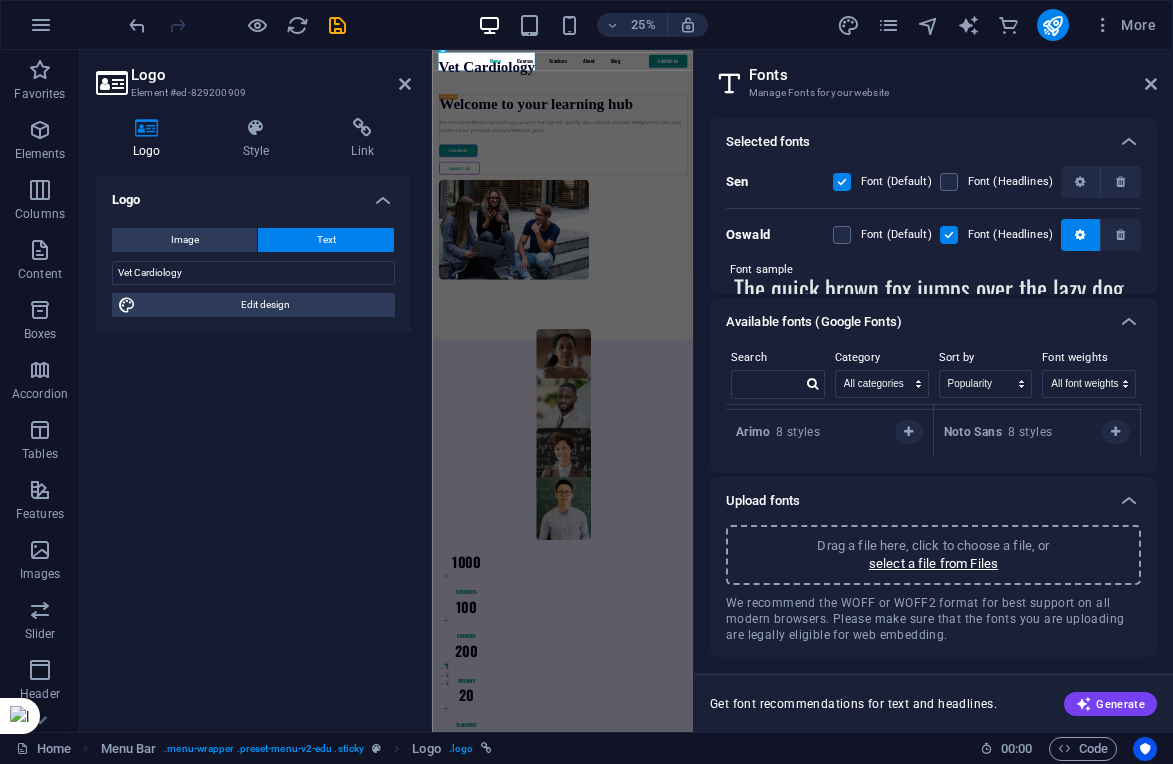 scroll, scrollTop: 4, scrollLeft: 0, axis: vertical 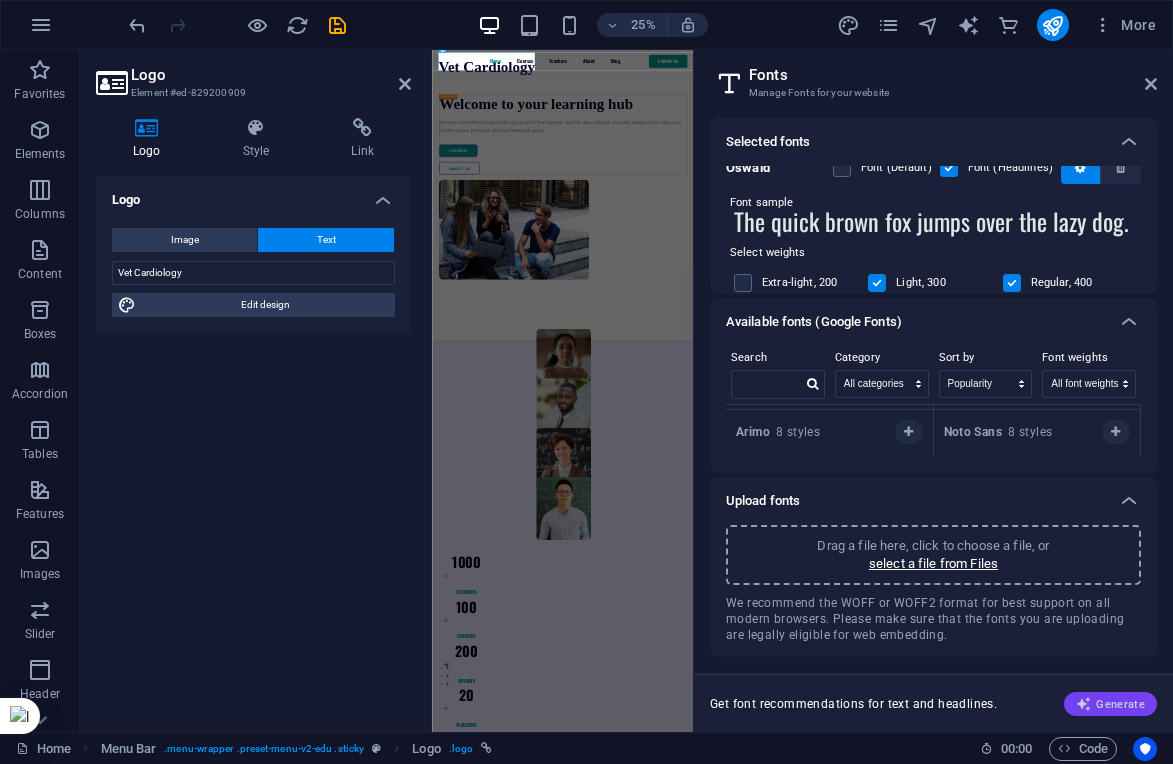 click on "Generate" at bounding box center (1110, 704) 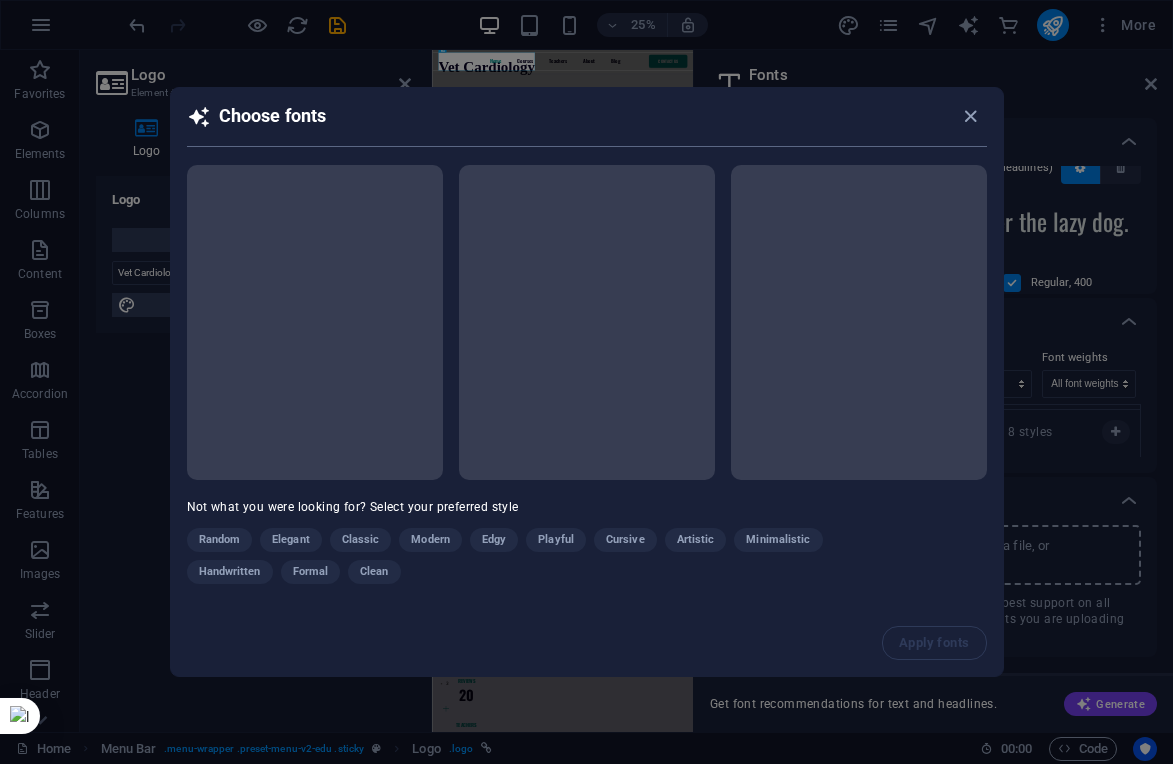 click on "Random Elegant Classic Modern Edgy Playful Cursive Artistic Minimalistic Handwritten Formal Clean" at bounding box center [537, 560] 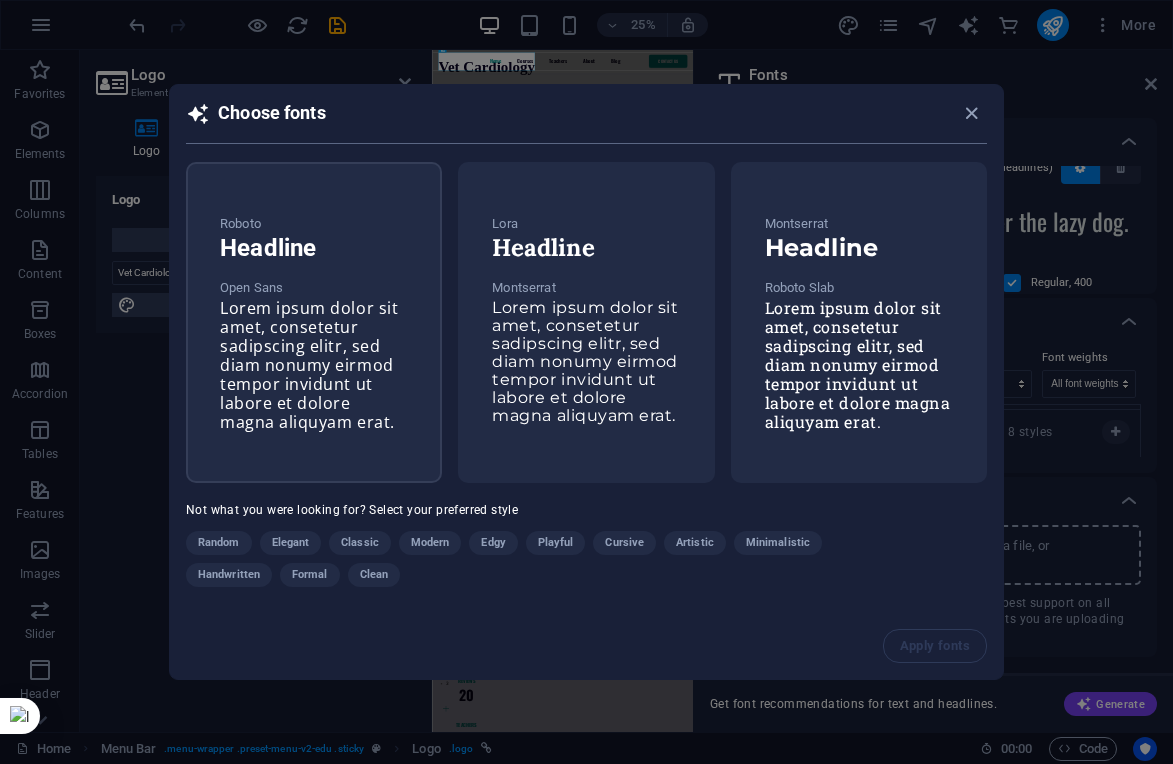 click on "Open Sans" at bounding box center (314, 288) 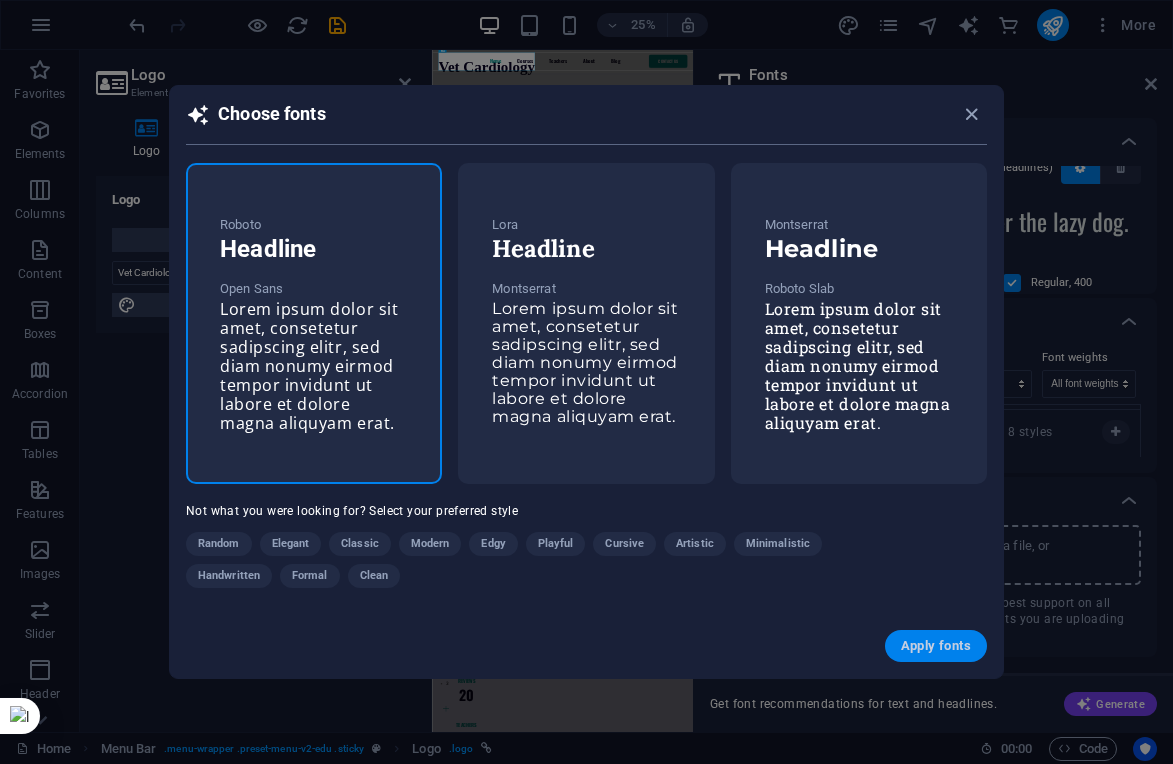 click on "Apply fonts" at bounding box center (936, 646) 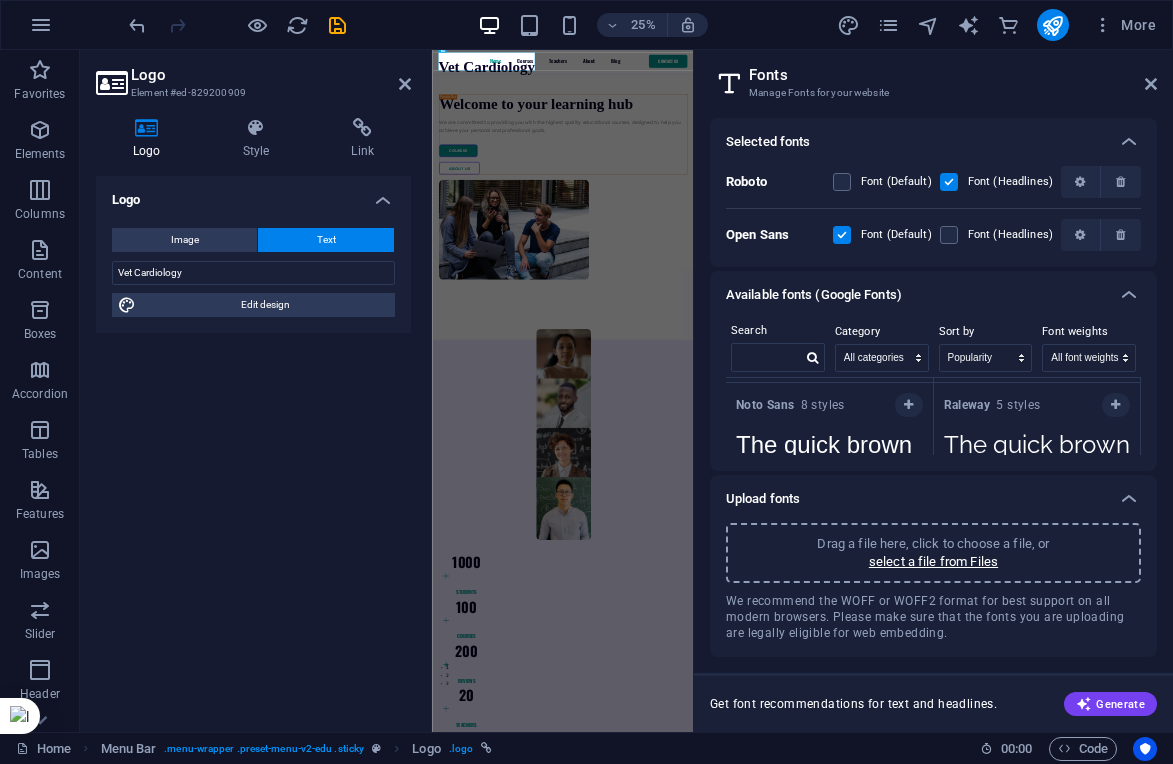 scroll, scrollTop: 0, scrollLeft: 0, axis: both 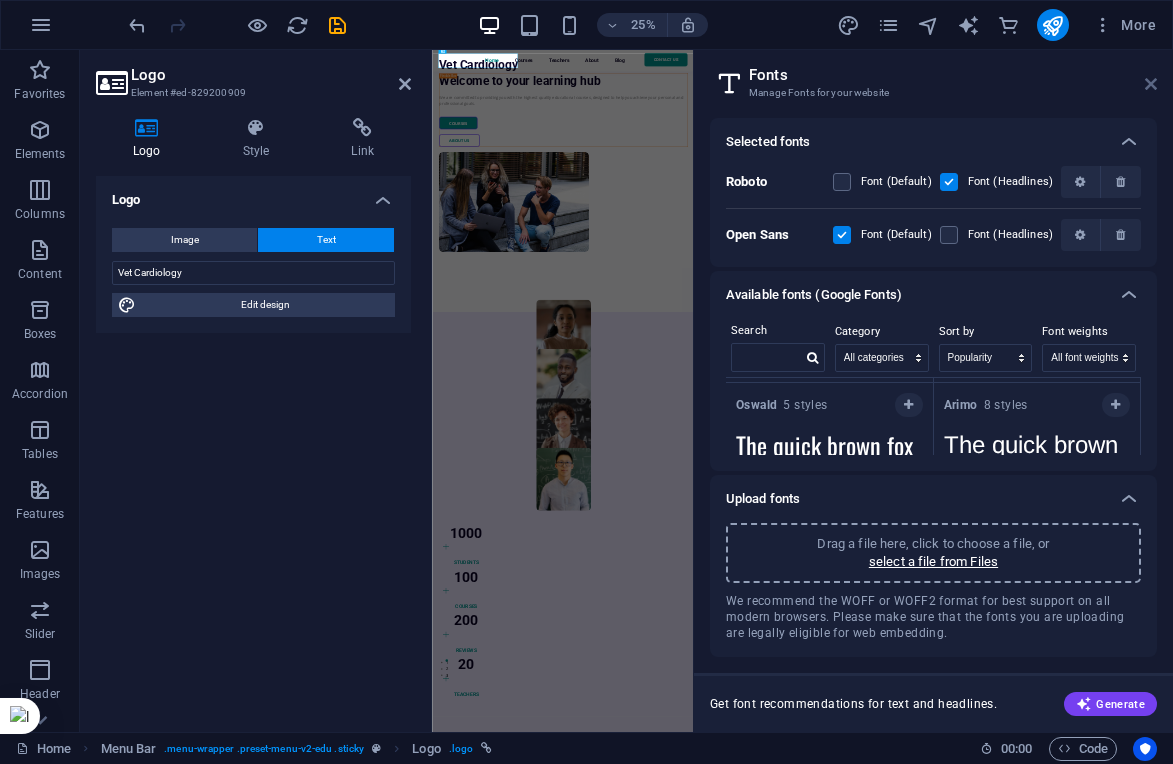 click at bounding box center [1151, 84] 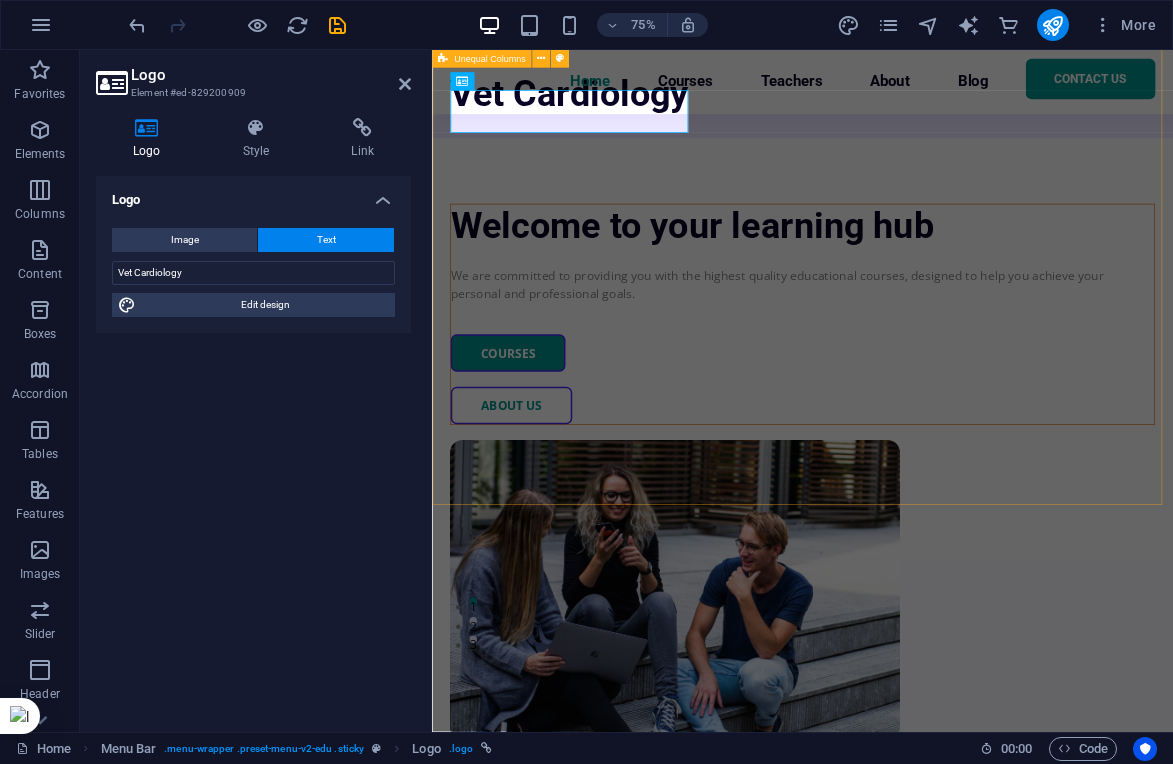 scroll, scrollTop: 0, scrollLeft: 0, axis: both 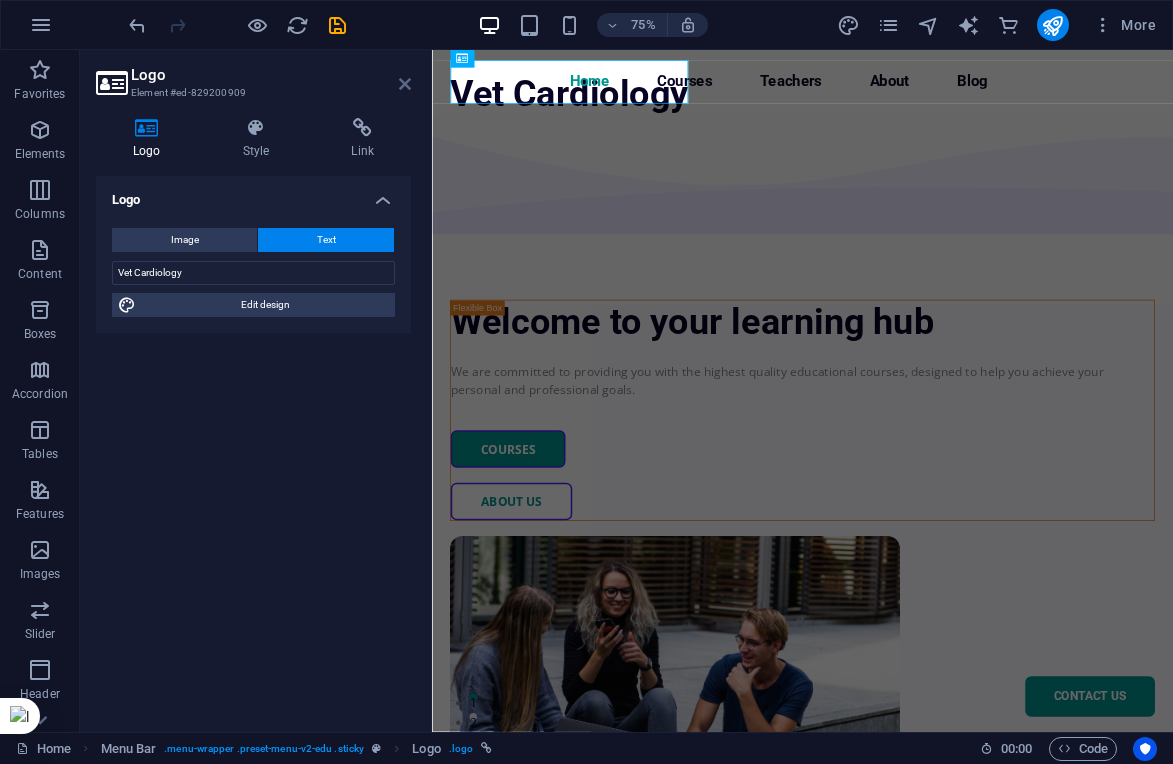 click at bounding box center (405, 84) 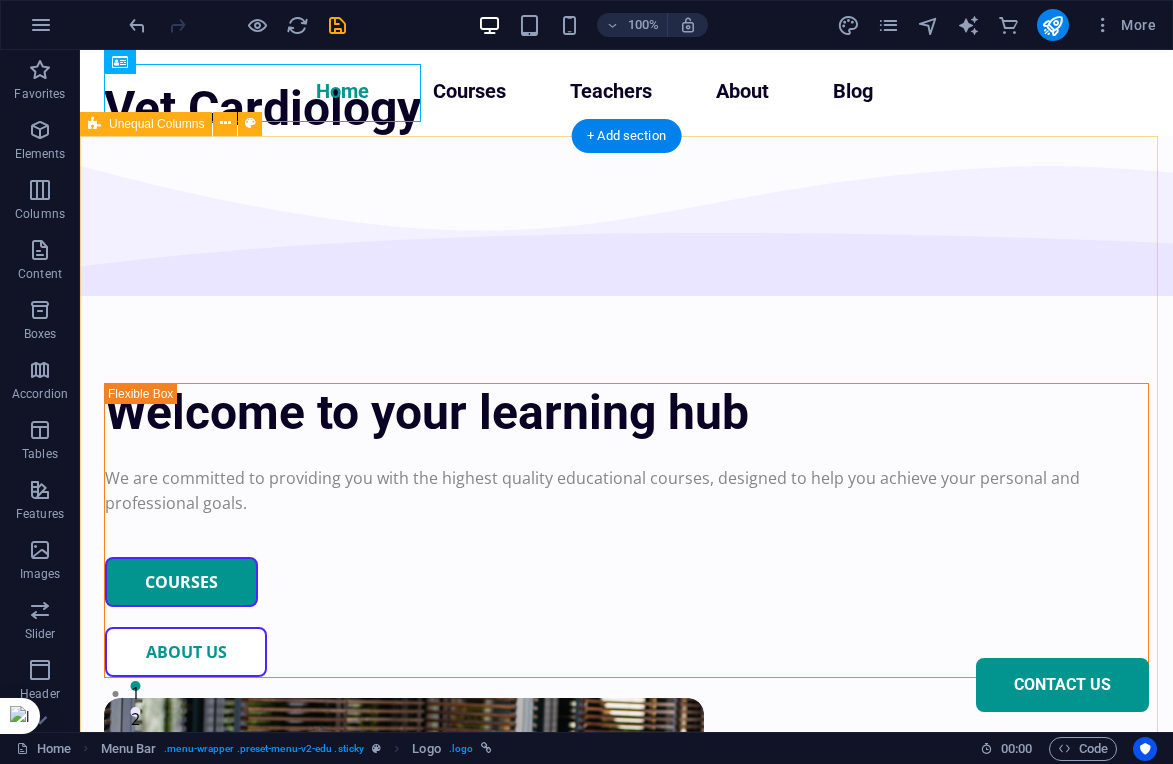 click on "Welcome to your learning hub We are committed to providing you with the highest quality educational courses, designed to help you achieve your personal and professional goals. Courses About Us" at bounding box center (626, 737) 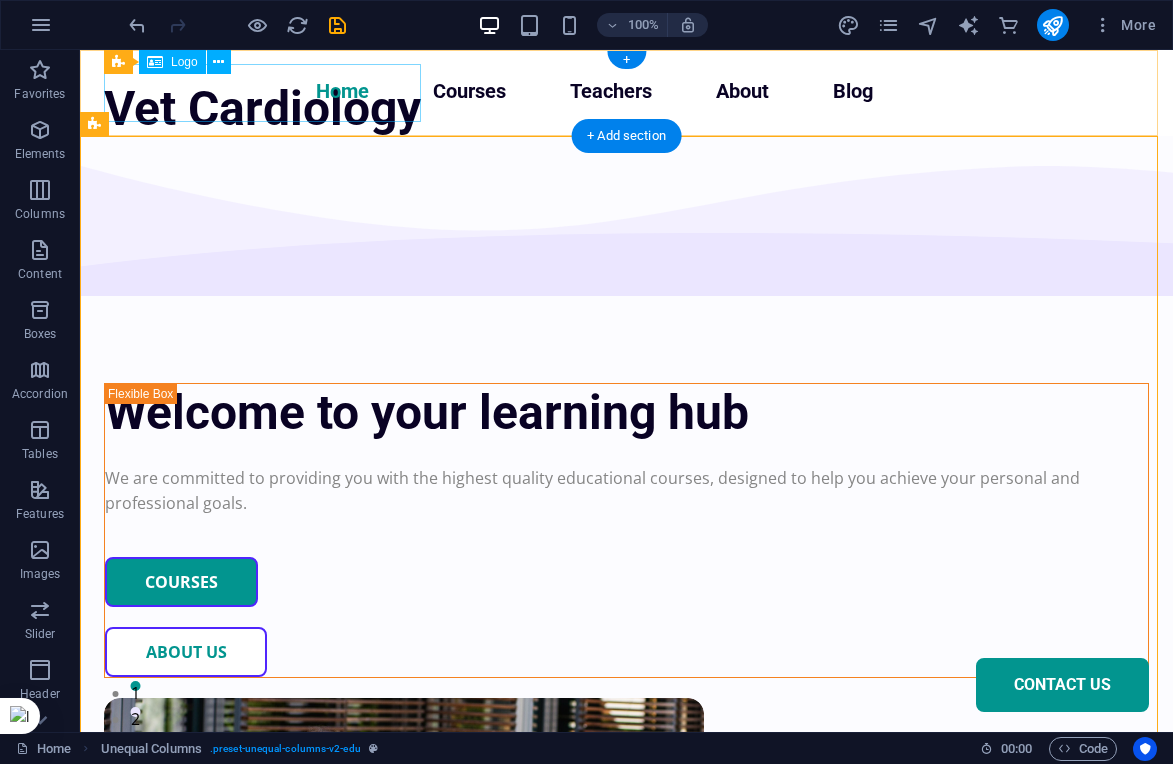 click on "Vet Cardiology" at bounding box center (262, 109) 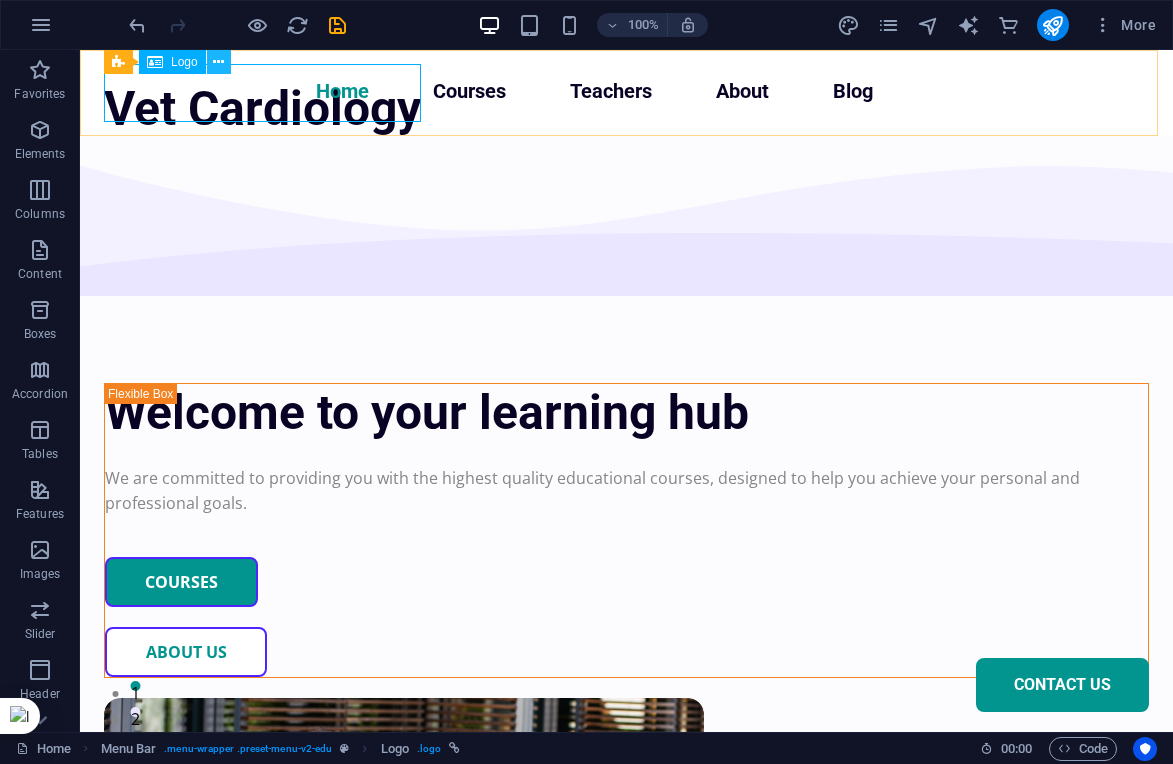 click at bounding box center (218, 62) 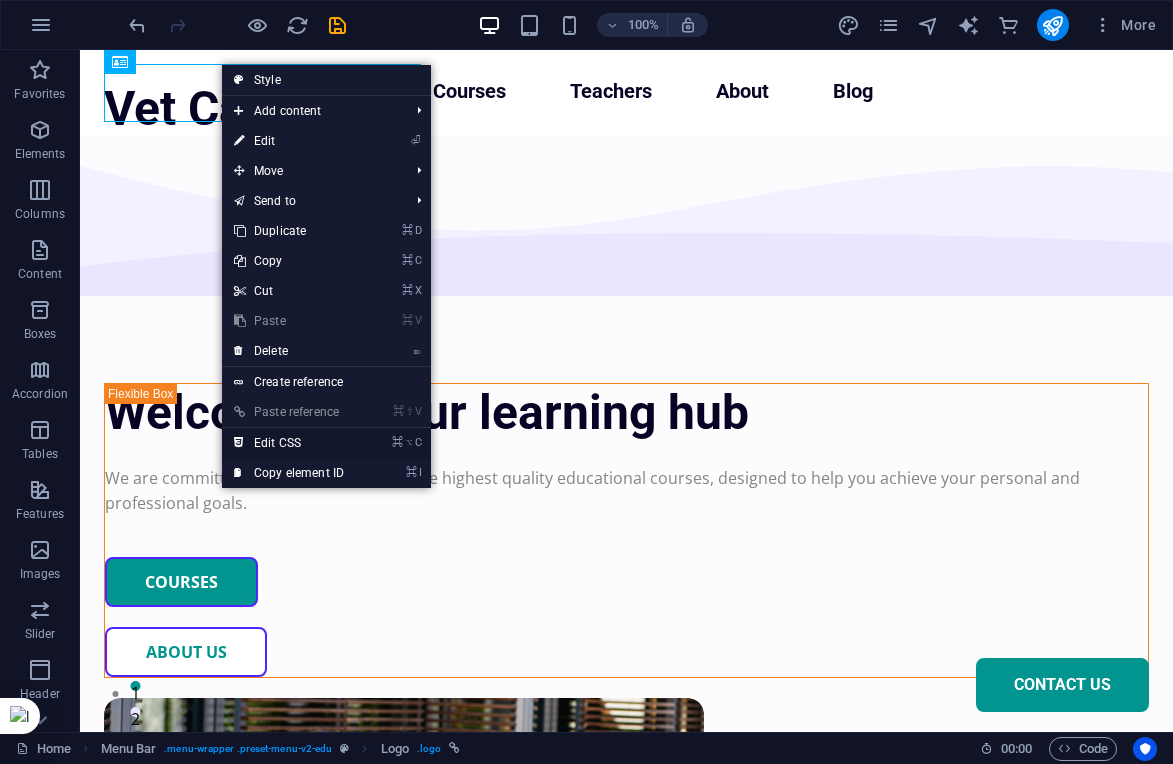 click on "⌘ ⌥ C  Edit CSS" at bounding box center (289, 443) 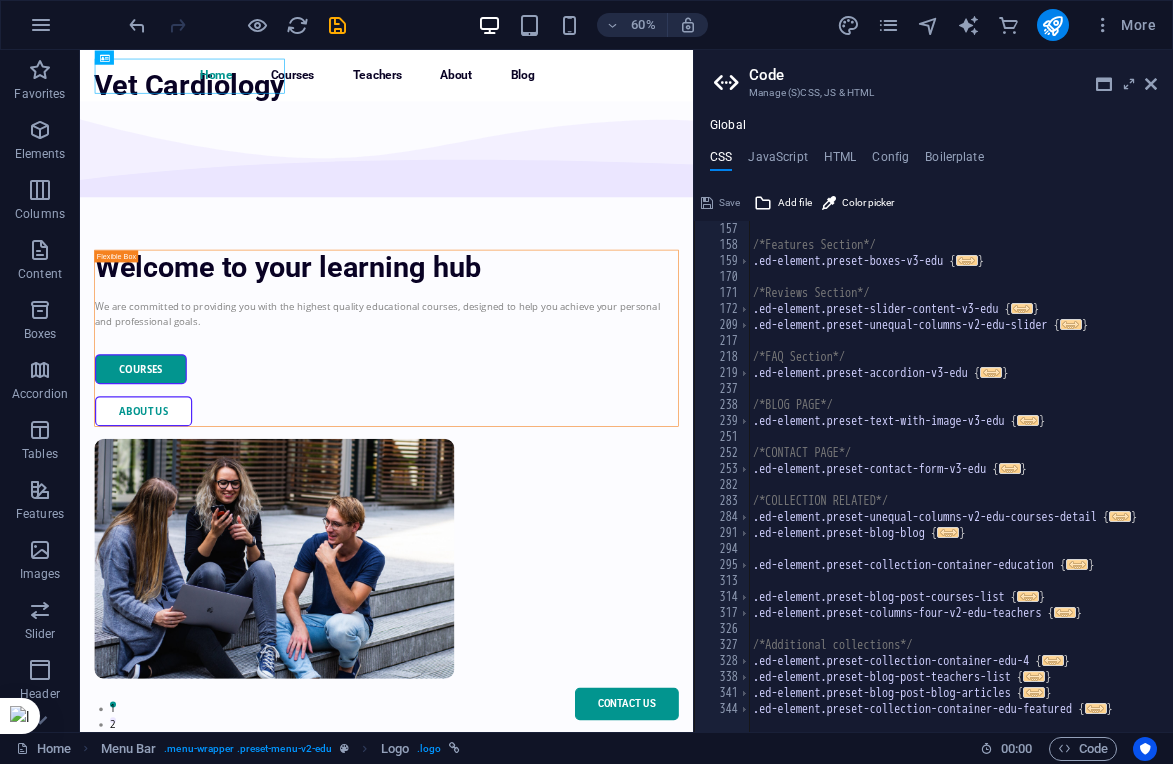 scroll, scrollTop: 288, scrollLeft: 0, axis: vertical 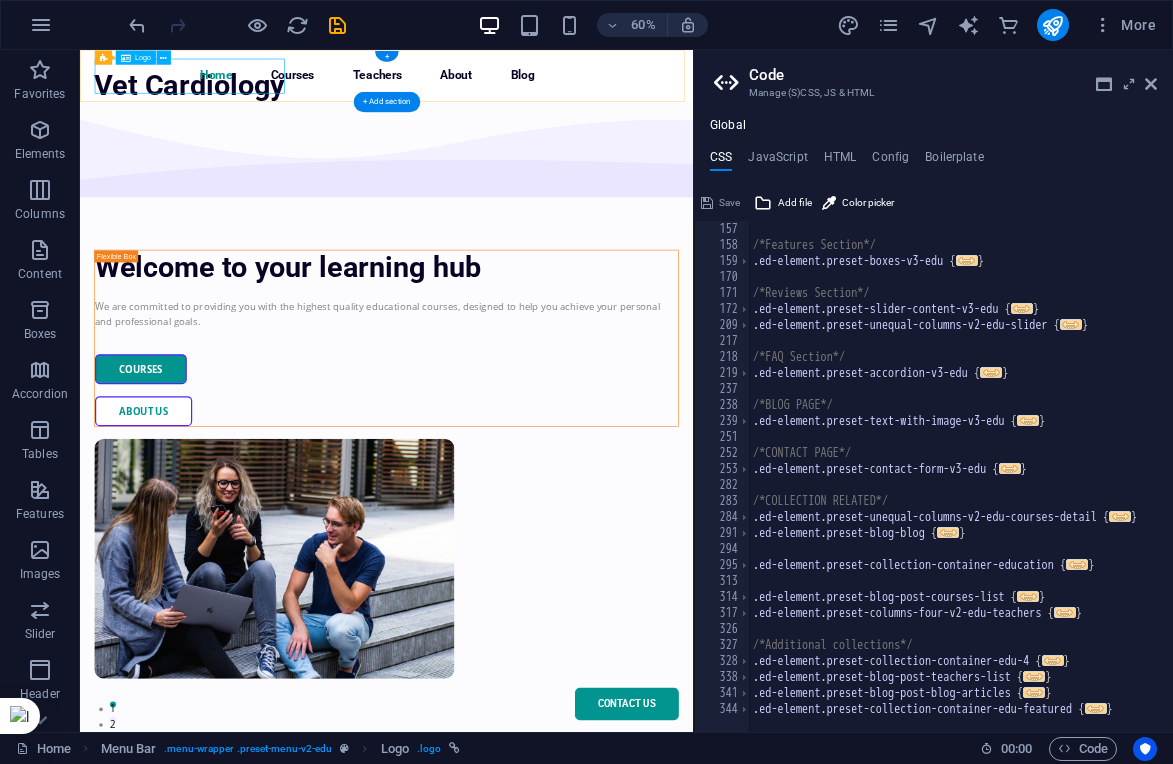 click on "Vet Cardiology" at bounding box center [262, 109] 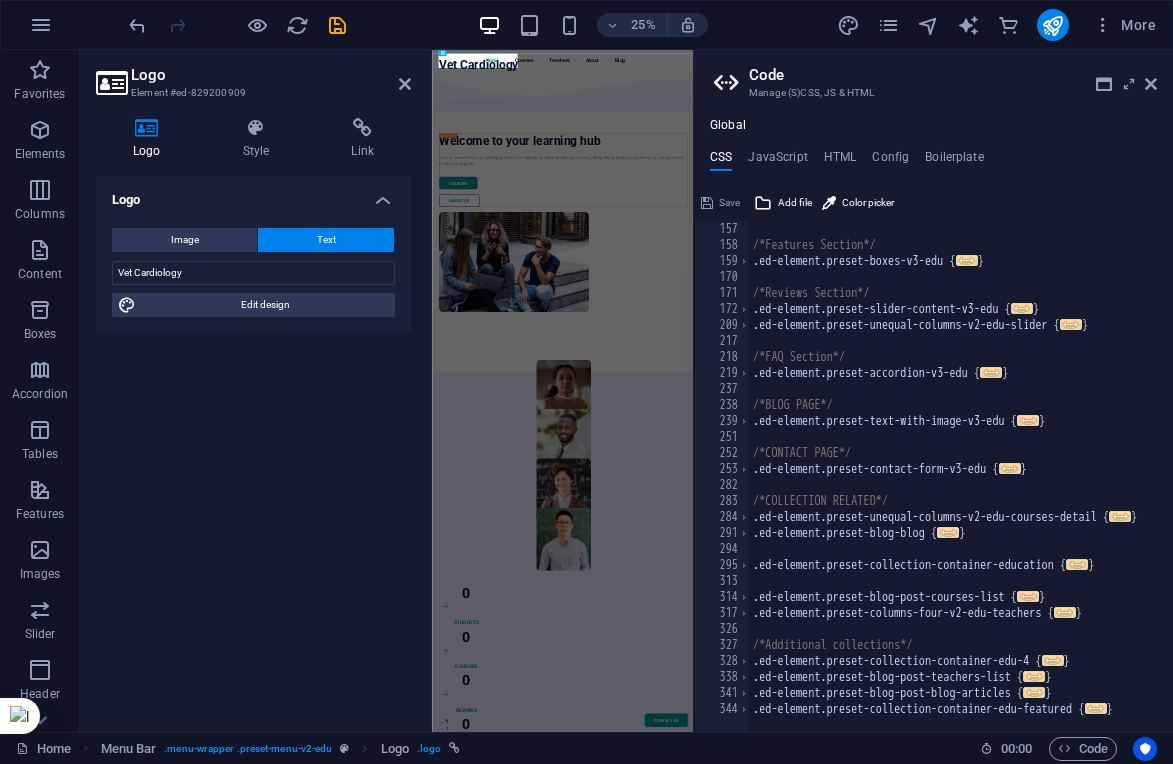 click on "Element #ed-829200909" at bounding box center (251, 93) 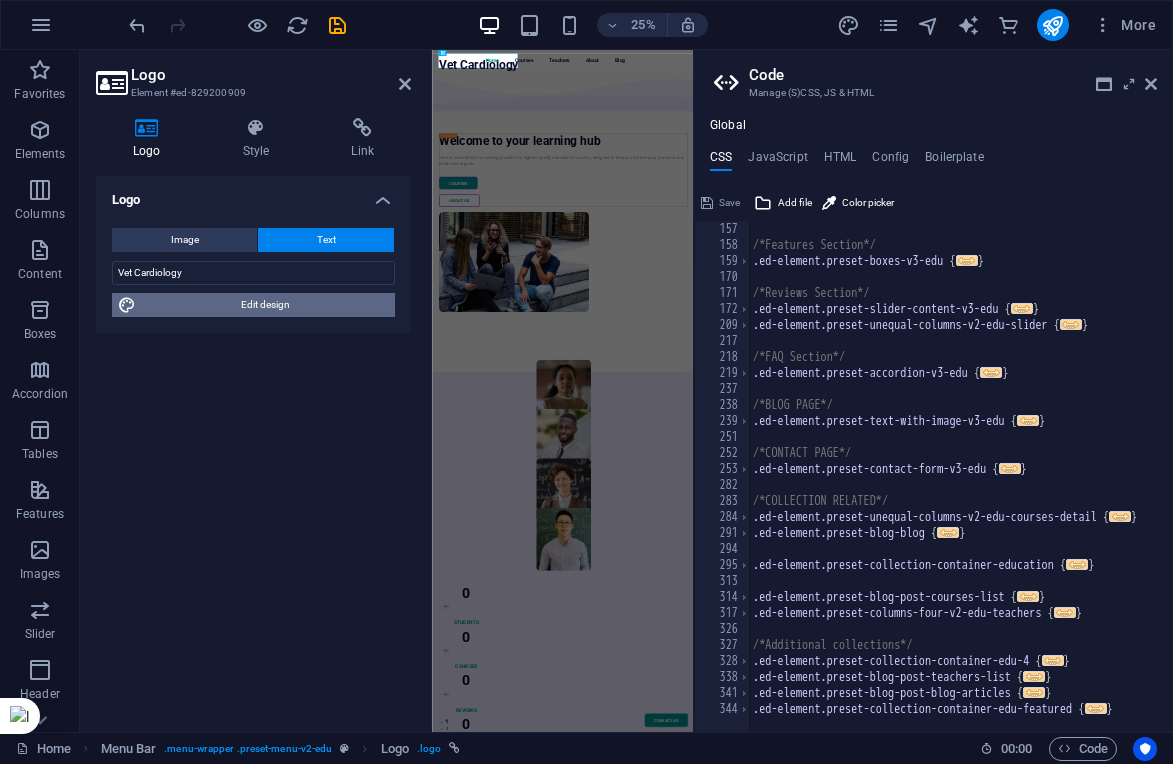 click on "Edit design" at bounding box center [265, 305] 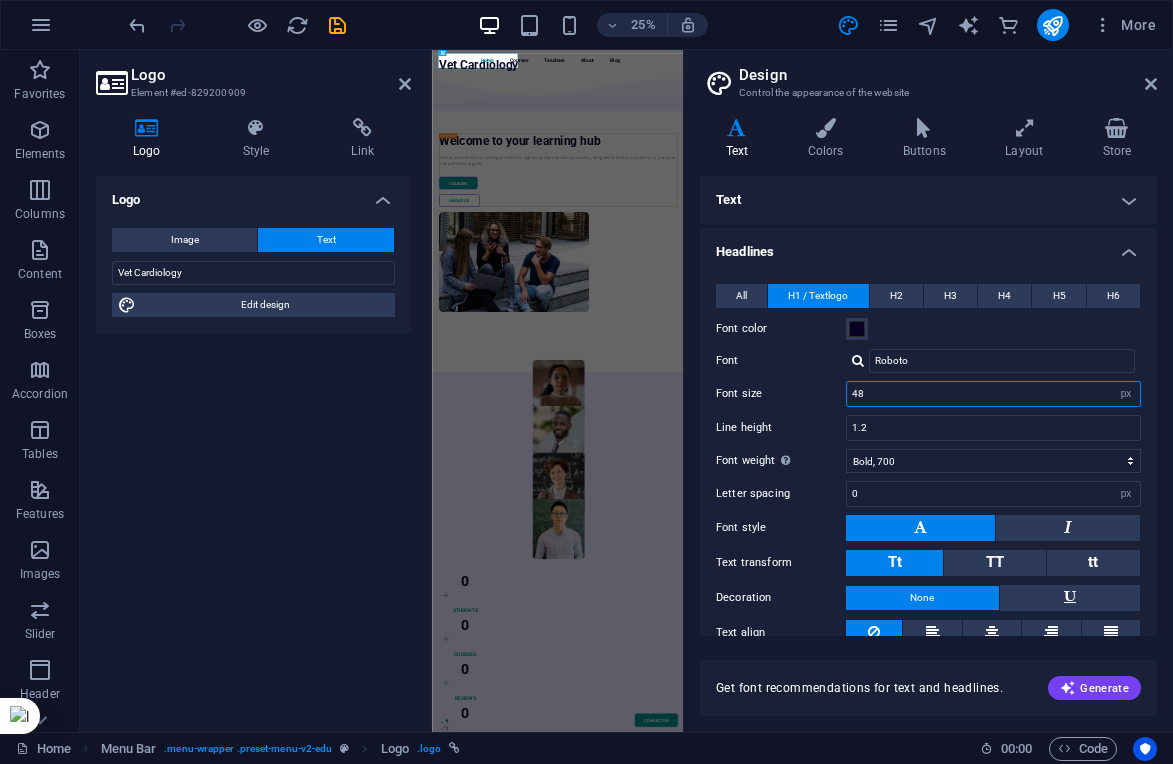drag, startPoint x: 876, startPoint y: 398, endPoint x: 823, endPoint y: 396, distance: 53.037724 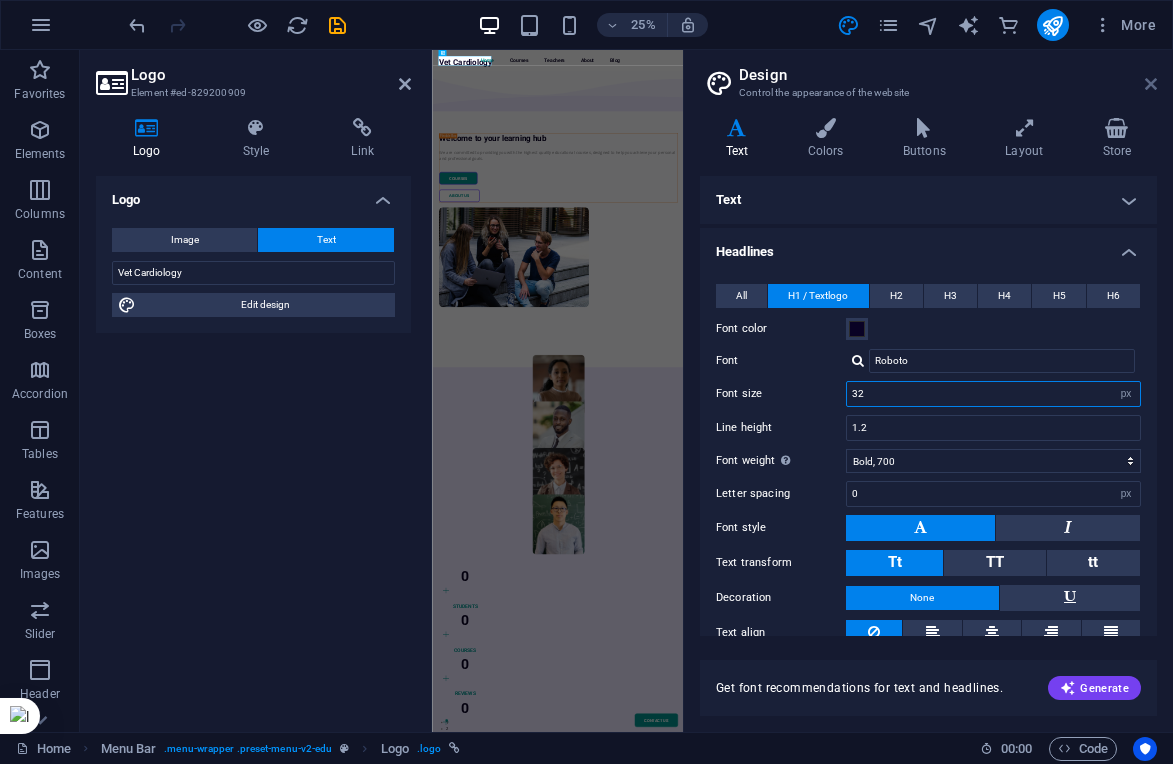 type on "32" 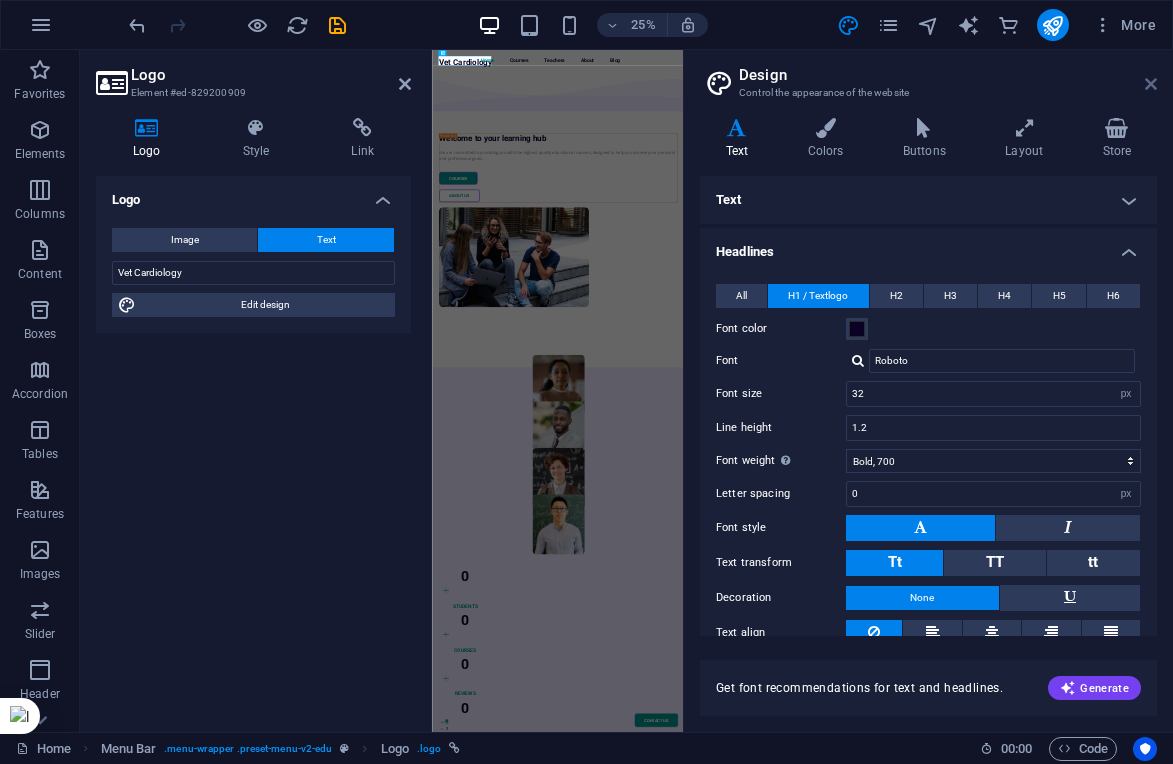 click at bounding box center [1151, 84] 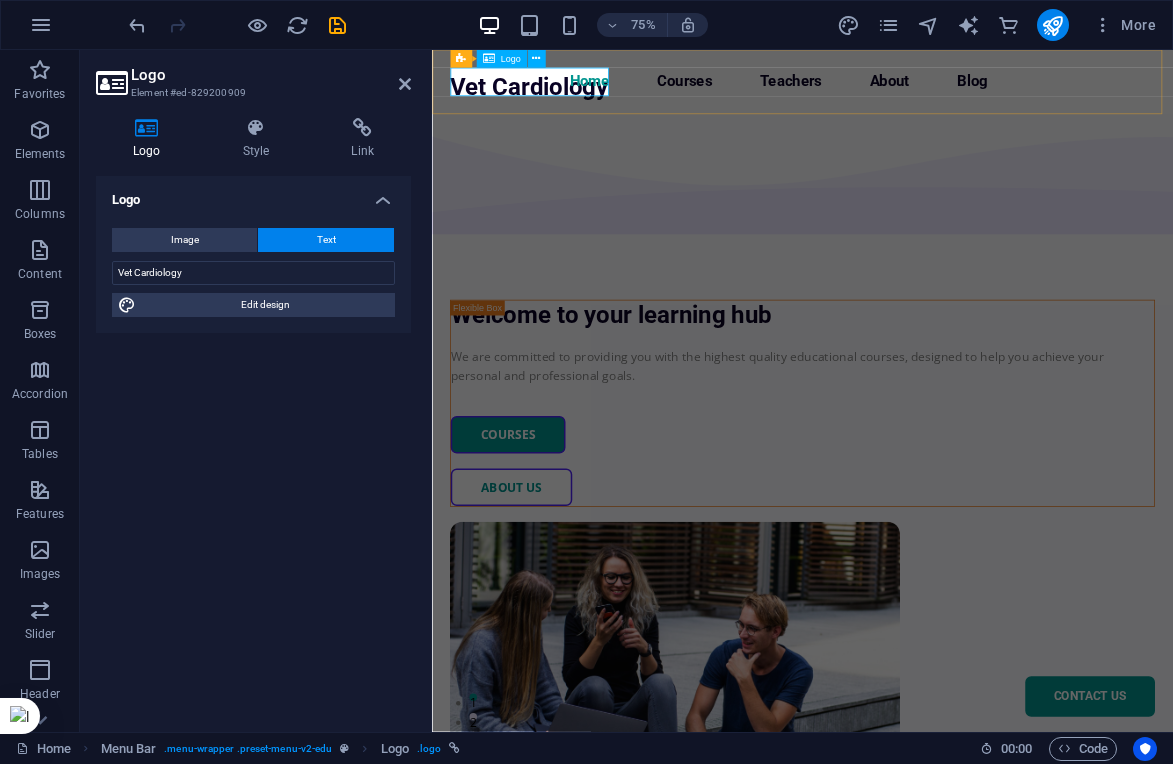 click on "Vet Cardiology" at bounding box center (561, 99) 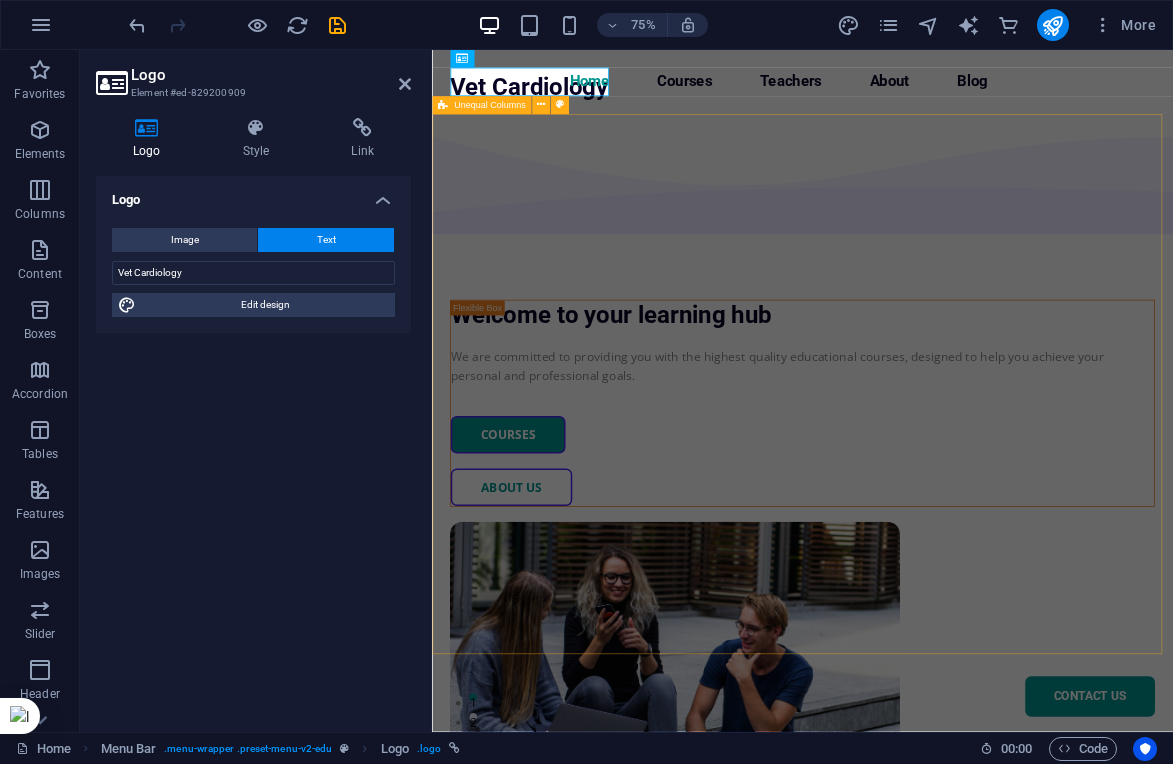 click on "Welcome to your learning hub We are committed to providing you with the highest quality educational courses, designed to help you achieve your personal and professional goals. Courses About Us" at bounding box center [926, 727] 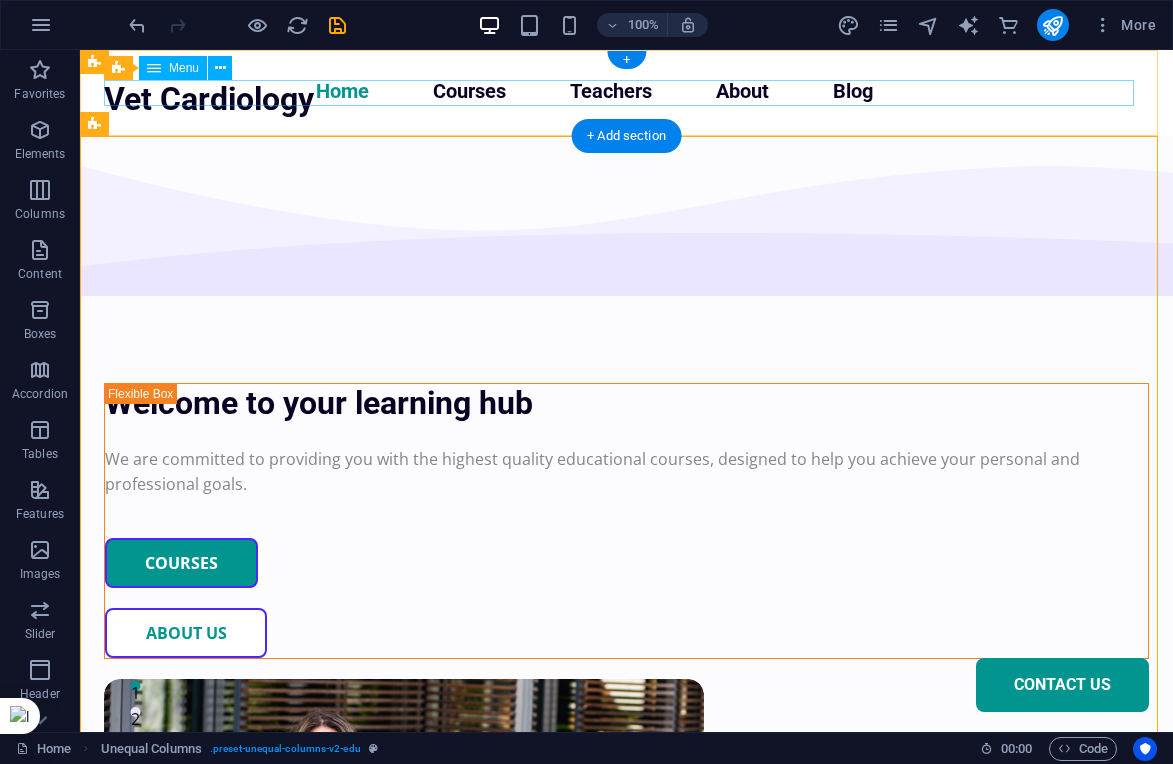 click on "Home Courses Teachers About Blog Contact Us" at bounding box center (626, 93) 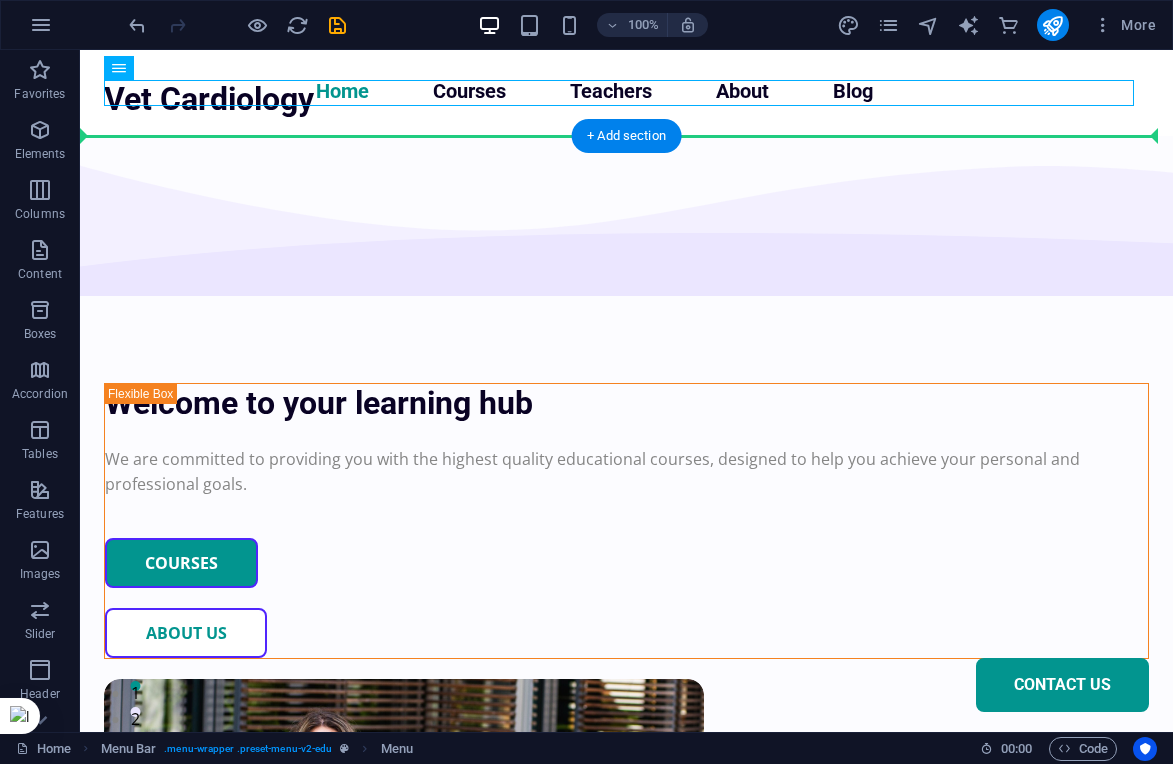 drag, startPoint x: 679, startPoint y: 90, endPoint x: 635, endPoint y: 151, distance: 75.21303 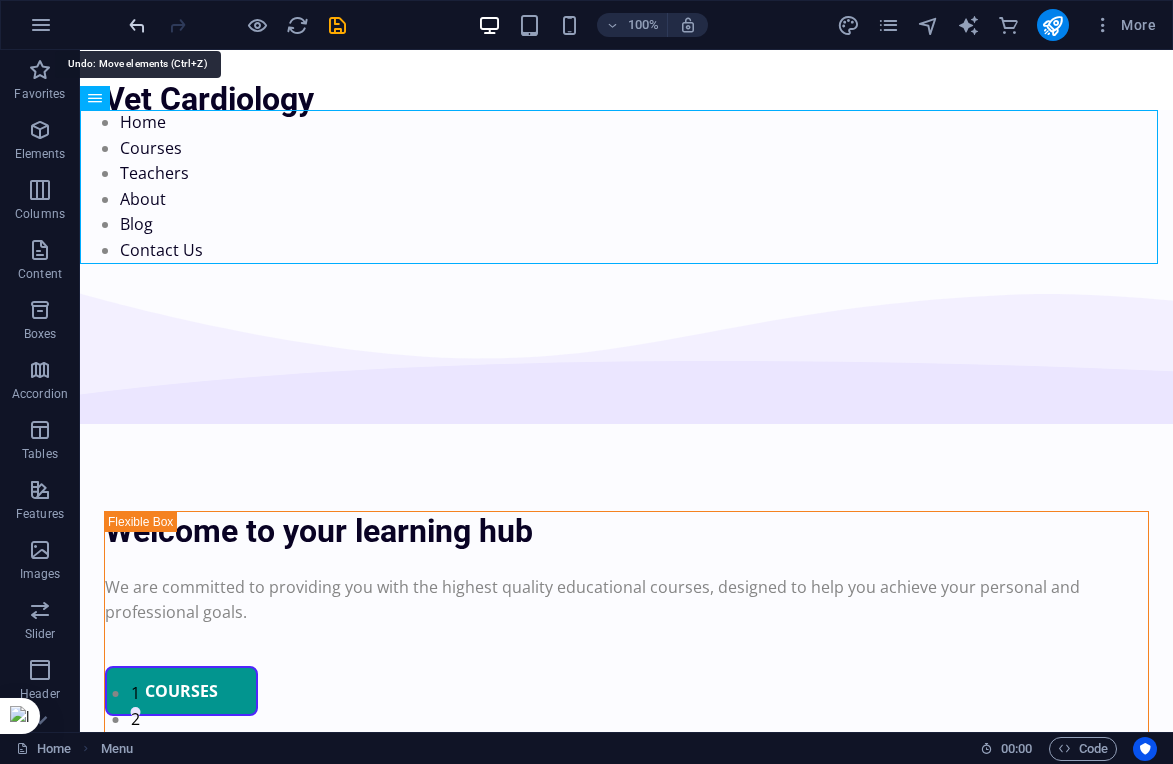 click at bounding box center (137, 25) 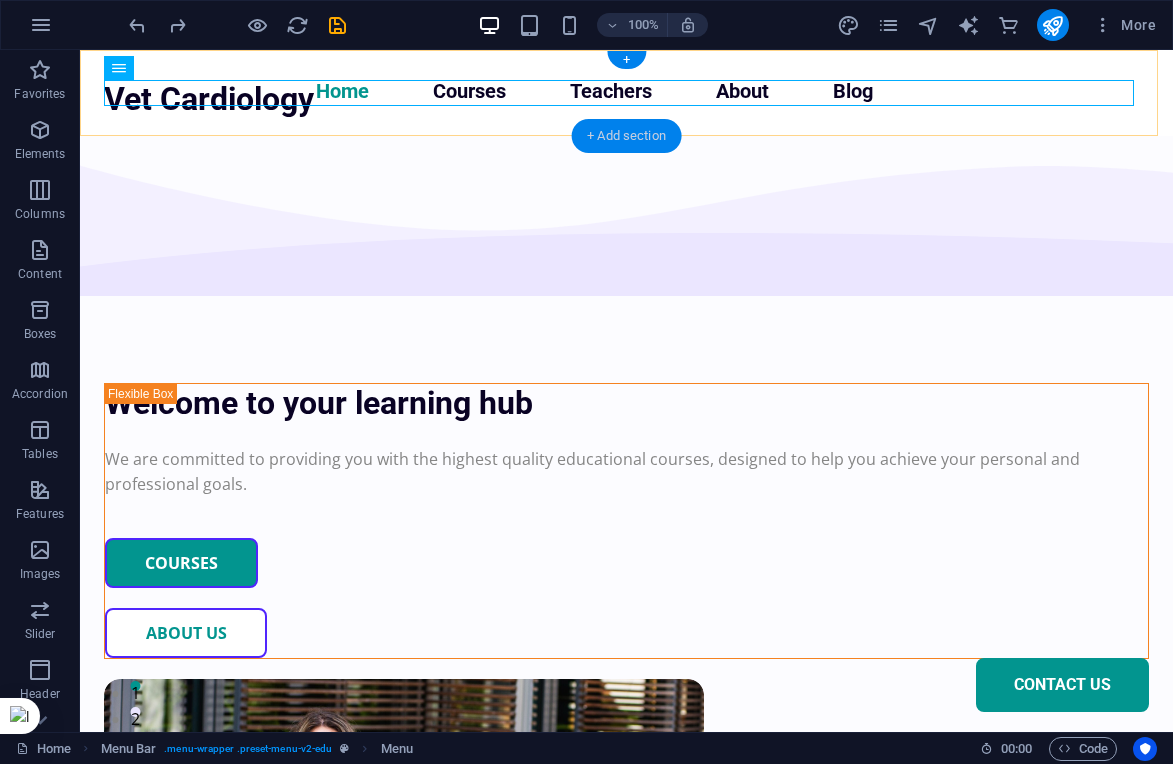 click on "+ Add section" at bounding box center [626, 136] 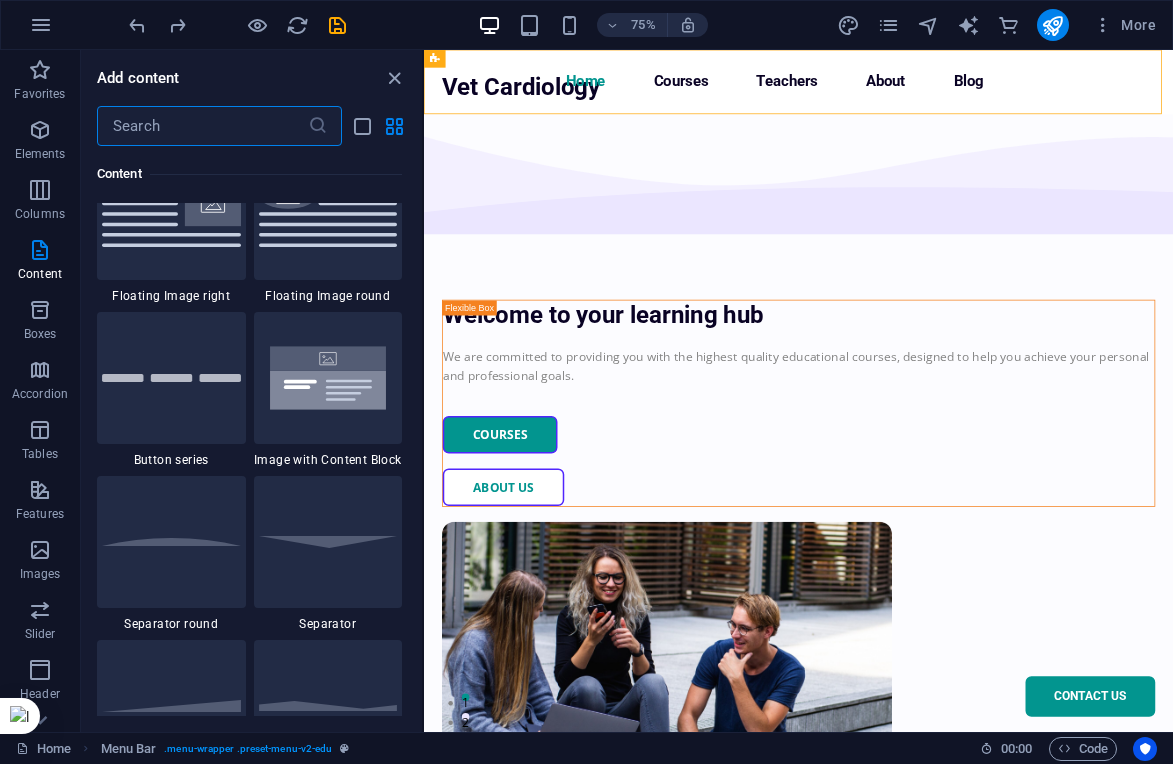 scroll, scrollTop: 4536, scrollLeft: 0, axis: vertical 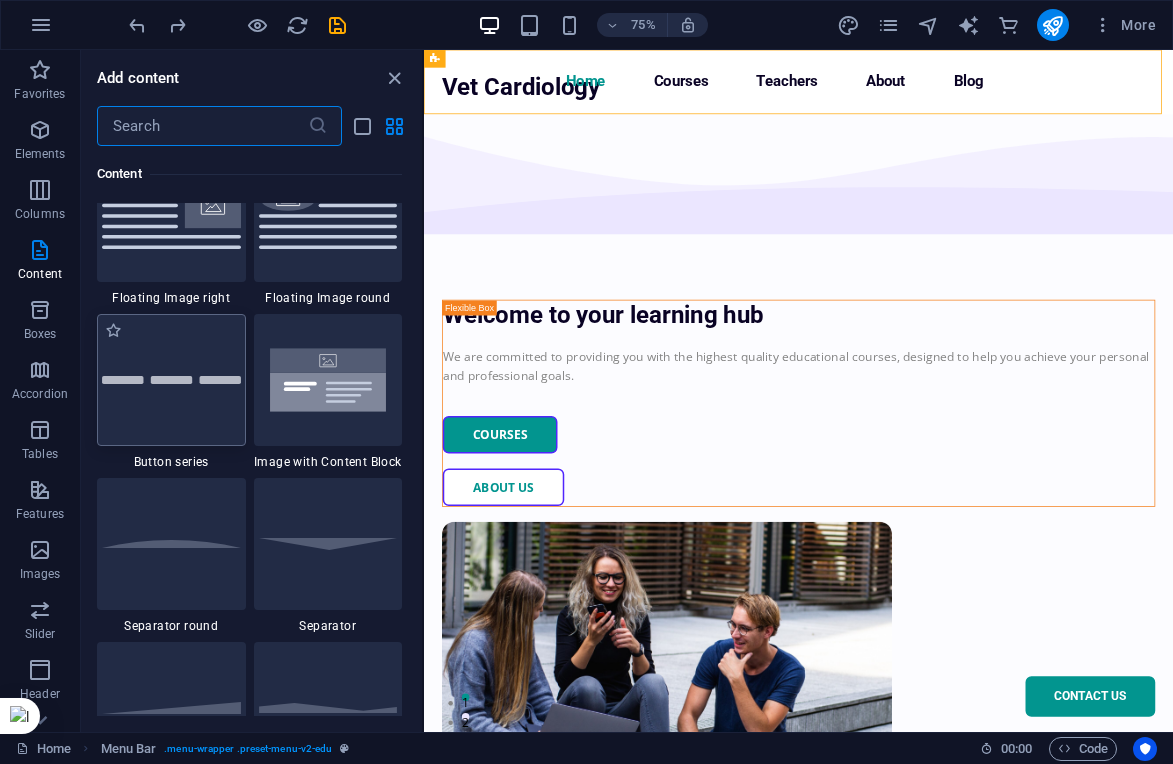 click at bounding box center (171, 380) 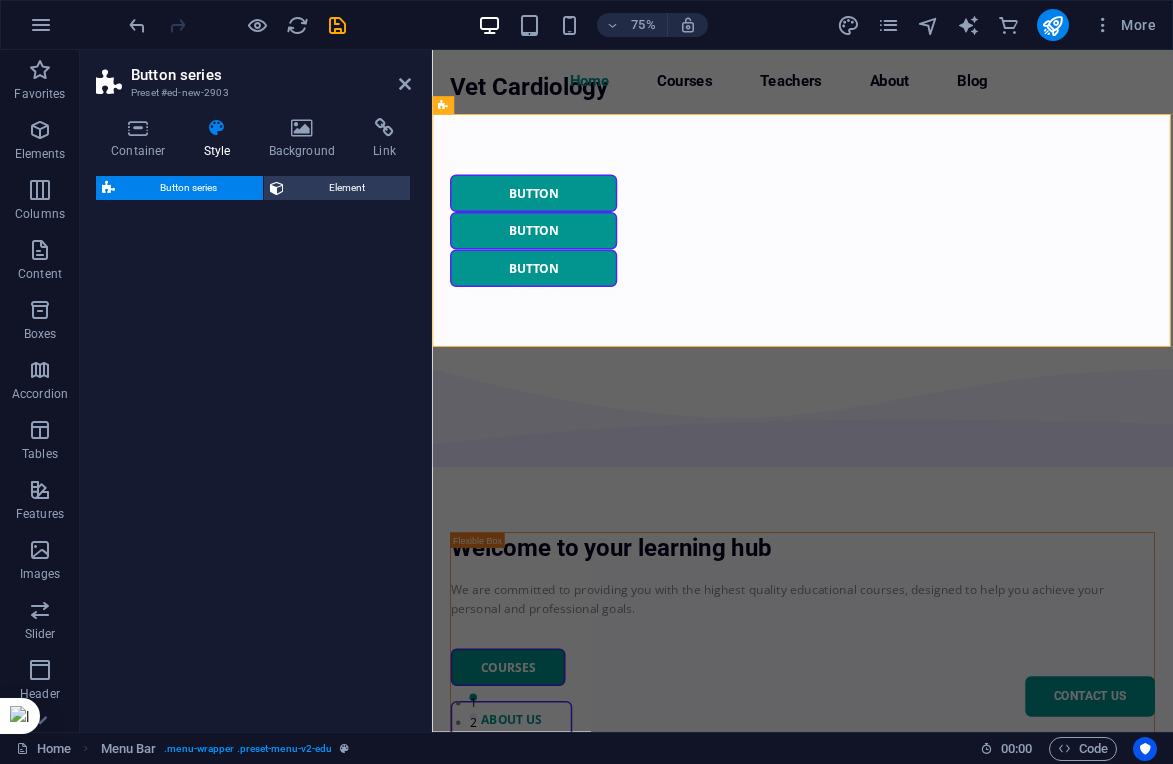 select on "rem" 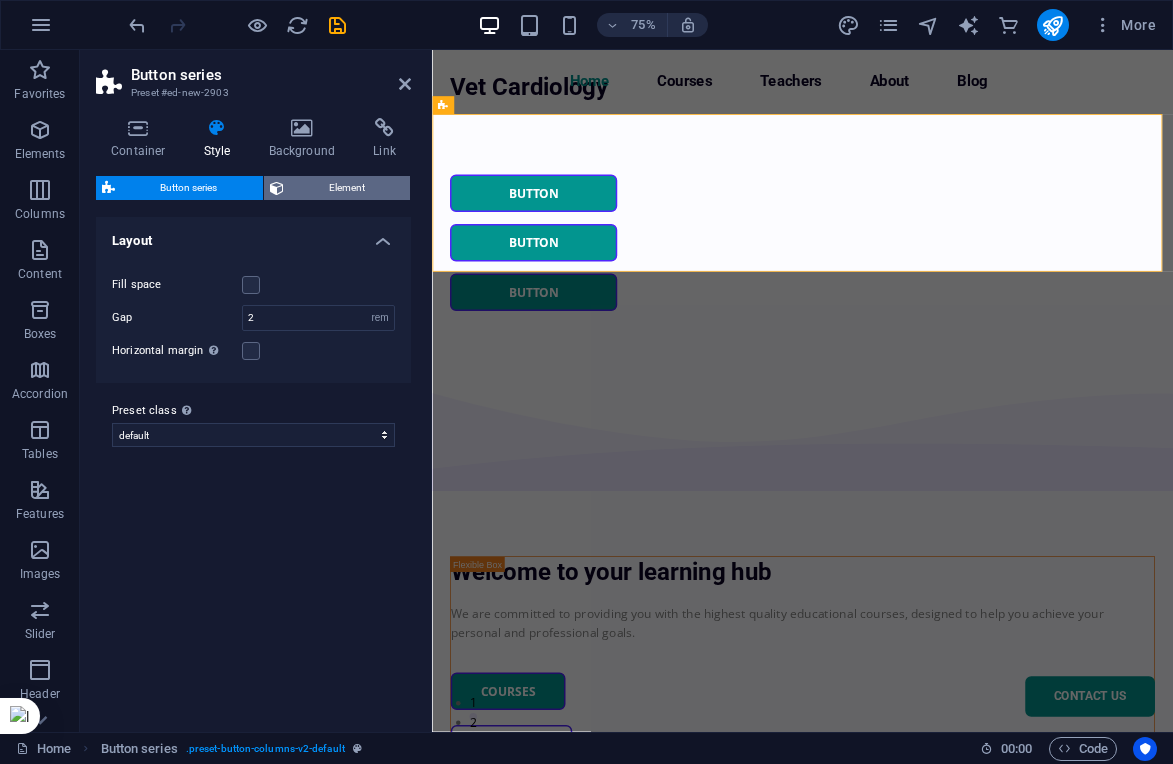 click on "Element" at bounding box center [347, 188] 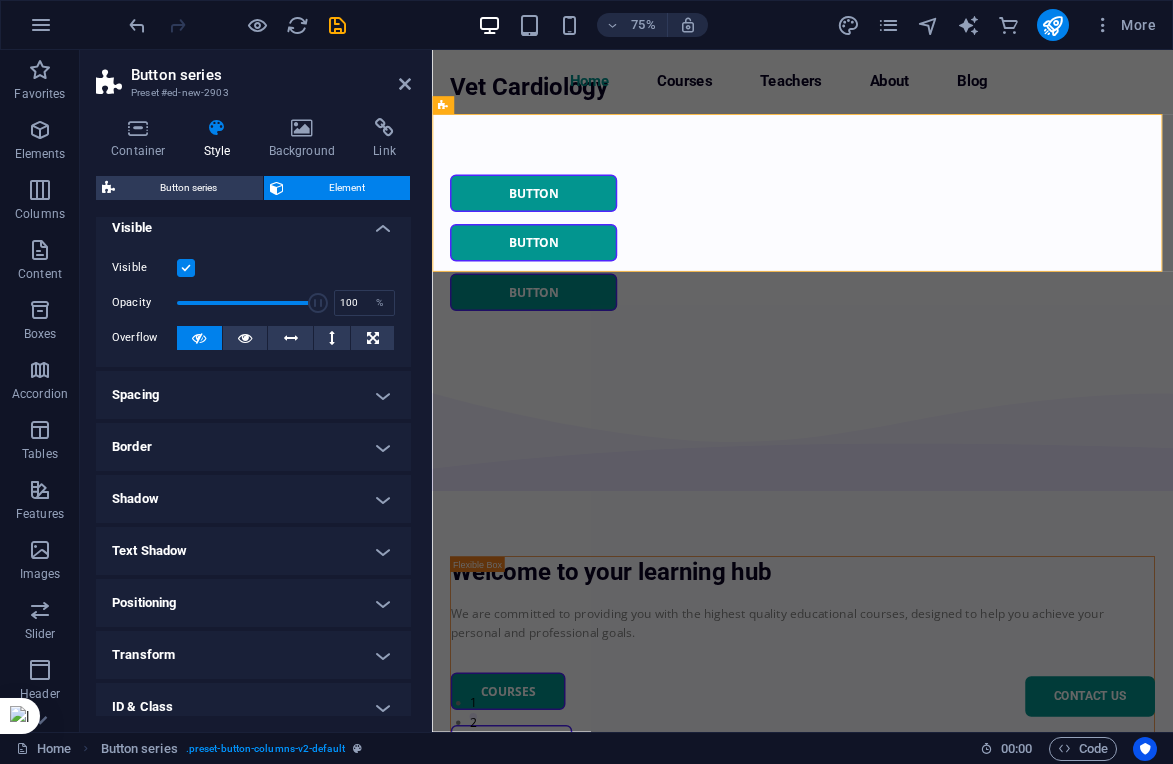 scroll, scrollTop: 13, scrollLeft: 0, axis: vertical 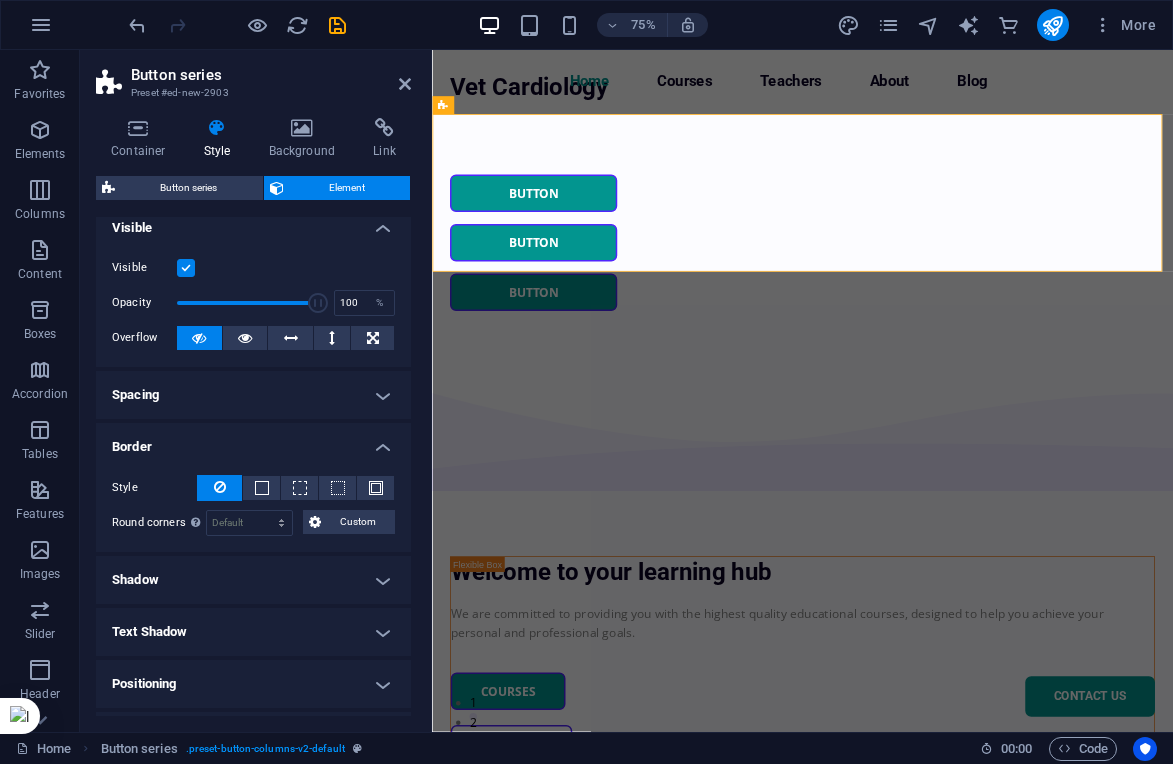 click on "Spacing" at bounding box center [253, 395] 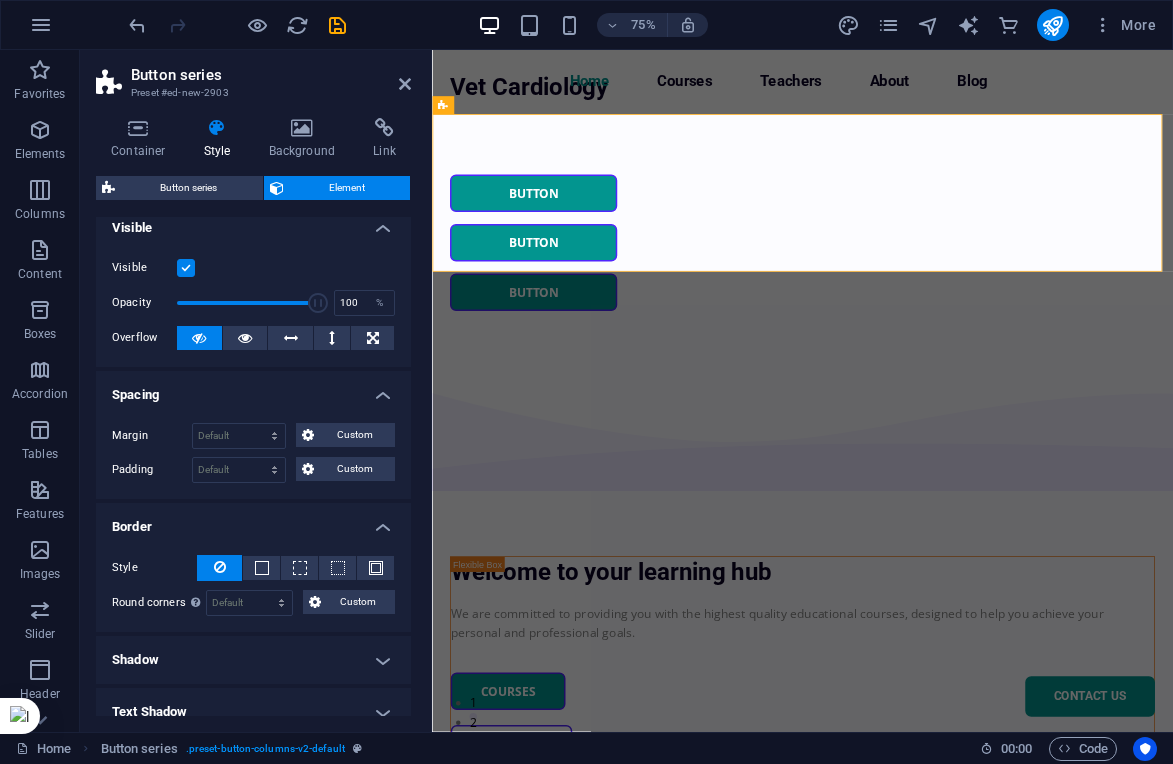 click on "Spacing" at bounding box center (253, 389) 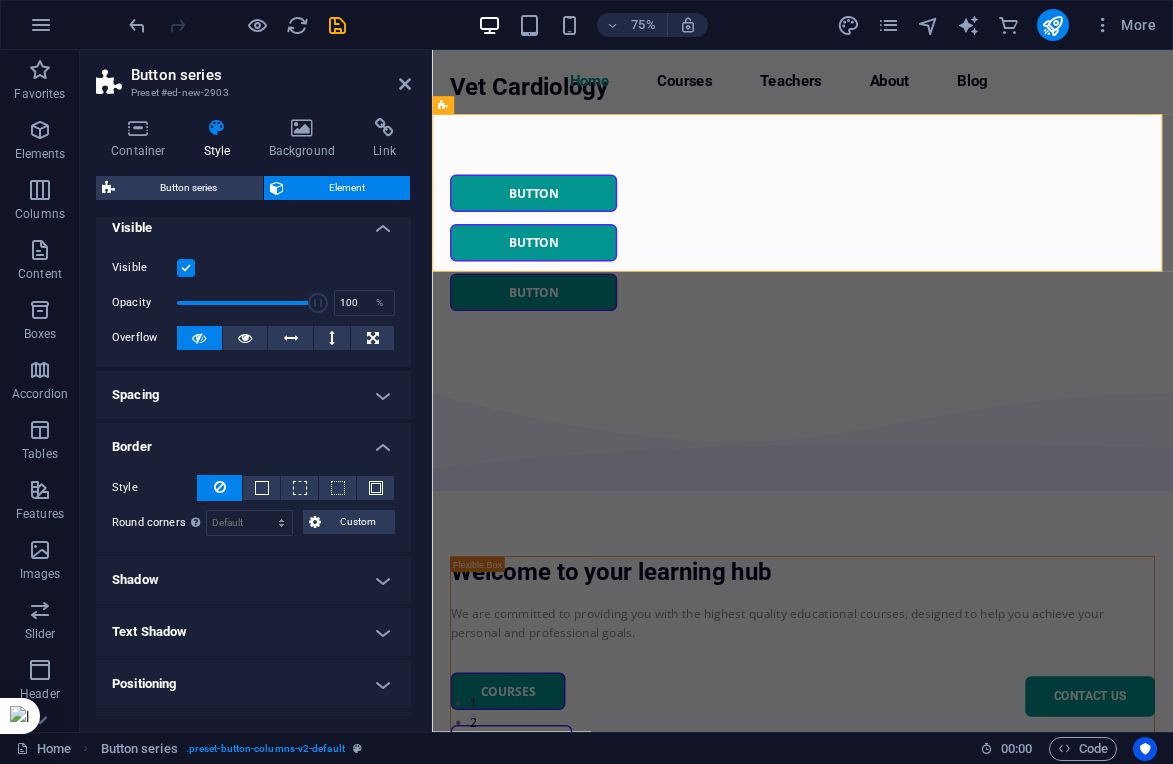 click on "Border" at bounding box center [253, 441] 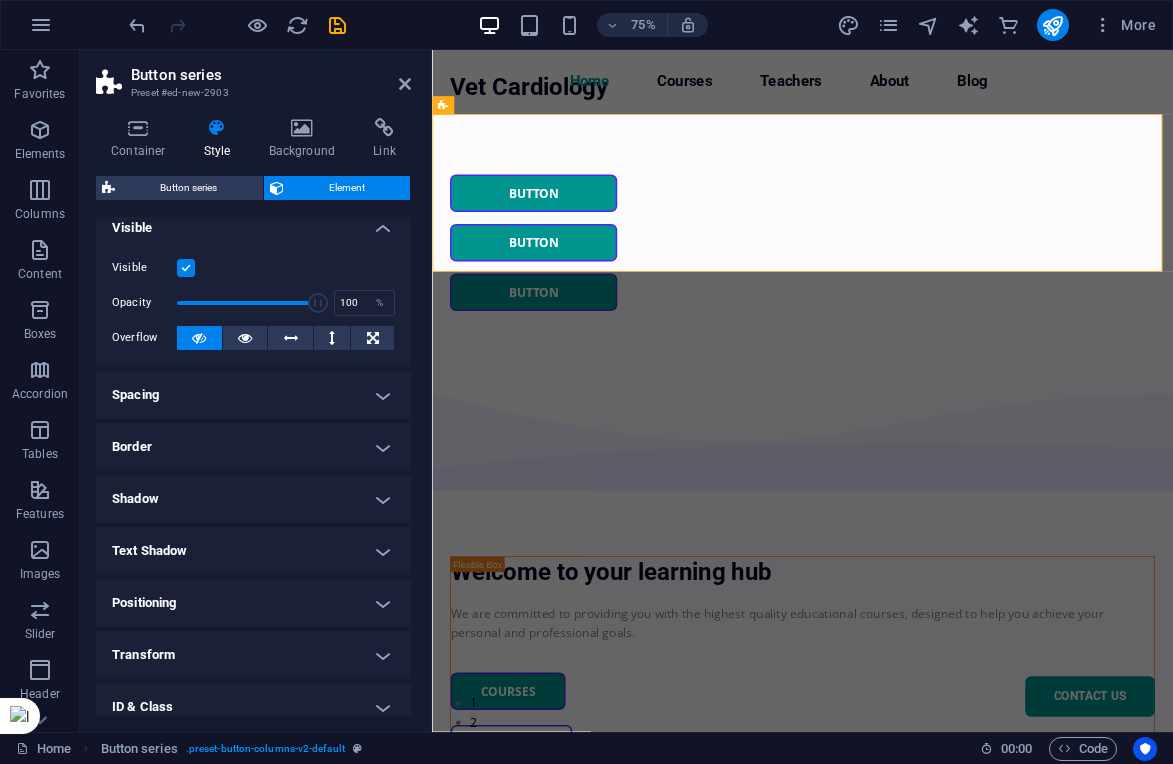 click on "Shadow" at bounding box center [253, 499] 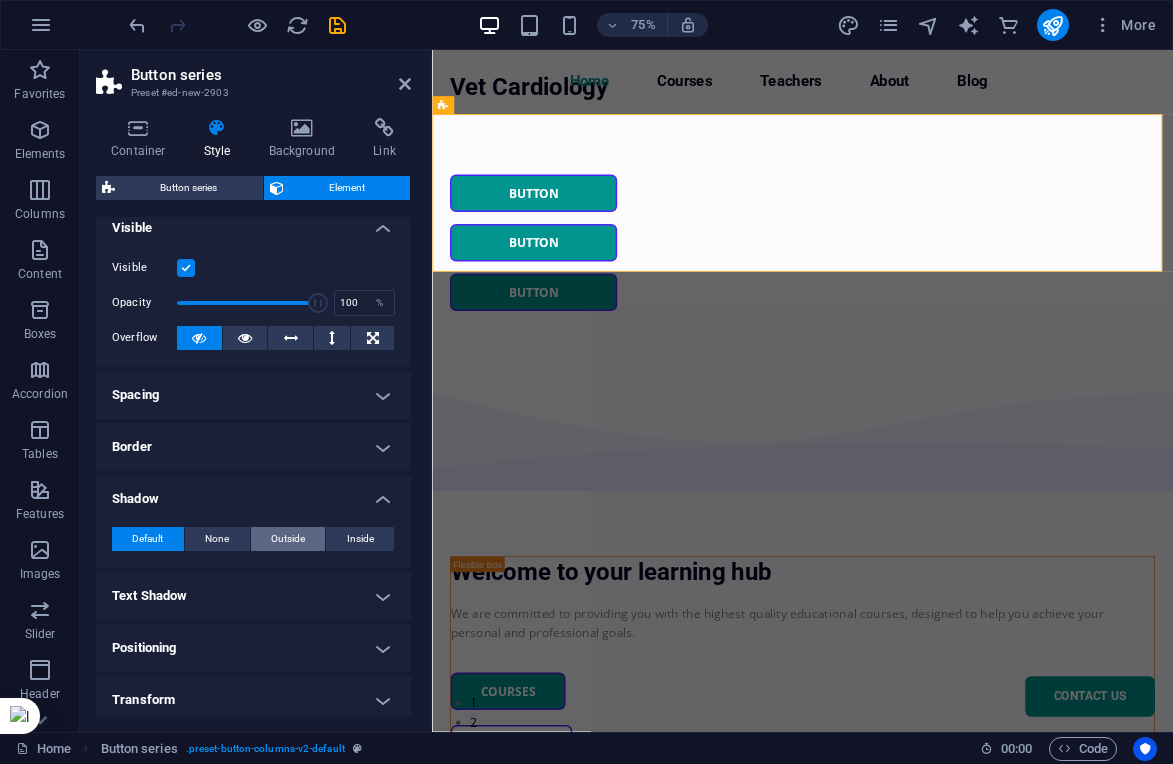 click on "Outside" at bounding box center [288, 539] 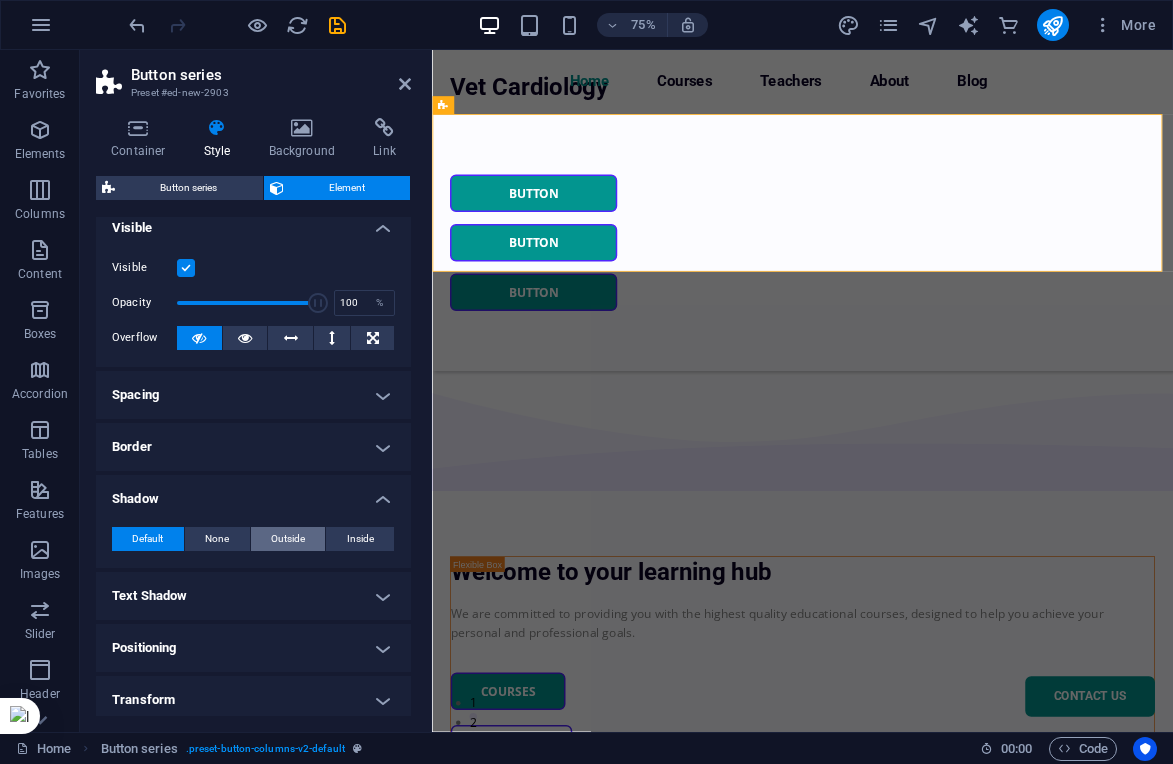 type on "2" 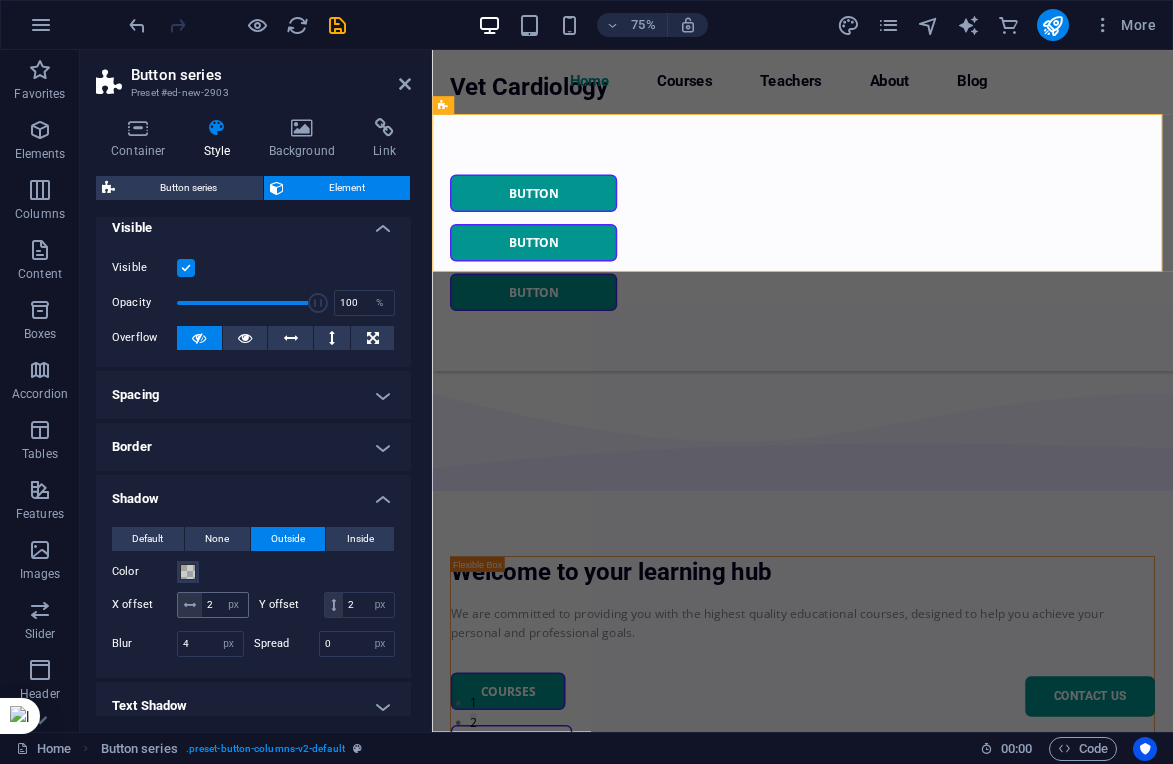 drag, startPoint x: 187, startPoint y: 605, endPoint x: 212, endPoint y: 608, distance: 25.179358 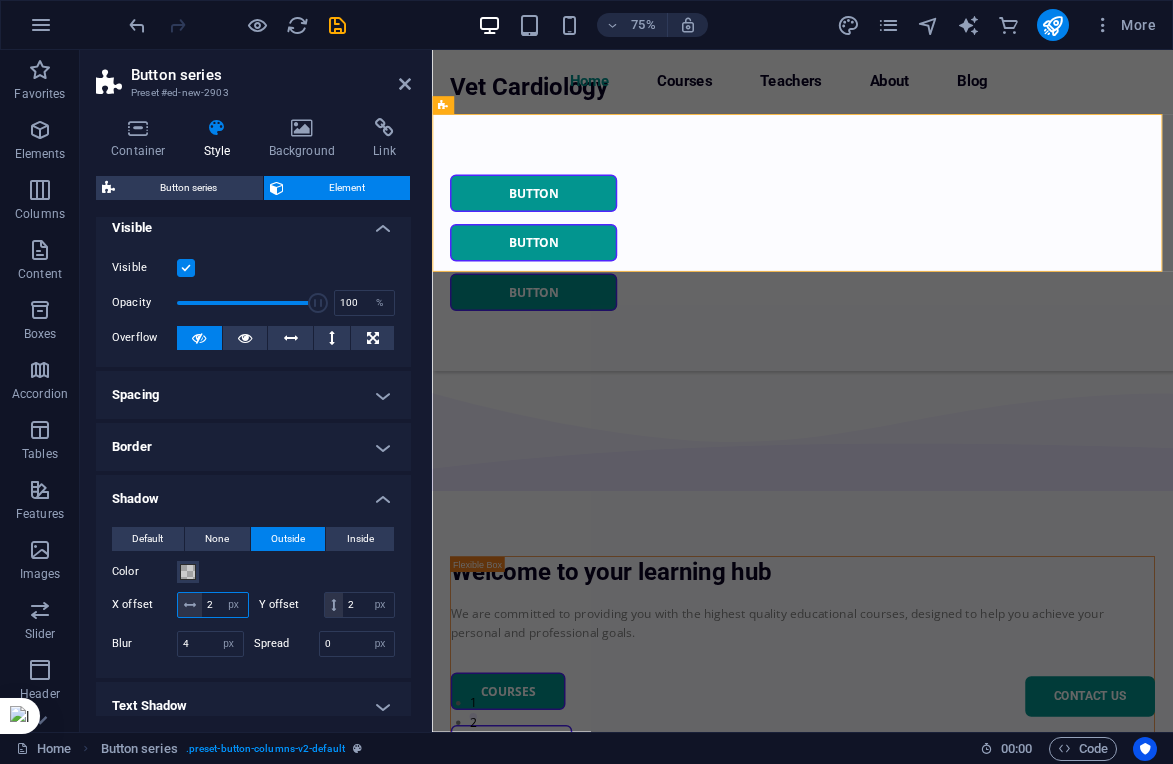 click on "2" at bounding box center [225, 605] 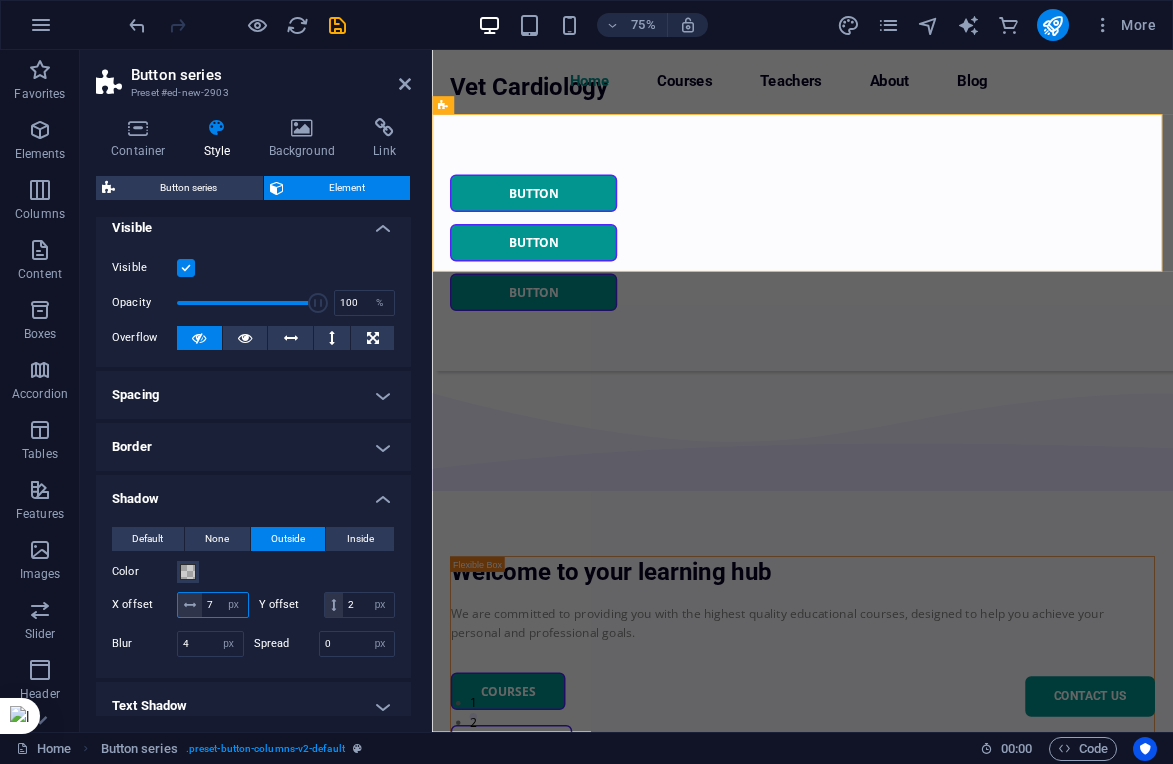 type on "7" 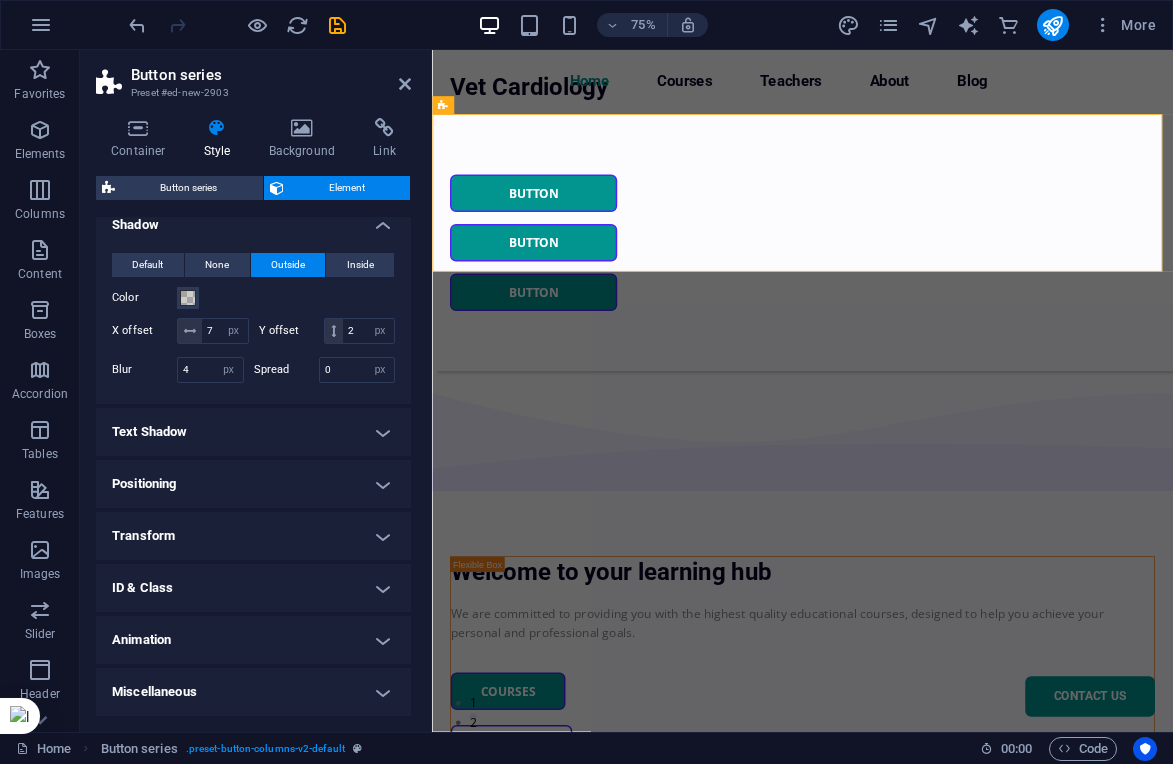 scroll, scrollTop: 312, scrollLeft: 0, axis: vertical 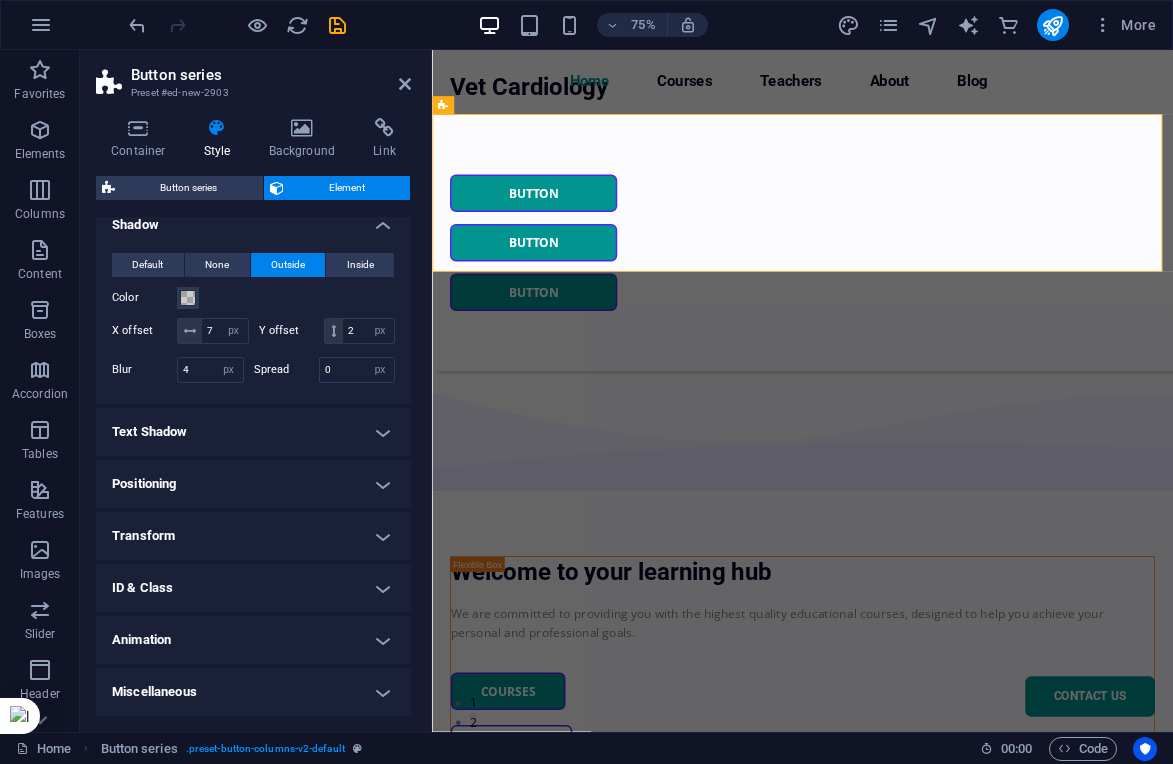 click on "Animation" at bounding box center [253, 640] 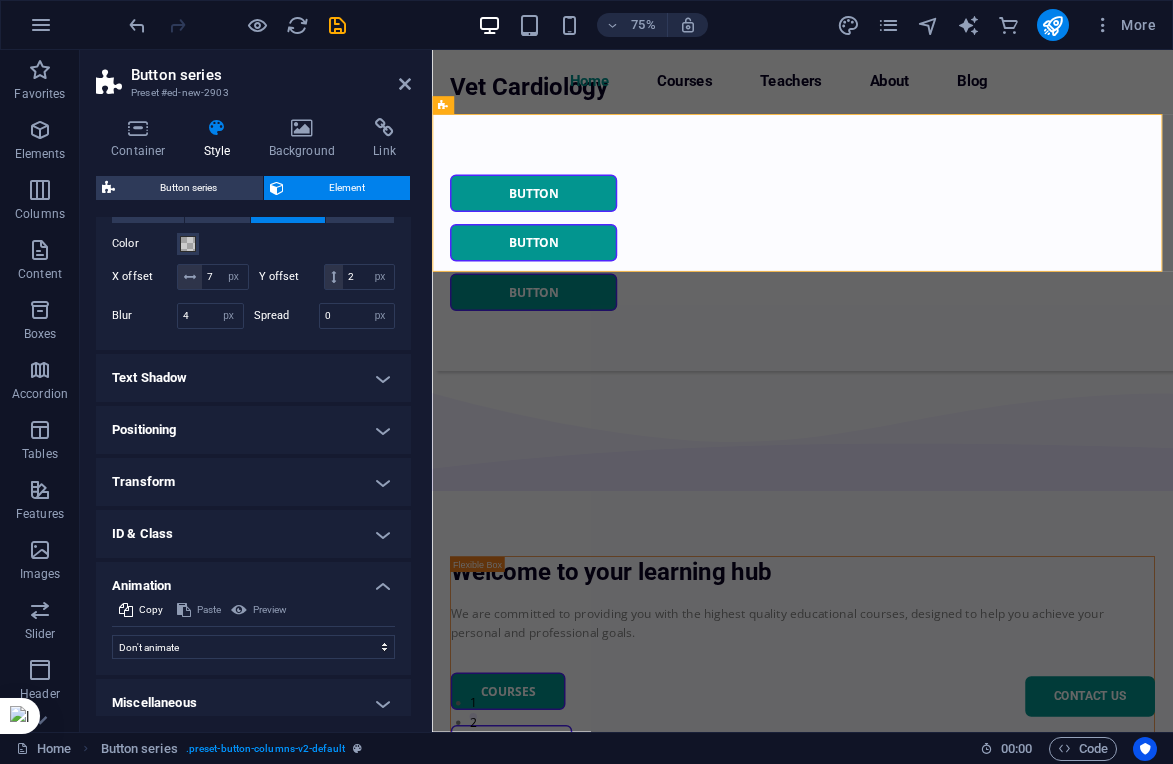 scroll, scrollTop: 377, scrollLeft: 0, axis: vertical 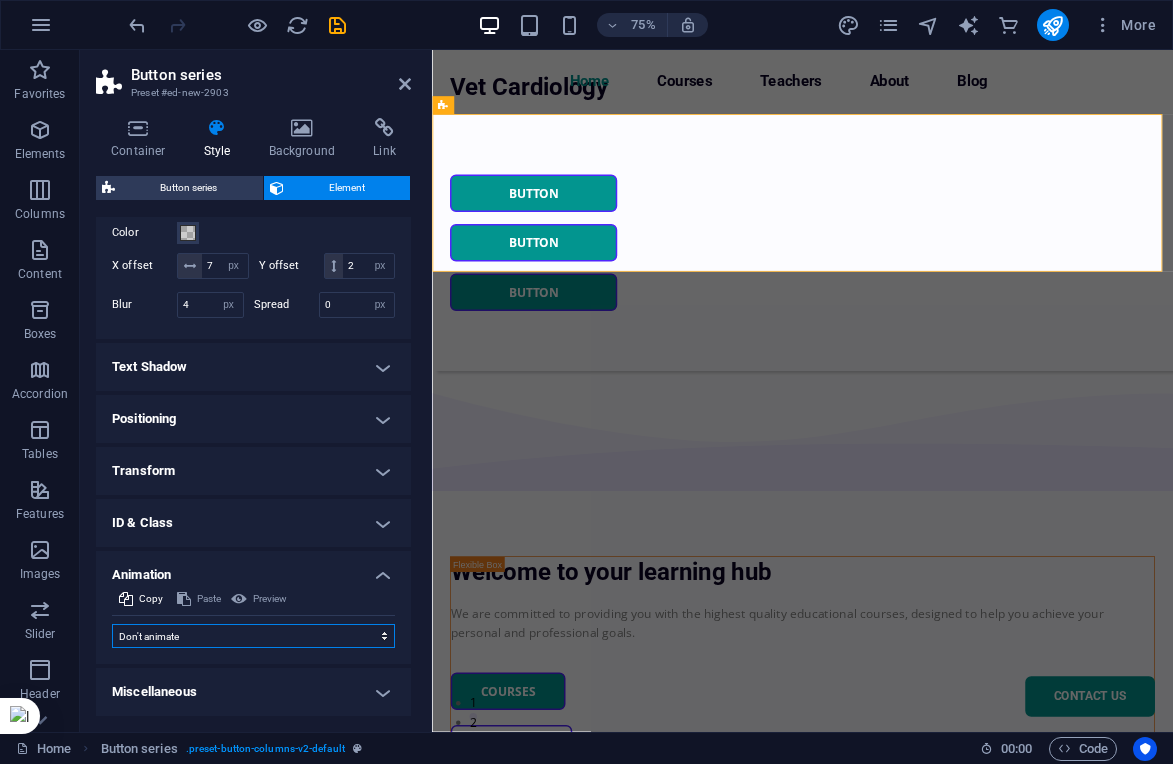click on "Don't animate Show / Hide Slide up/down Zoom in/out Slide left to right Slide right to left Slide top to bottom Slide bottom to top Pulse Blink Open as overlay" at bounding box center [253, 636] 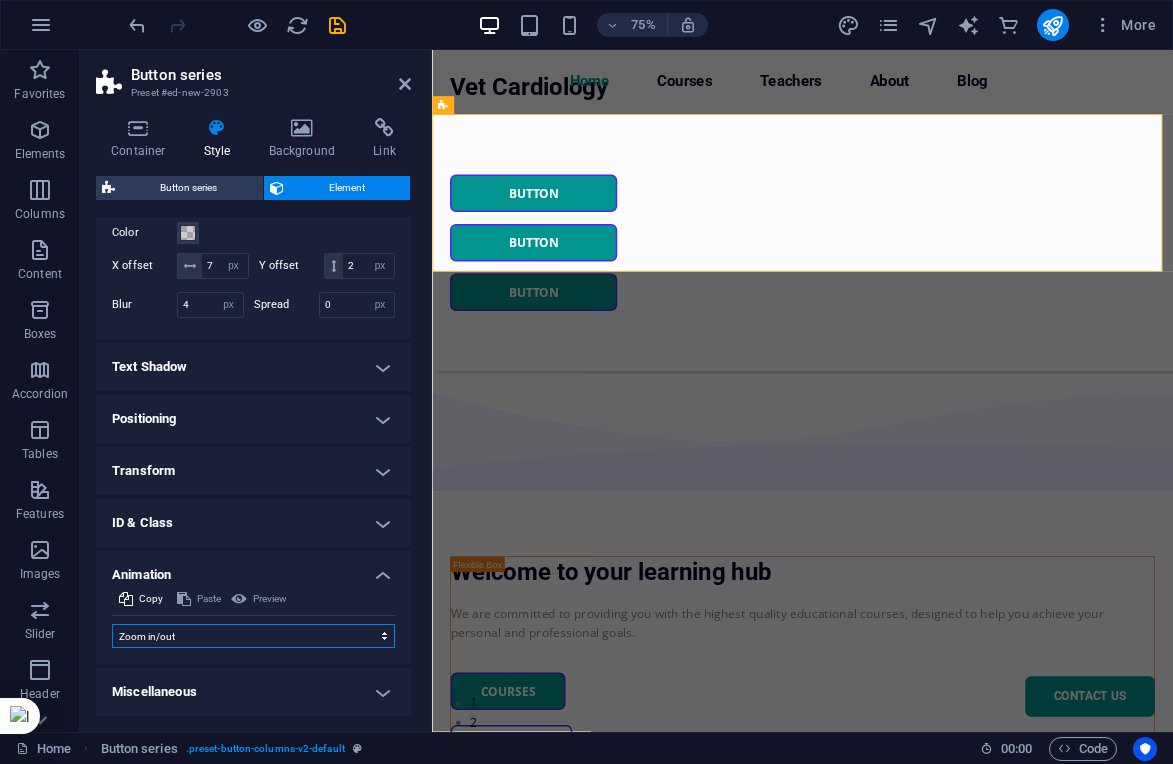 select on "scroll" 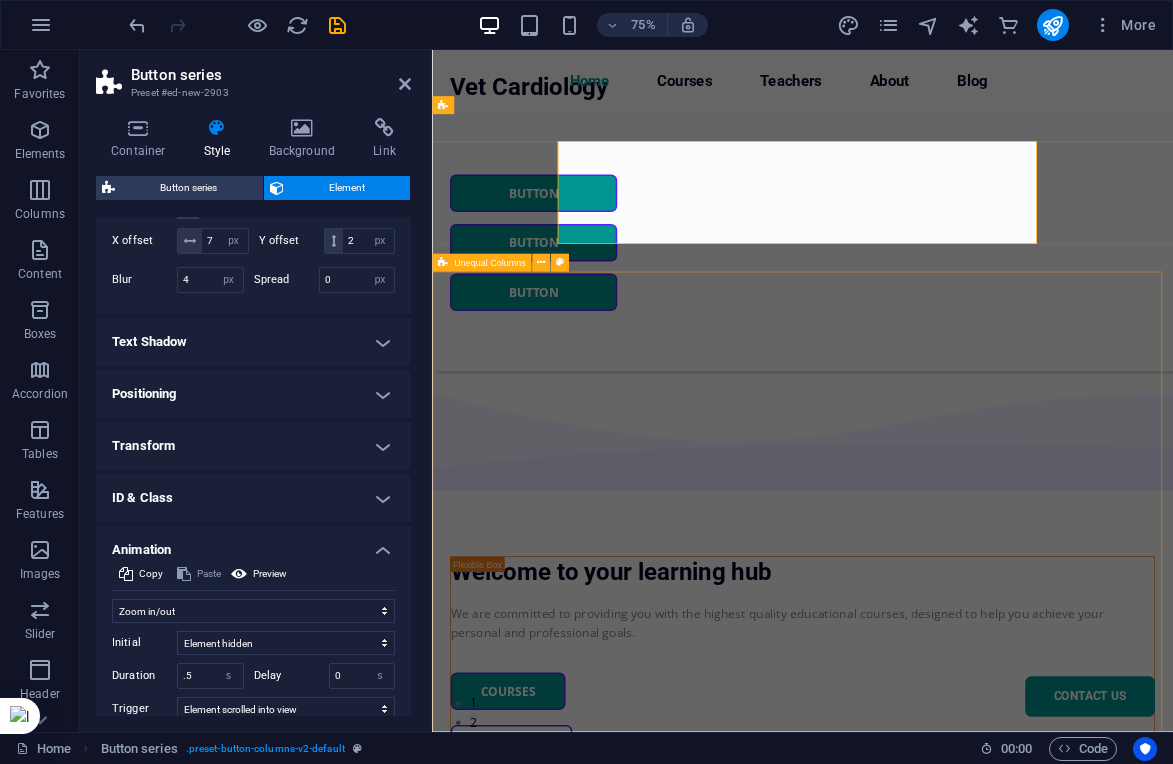 click on "Welcome to your learning hub We are committed to providing you with the highest quality educational courses, designed to help you achieve your personal and professional goals. Courses About Us" at bounding box center [926, 1069] 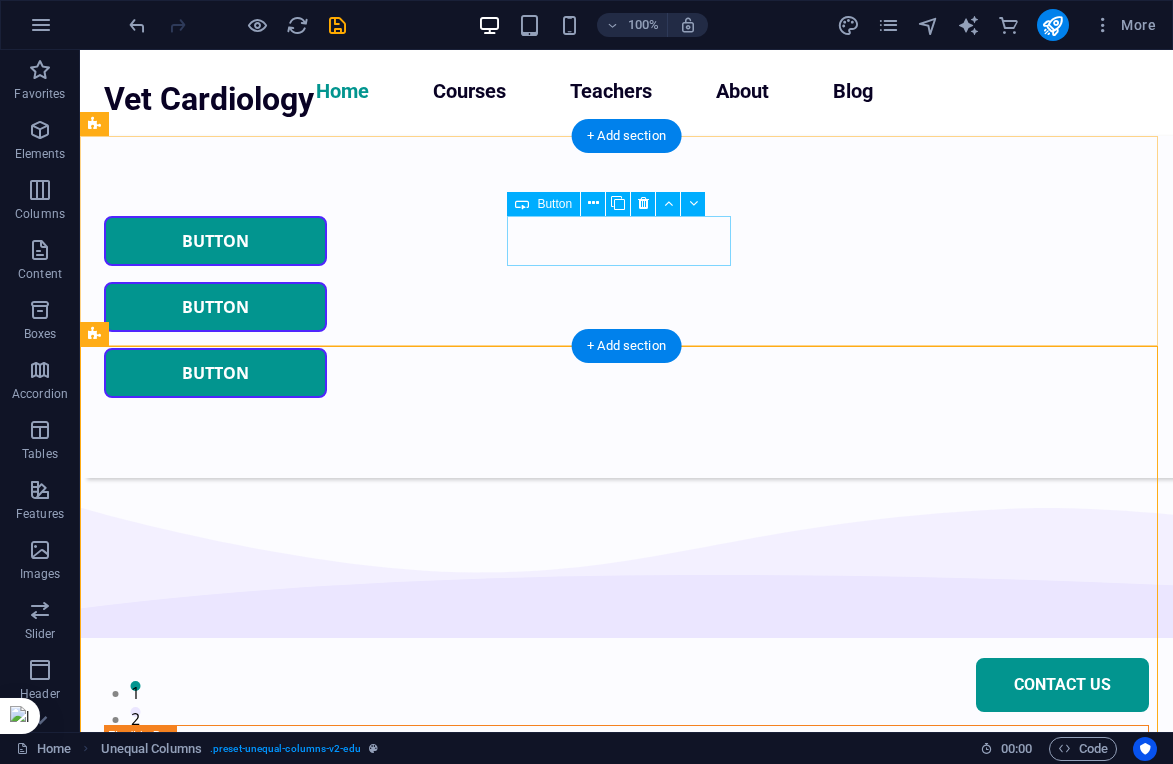click on "Button" at bounding box center (626, 307) 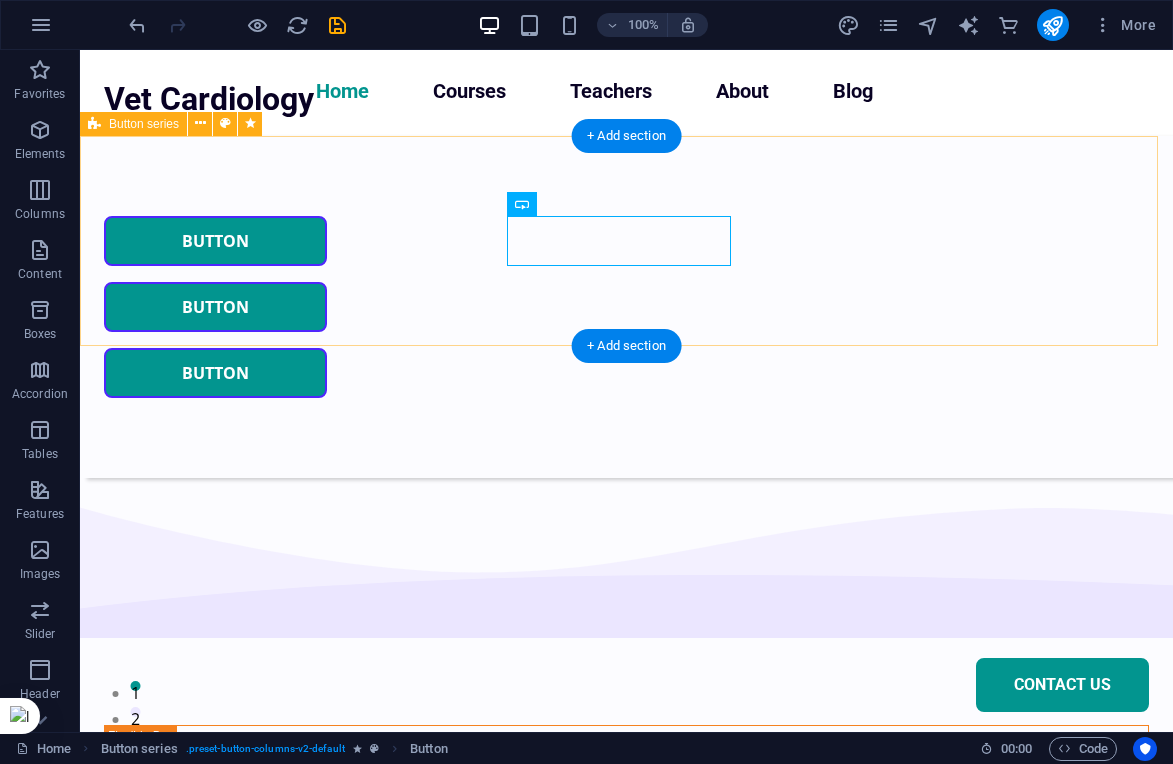 click on "Button Button Button" at bounding box center (626, 307) 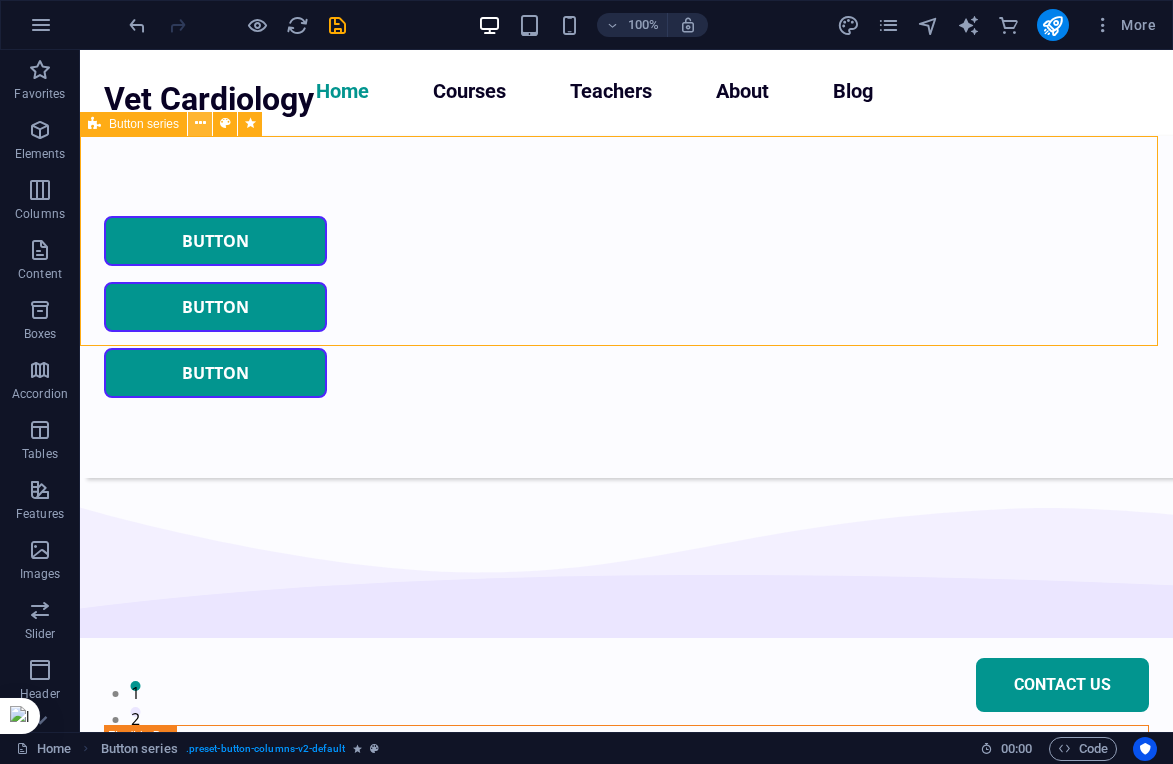click at bounding box center (200, 123) 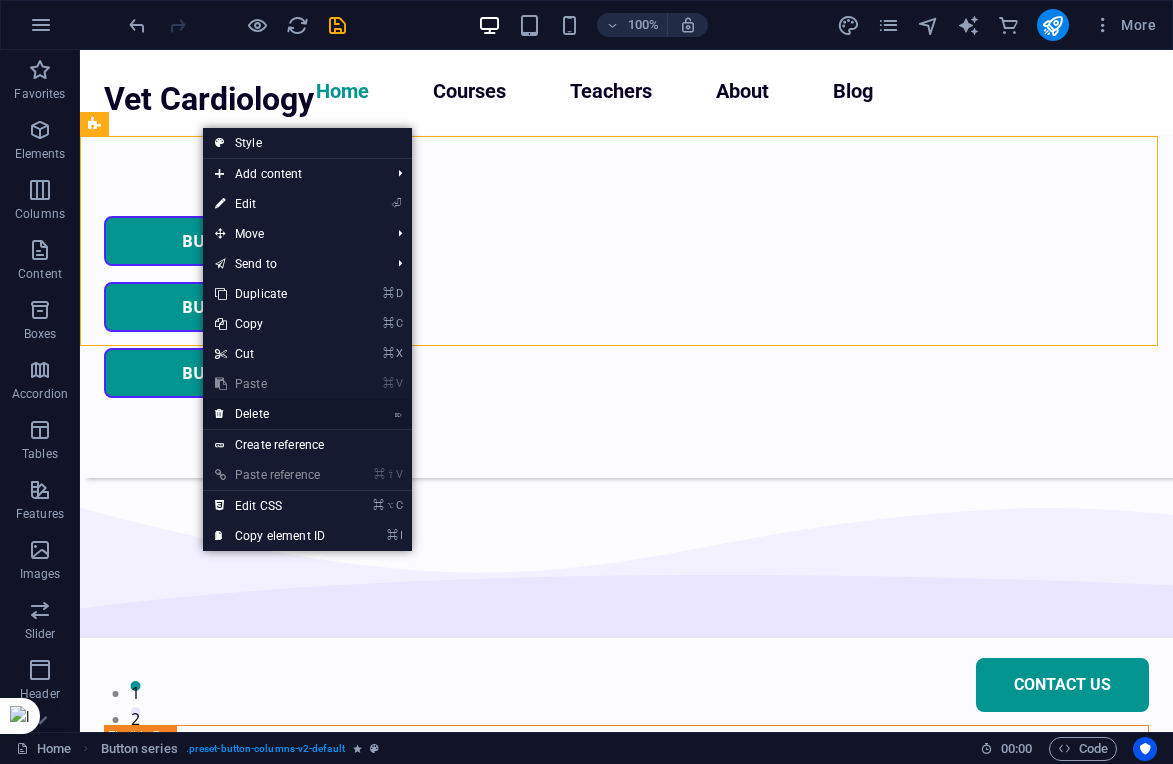 click on "⌦  Delete" at bounding box center [270, 414] 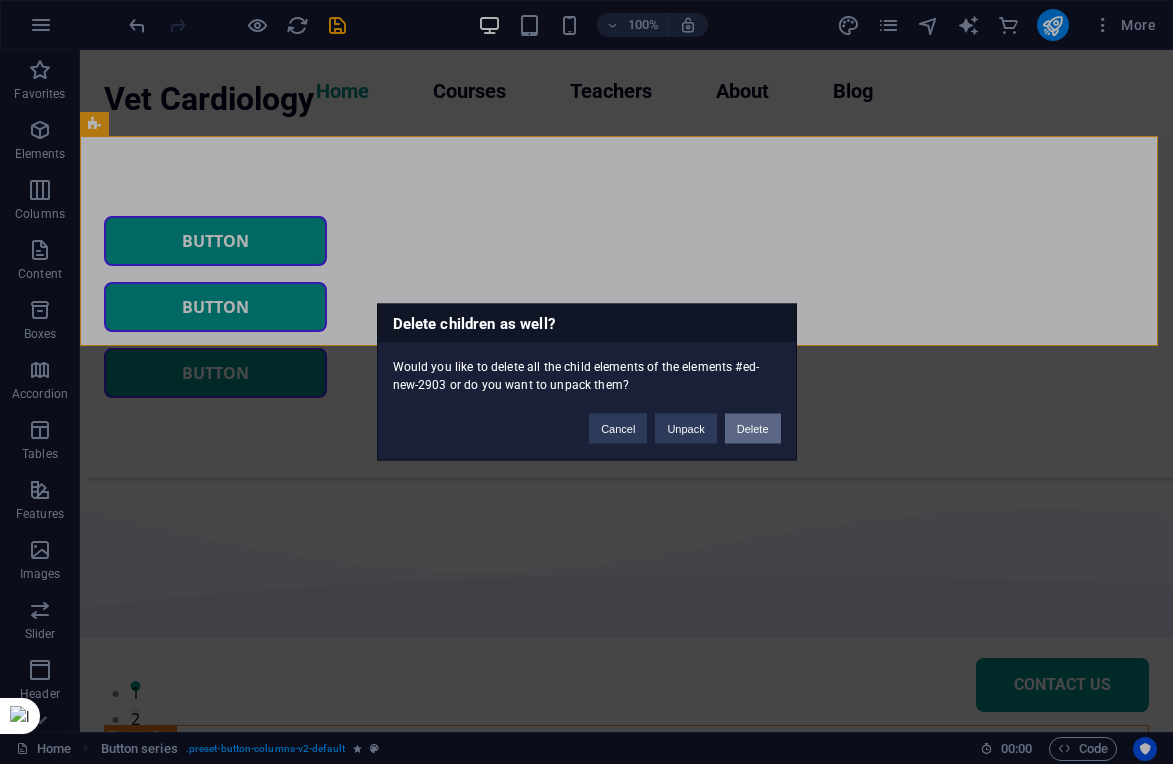 click on "Delete" at bounding box center [753, 429] 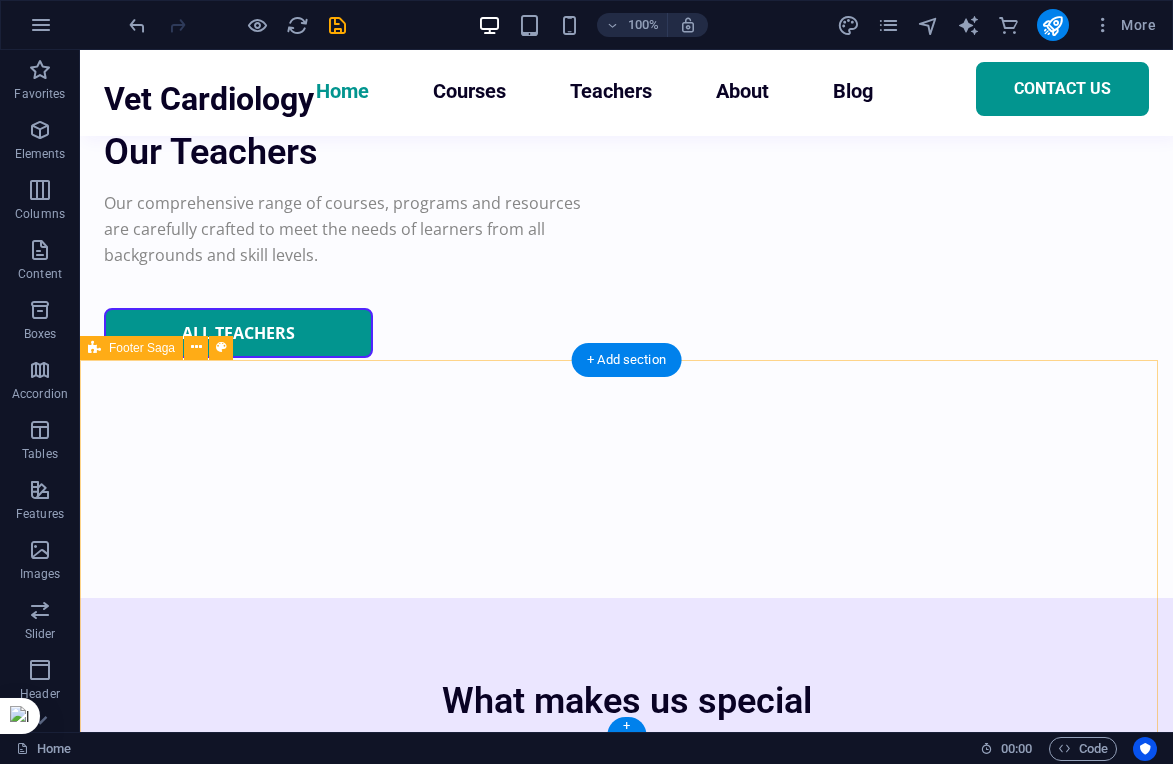 scroll, scrollTop: 7631, scrollLeft: 0, axis: vertical 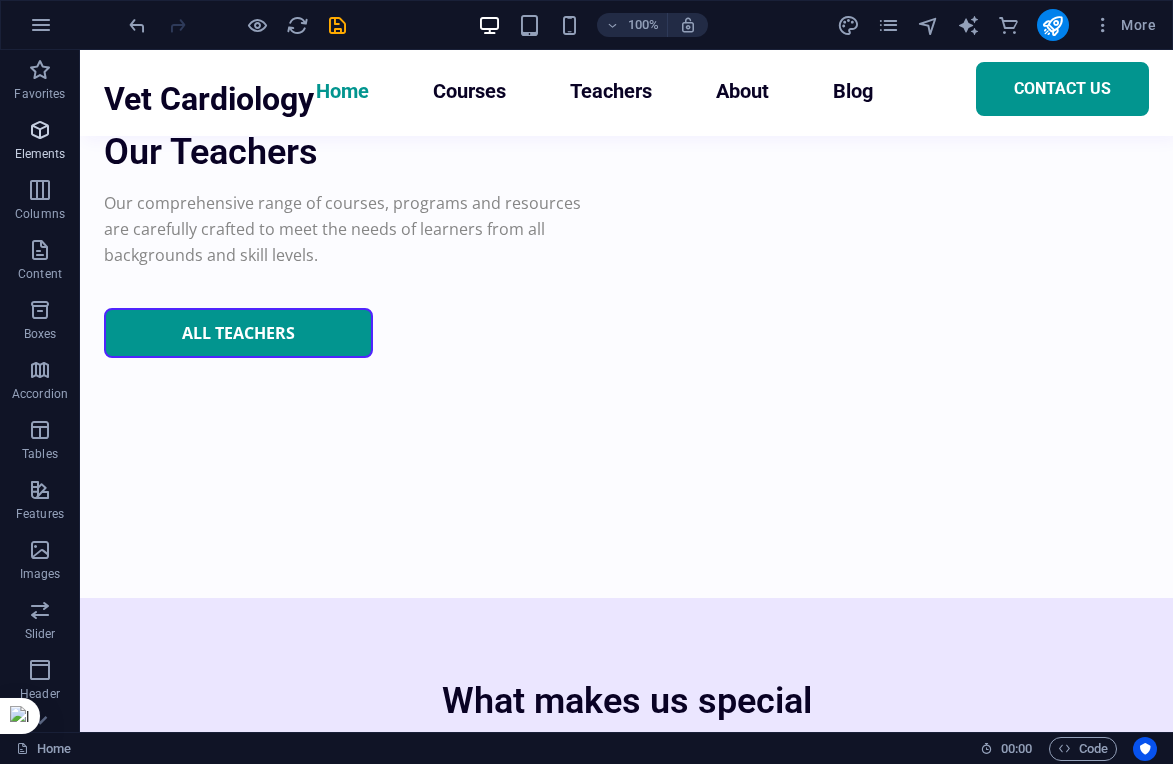 click at bounding box center (40, 130) 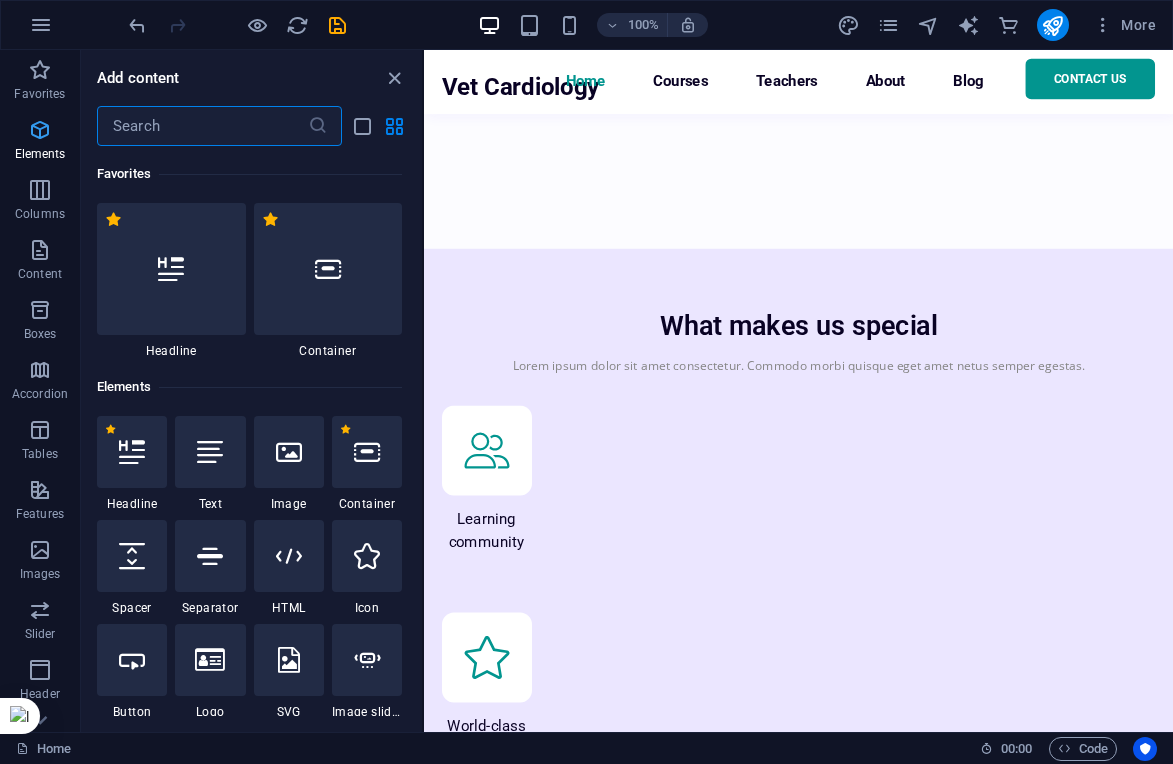 scroll, scrollTop: 7331, scrollLeft: 0, axis: vertical 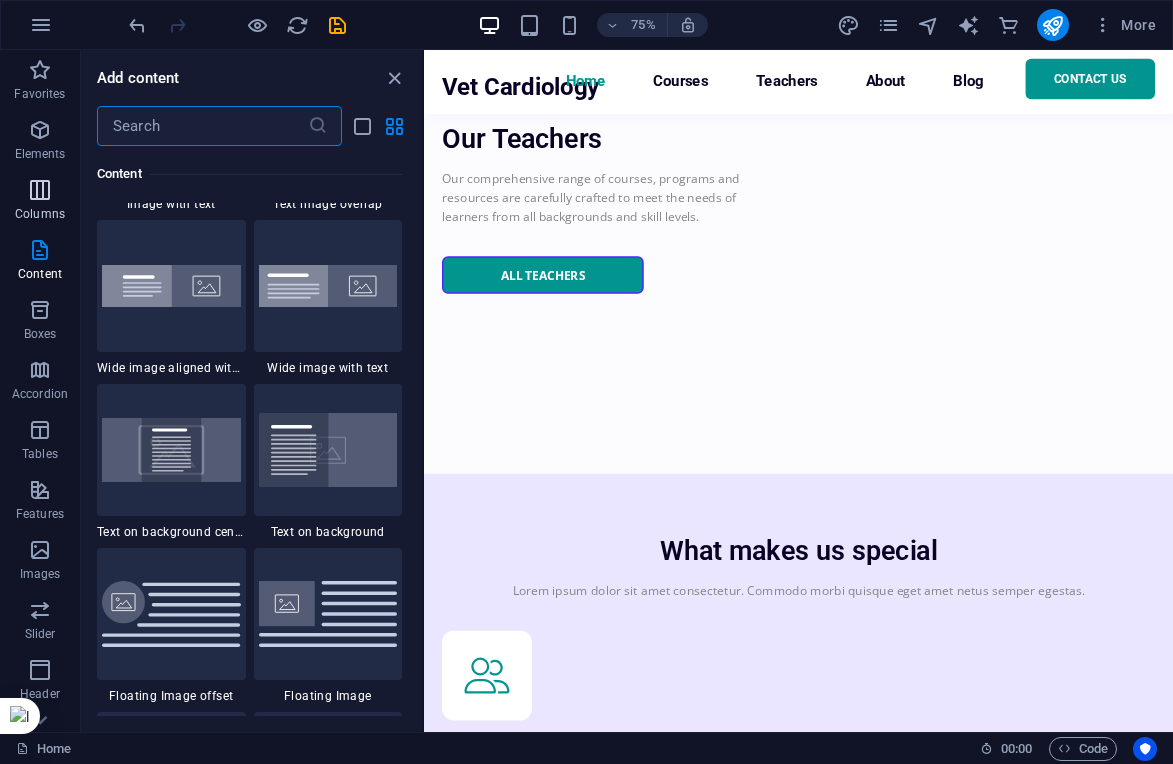 click at bounding box center (40, 190) 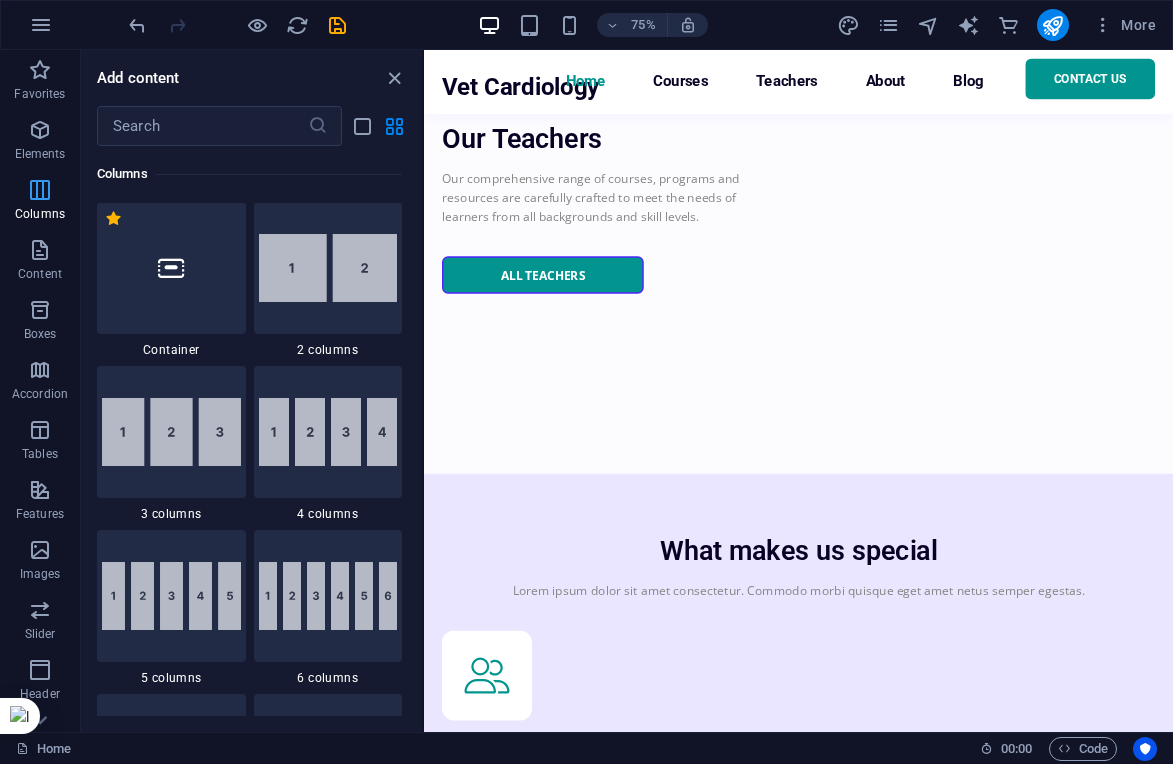 scroll, scrollTop: 990, scrollLeft: 0, axis: vertical 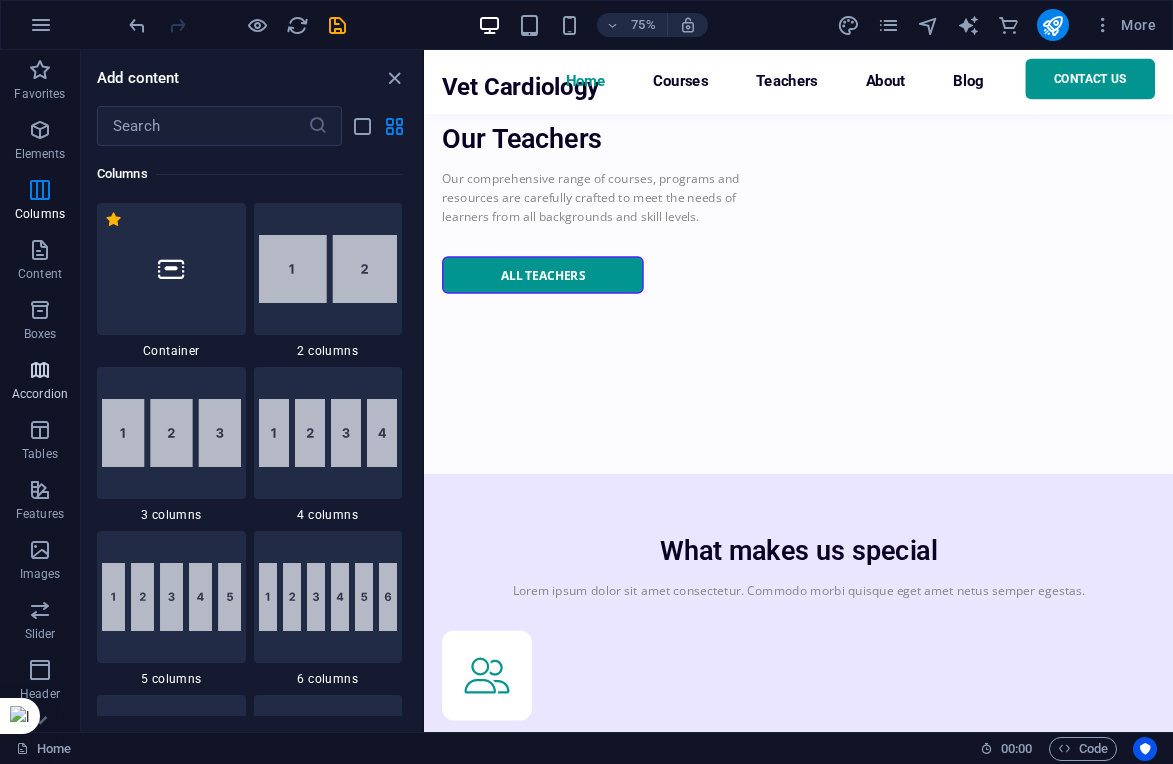 click on "Accordion" at bounding box center (40, 382) 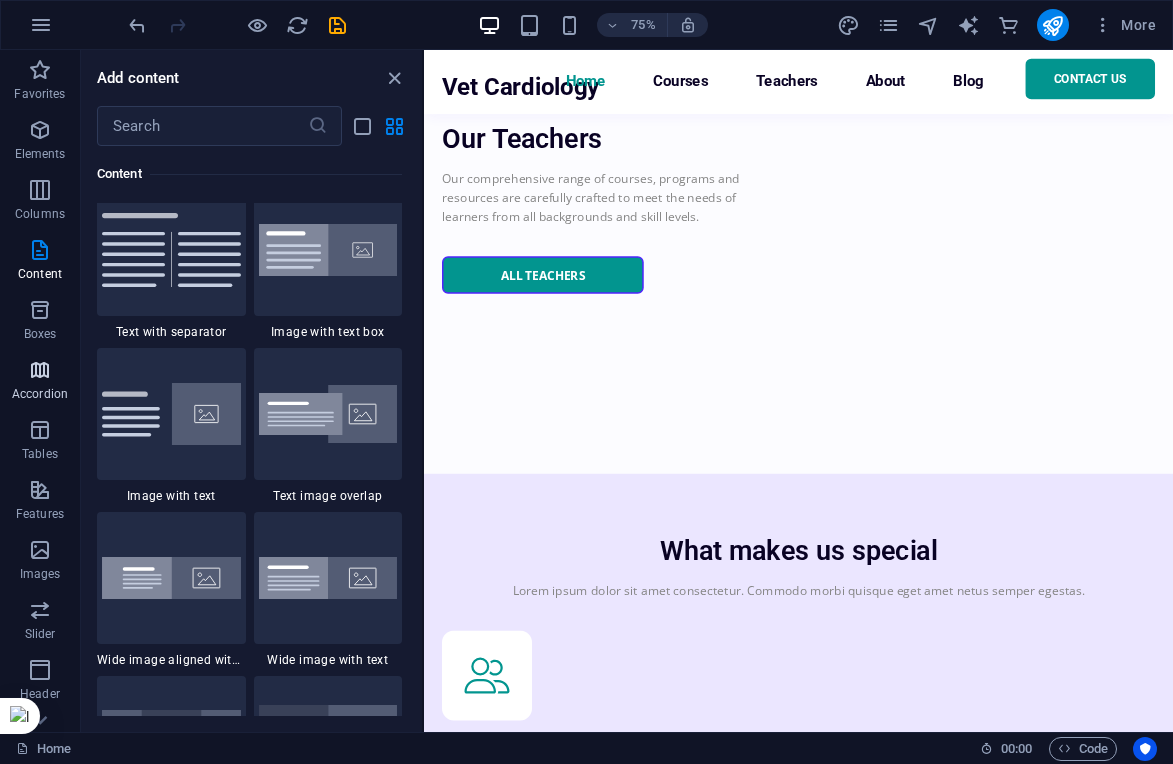 scroll, scrollTop: 6385, scrollLeft: 0, axis: vertical 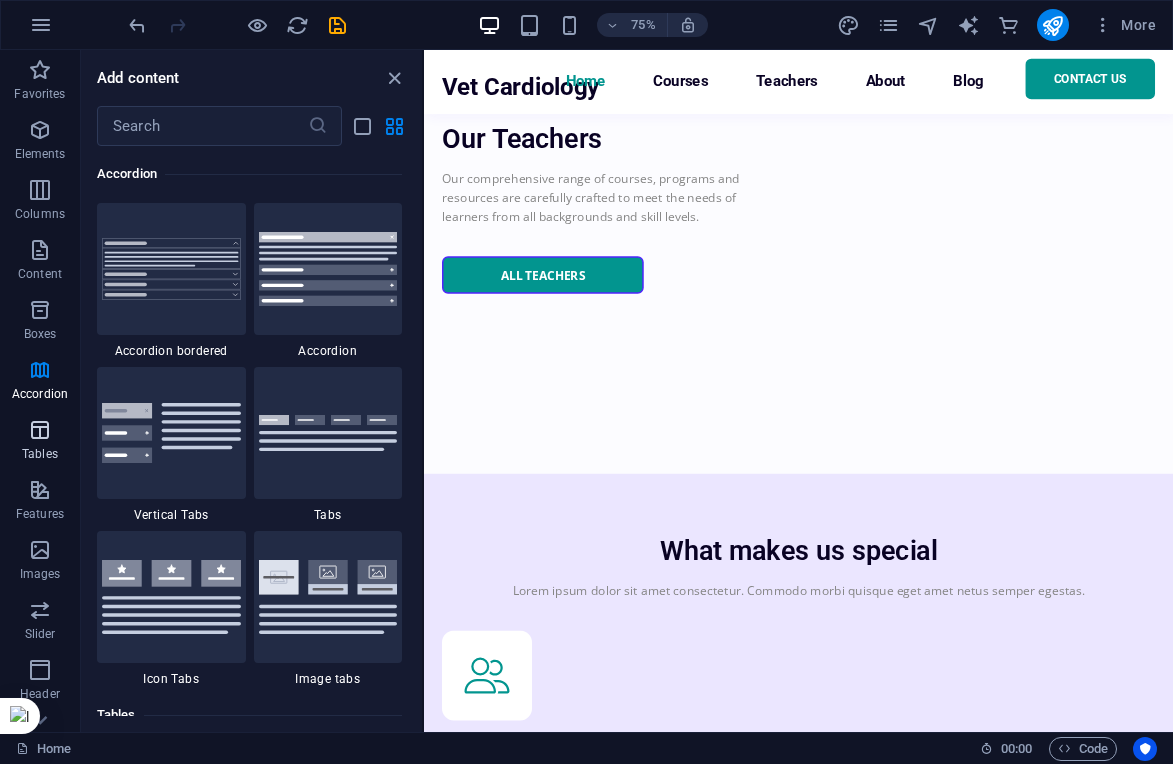 click at bounding box center [40, 430] 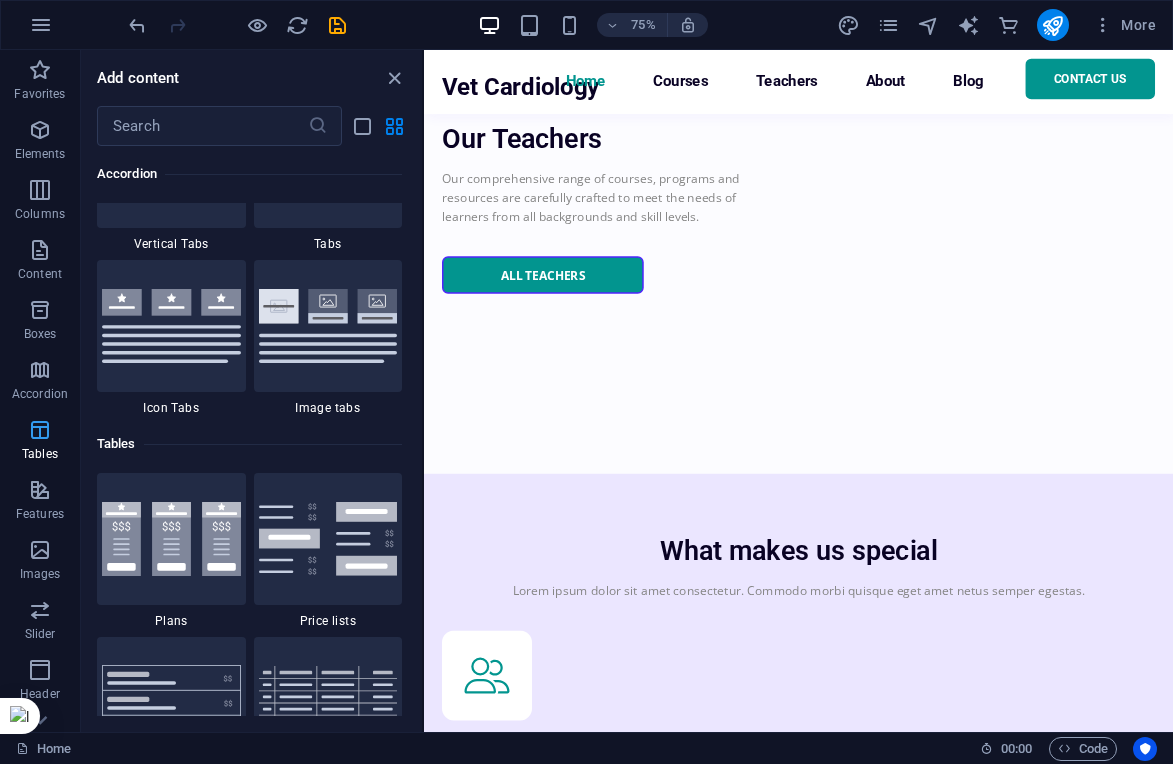 scroll, scrollTop: 6926, scrollLeft: 0, axis: vertical 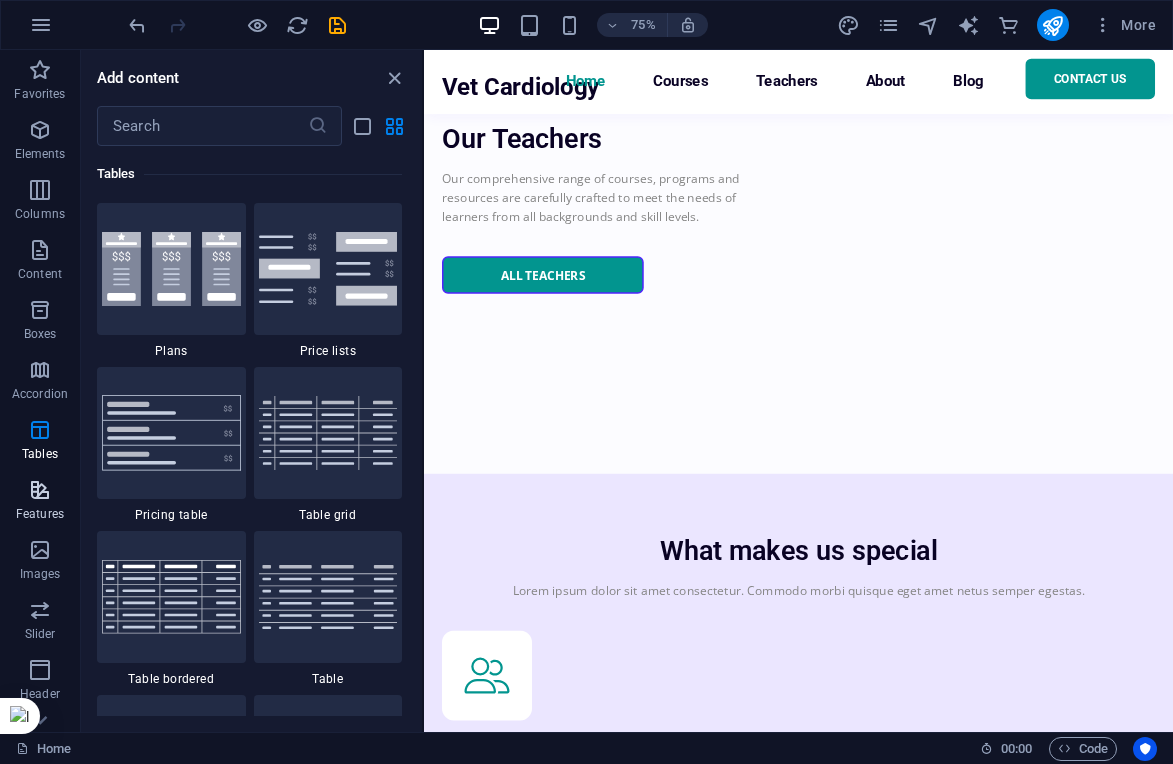 click at bounding box center [40, 490] 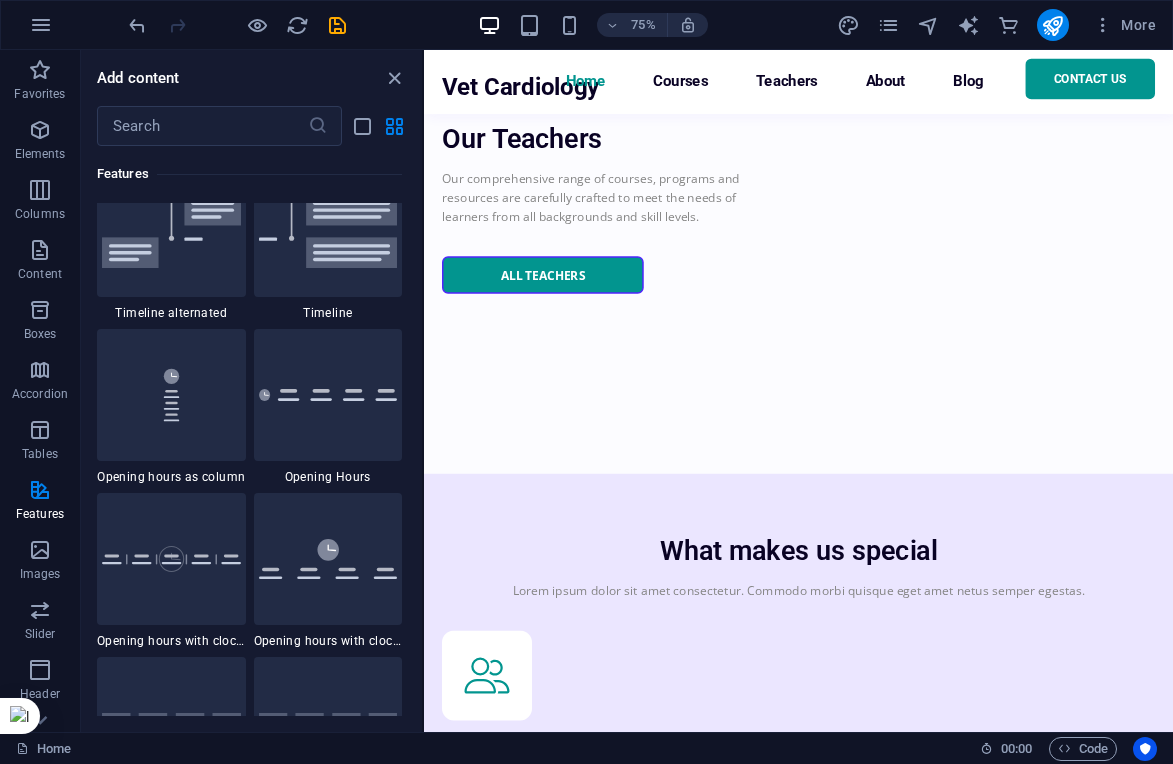 scroll, scrollTop: 8489, scrollLeft: 0, axis: vertical 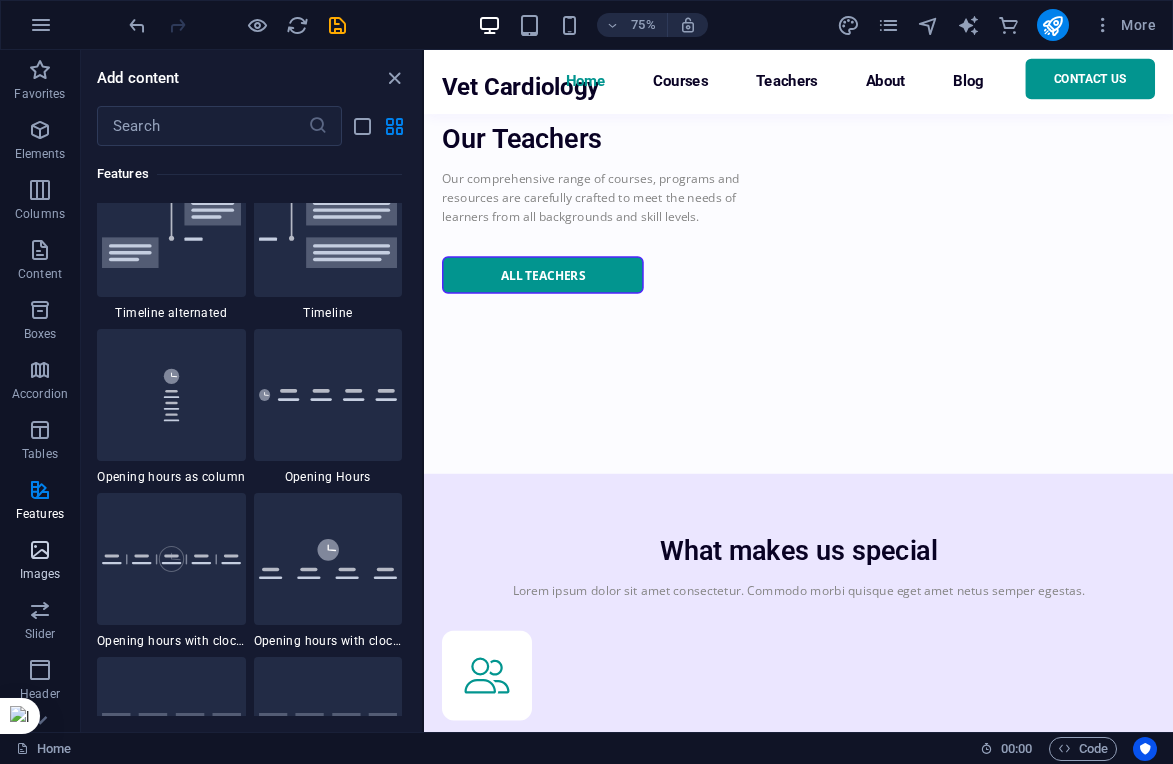 click at bounding box center (40, 550) 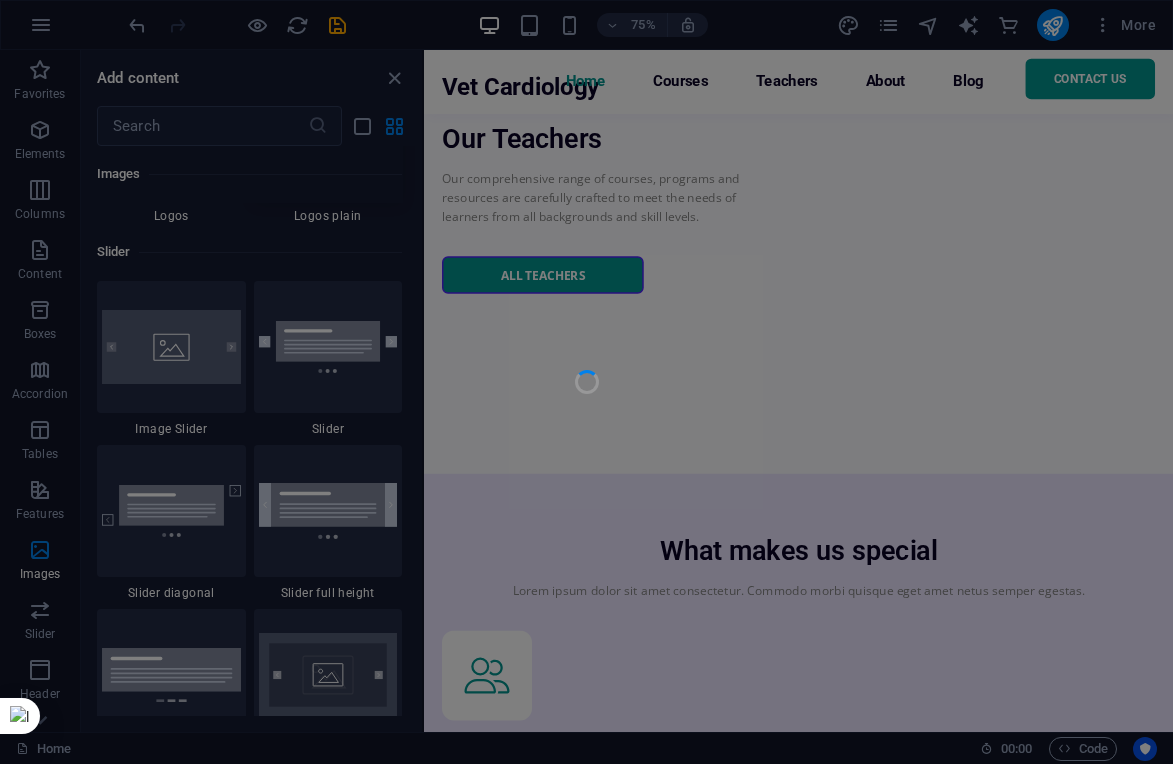 scroll, scrollTop: 11263, scrollLeft: 0, axis: vertical 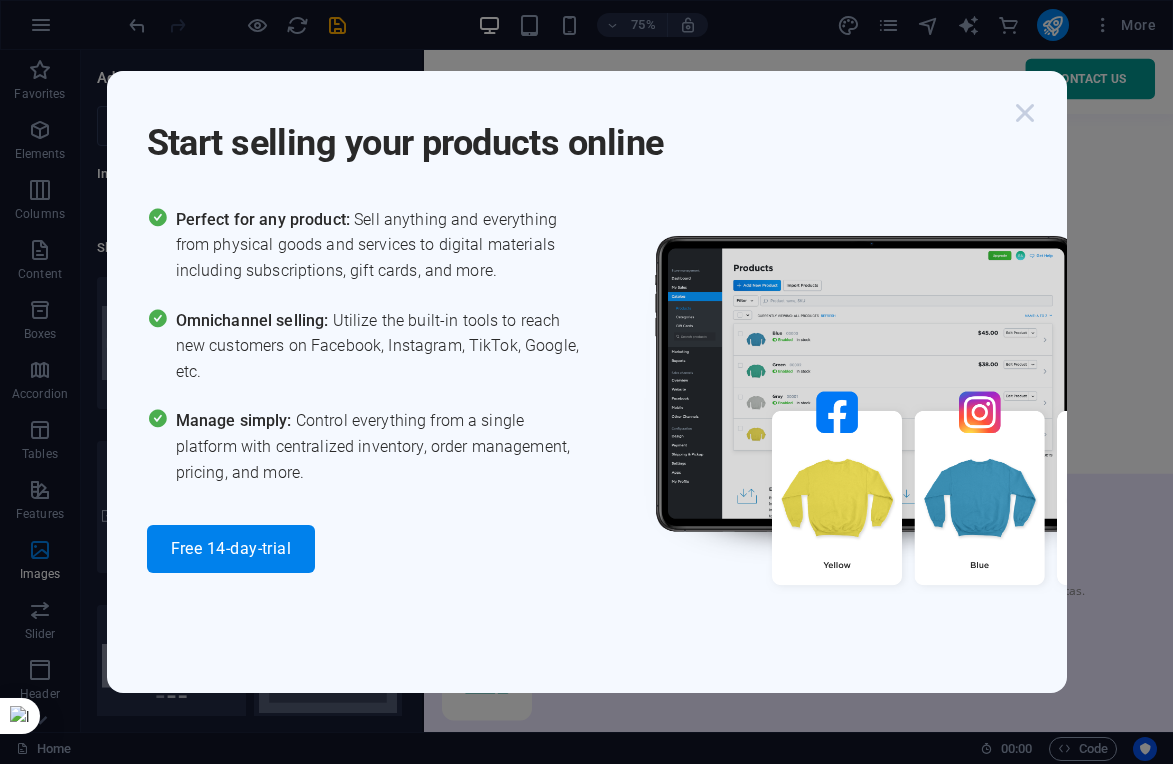click at bounding box center (1025, 113) 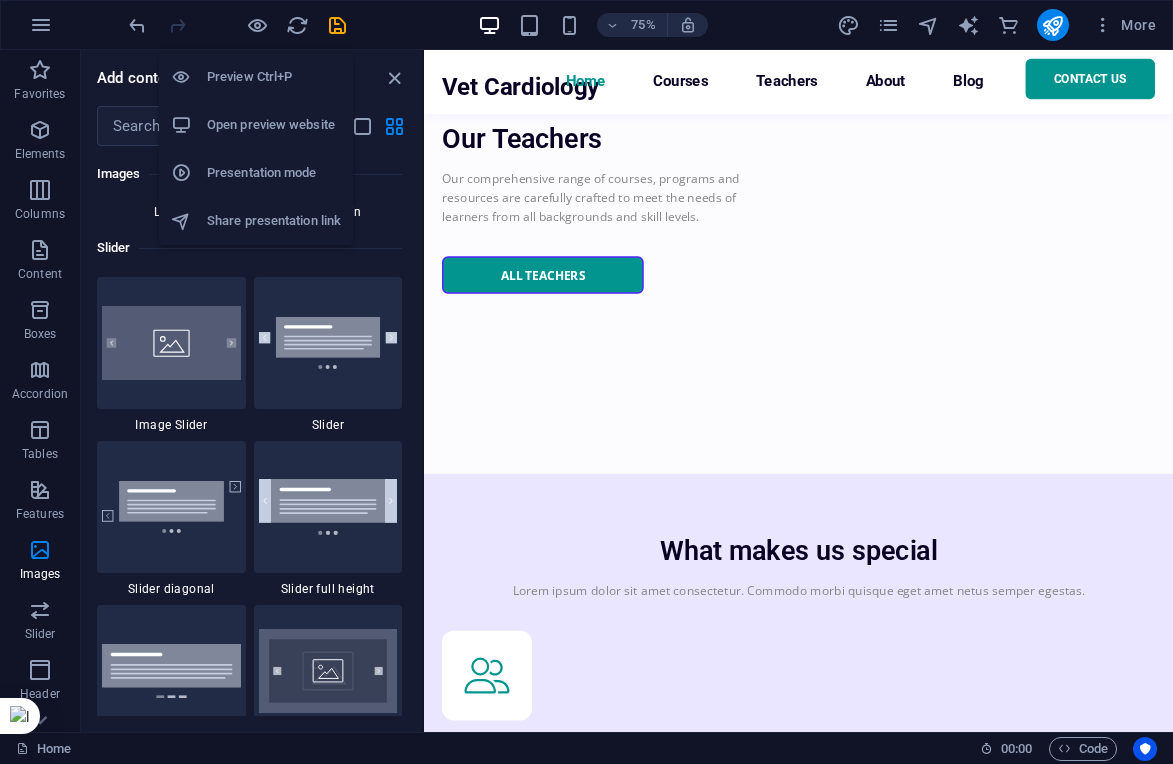 click on "Preview Ctrl+P" at bounding box center [274, 77] 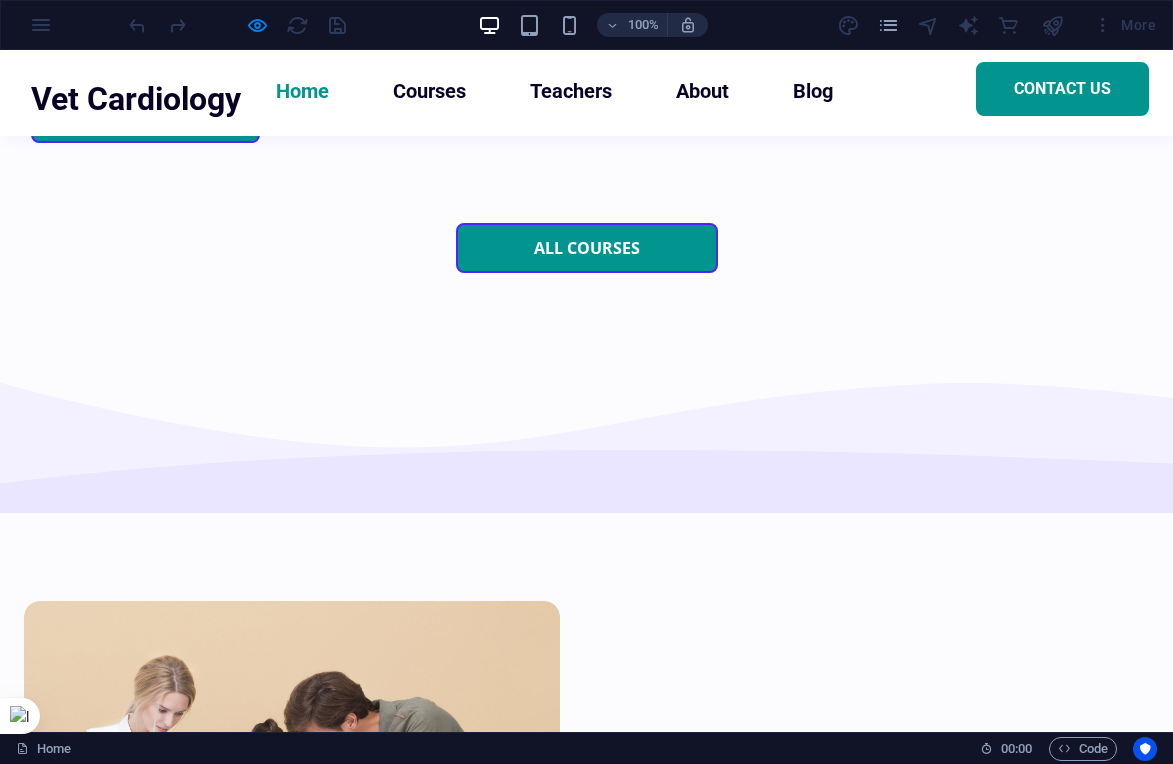 scroll, scrollTop: 6924, scrollLeft: 0, axis: vertical 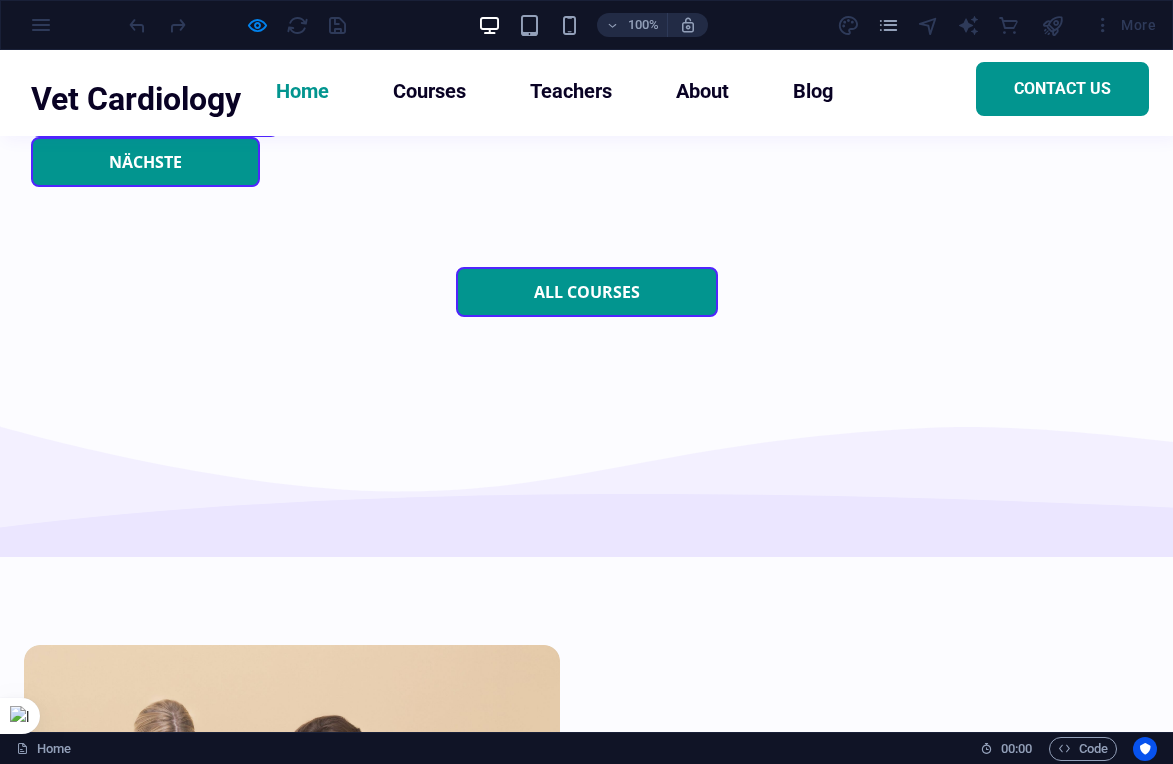 click on "Is Academix as simple as presented?" at bounding box center (587, 9008) 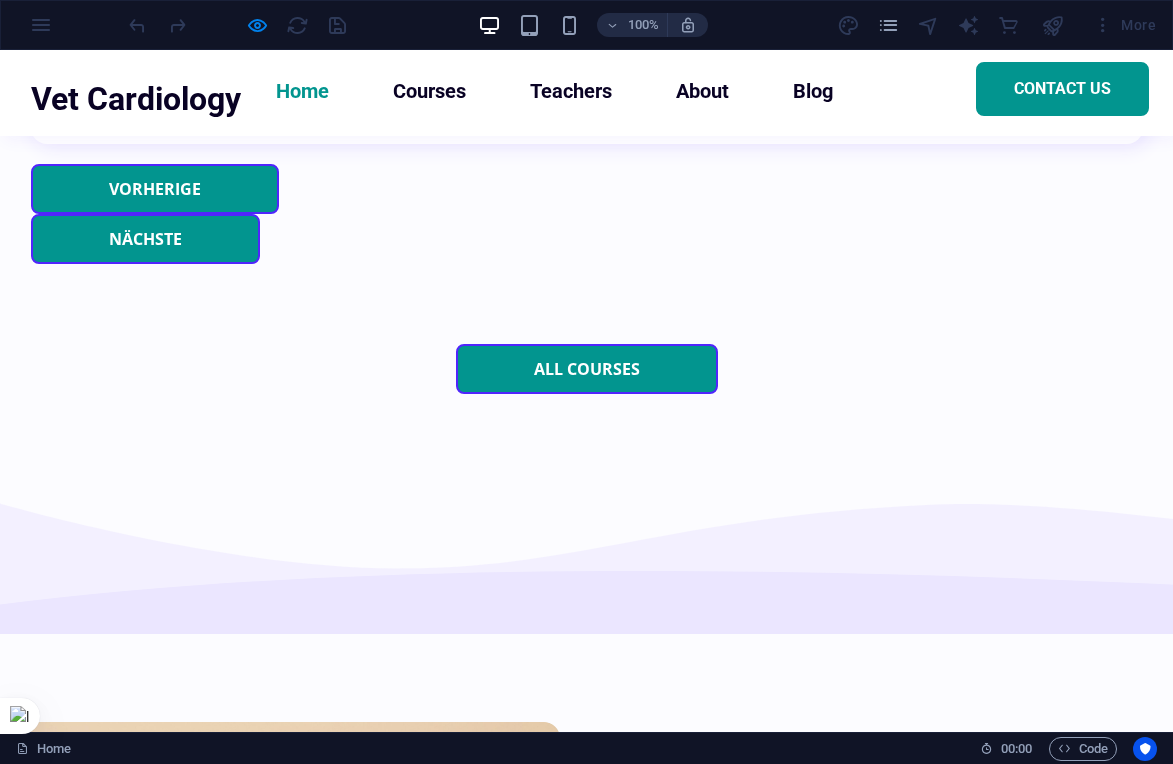 scroll, scrollTop: 6835, scrollLeft: 0, axis: vertical 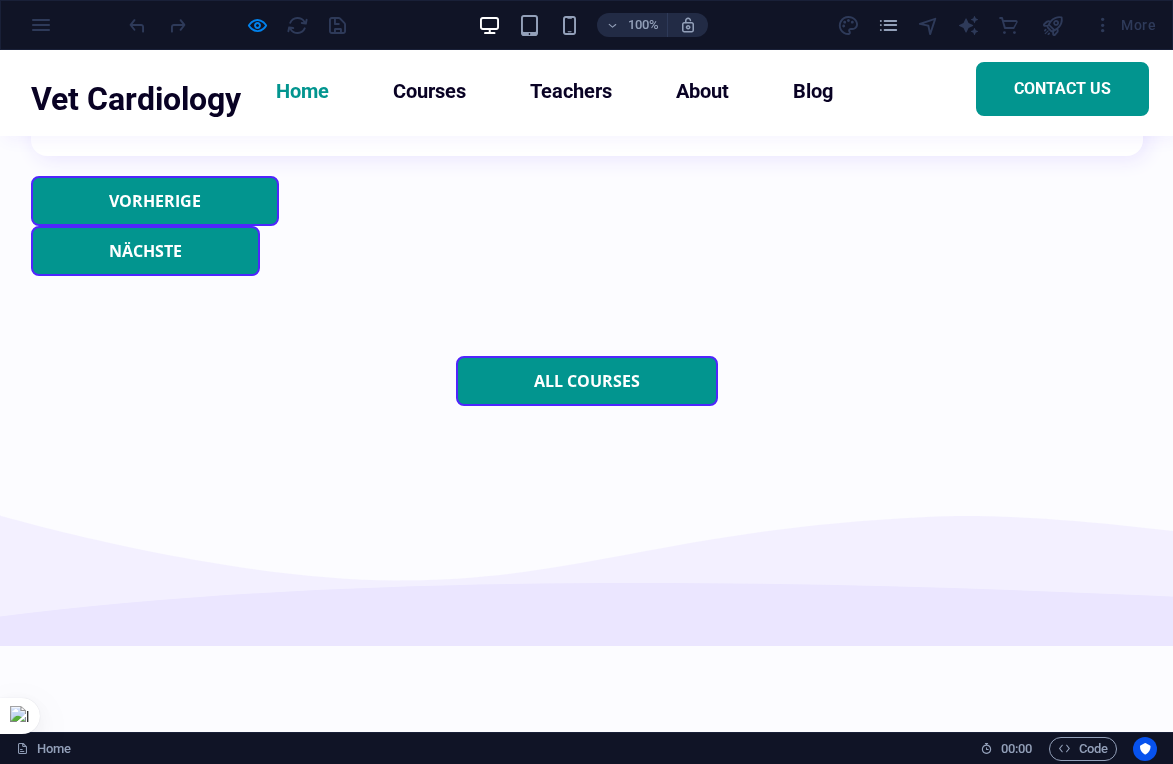 click on "Is Academix as simple as presented?" at bounding box center [587, 9007] 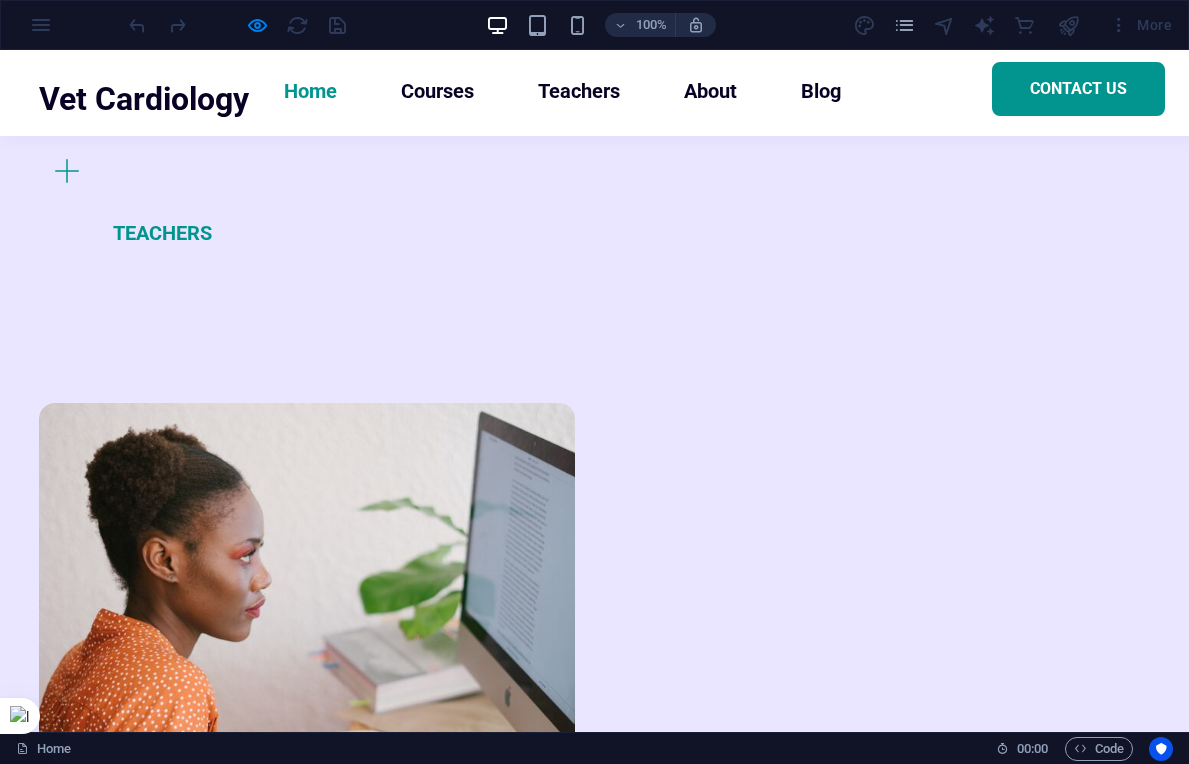 scroll, scrollTop: 2772, scrollLeft: 0, axis: vertical 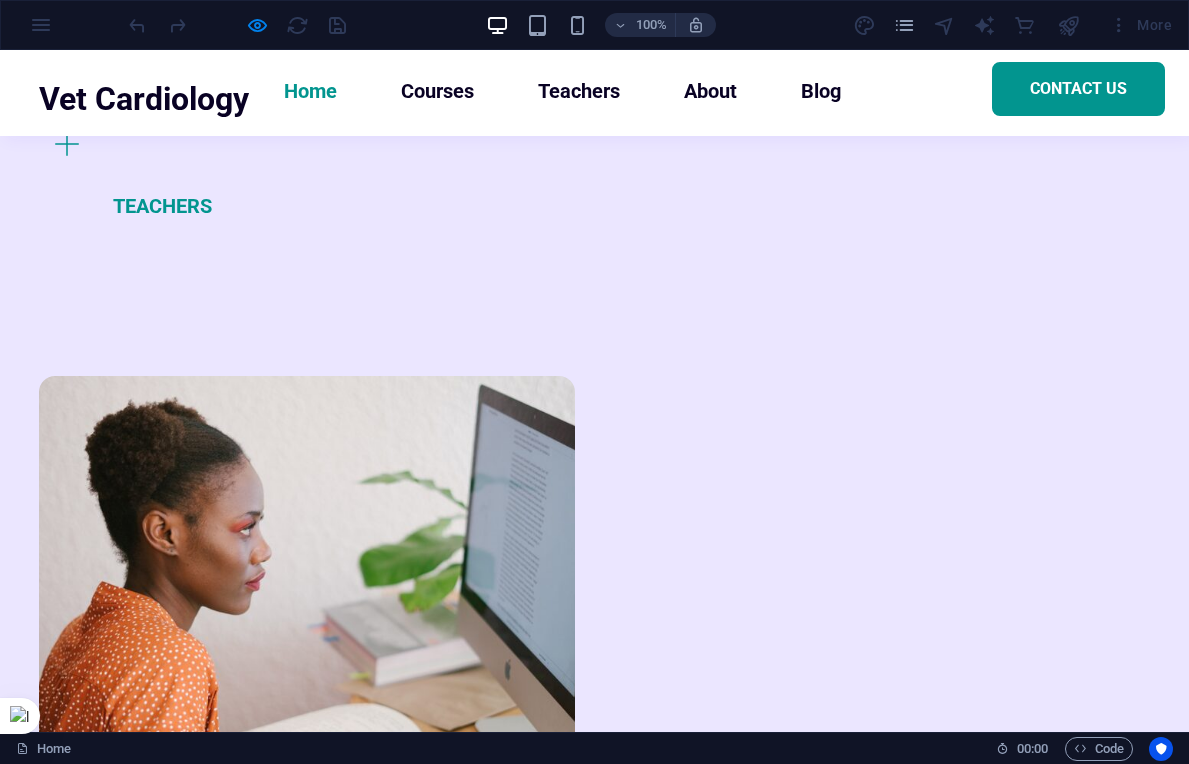 click on "All teachers" at bounding box center (158, 5391) 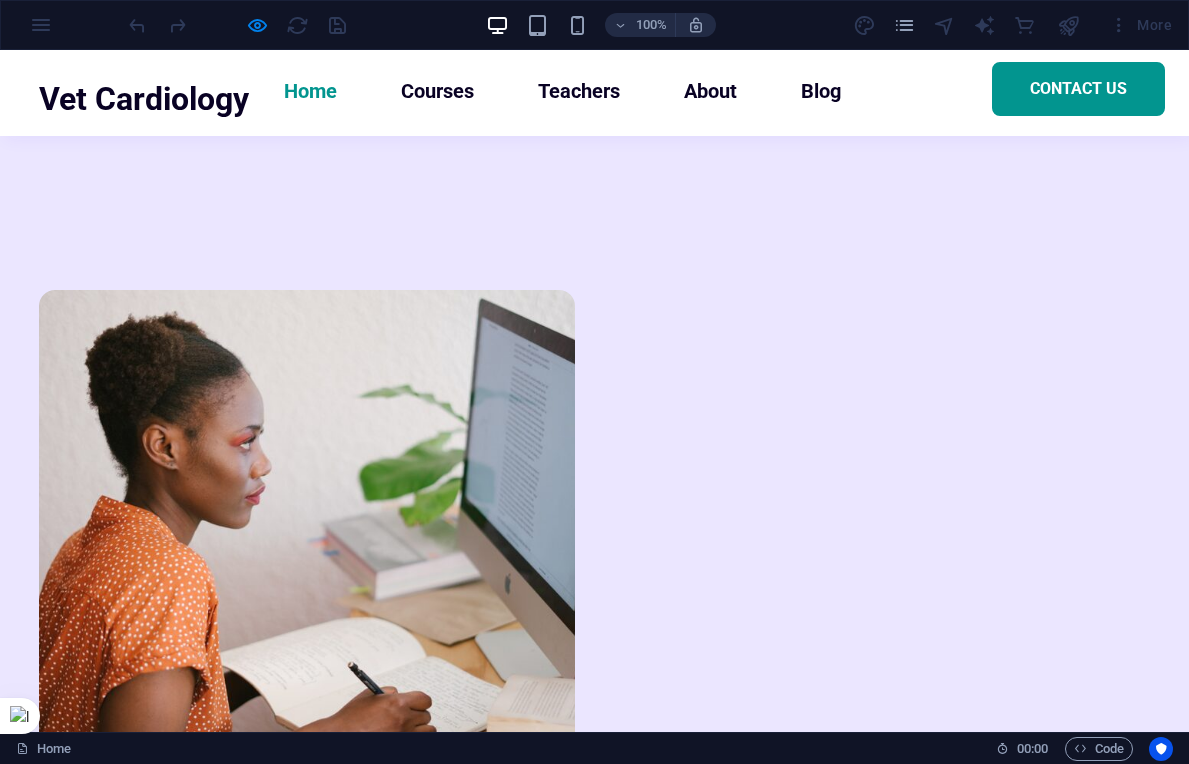scroll, scrollTop: 0, scrollLeft: 0, axis: both 